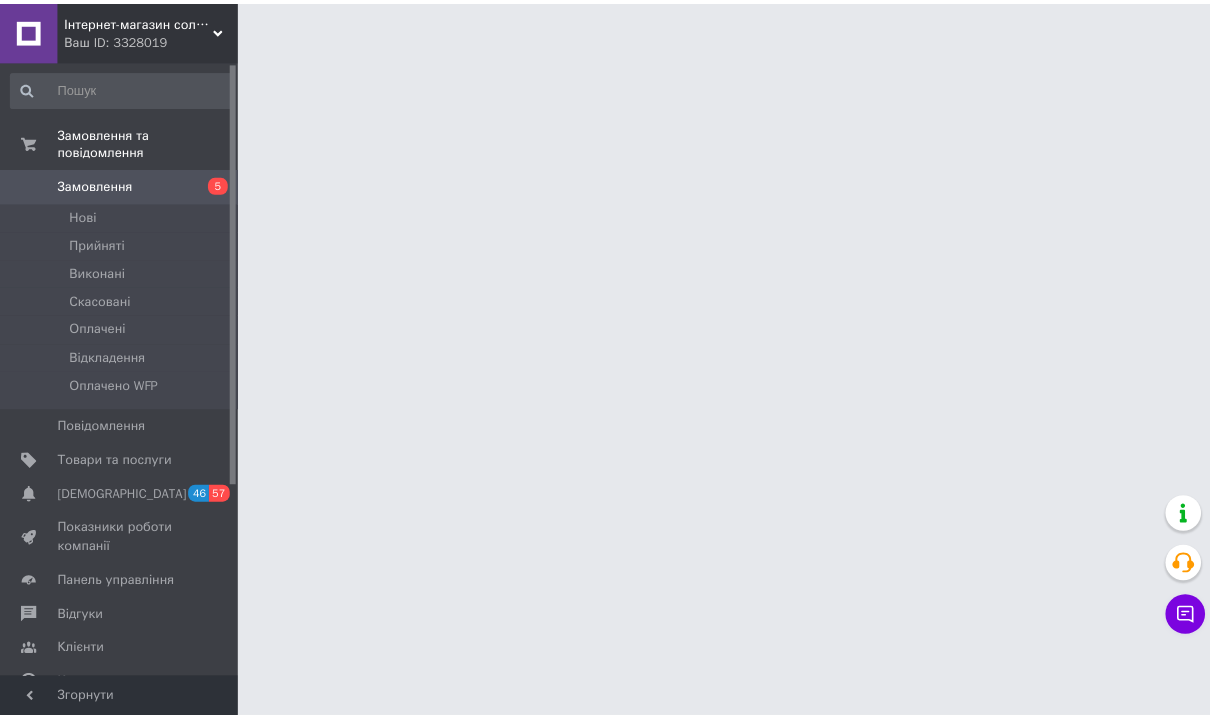 scroll, scrollTop: 0, scrollLeft: 0, axis: both 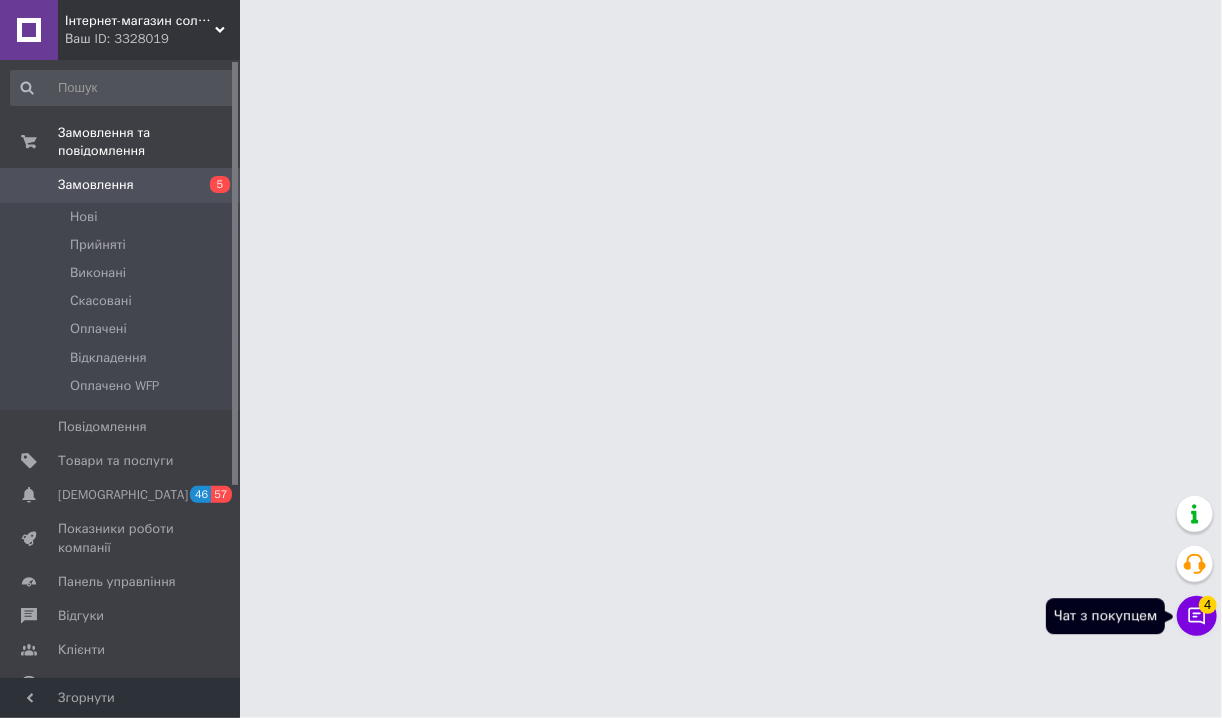 click 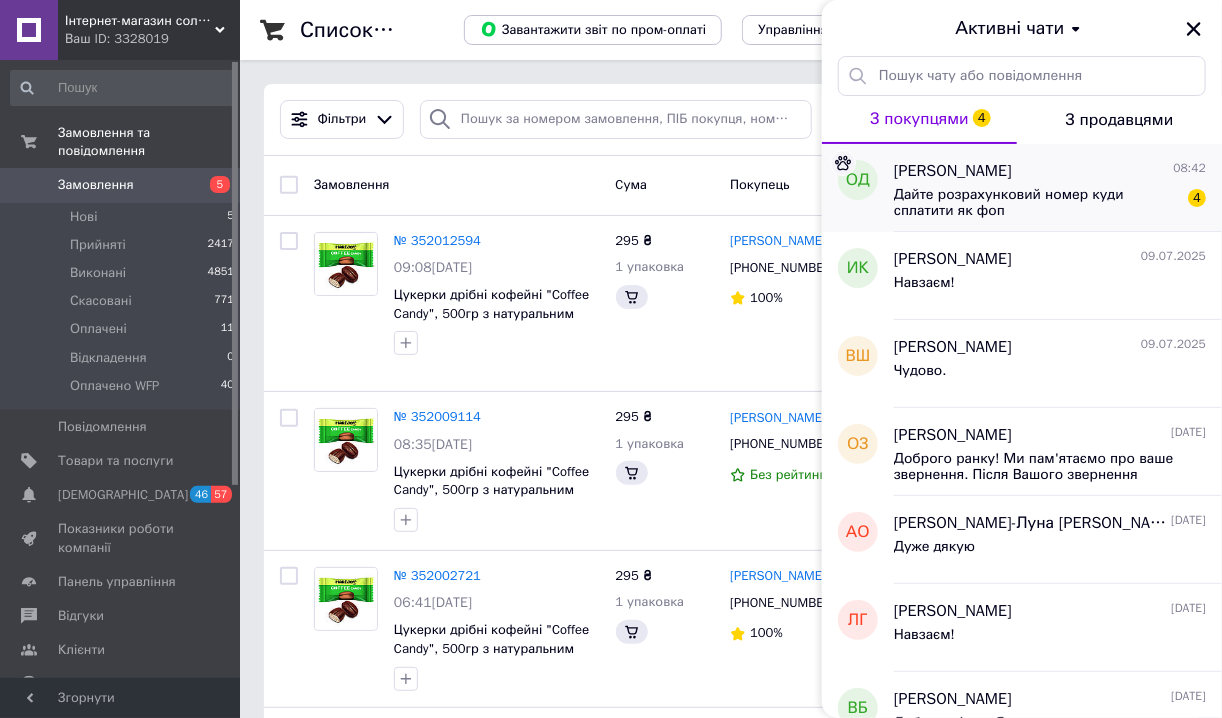 click on "Дайте розрахунковий номер куди сплатити як фоп" at bounding box center (1036, 203) 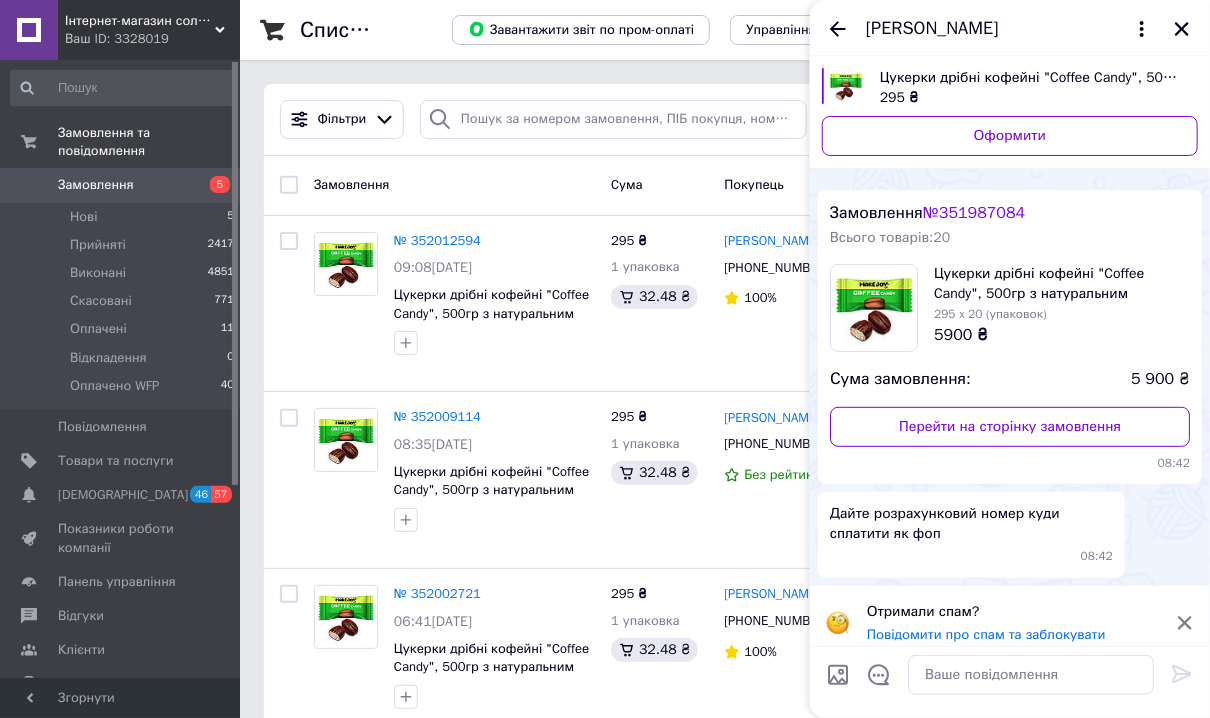 scroll, scrollTop: 254, scrollLeft: 0, axis: vertical 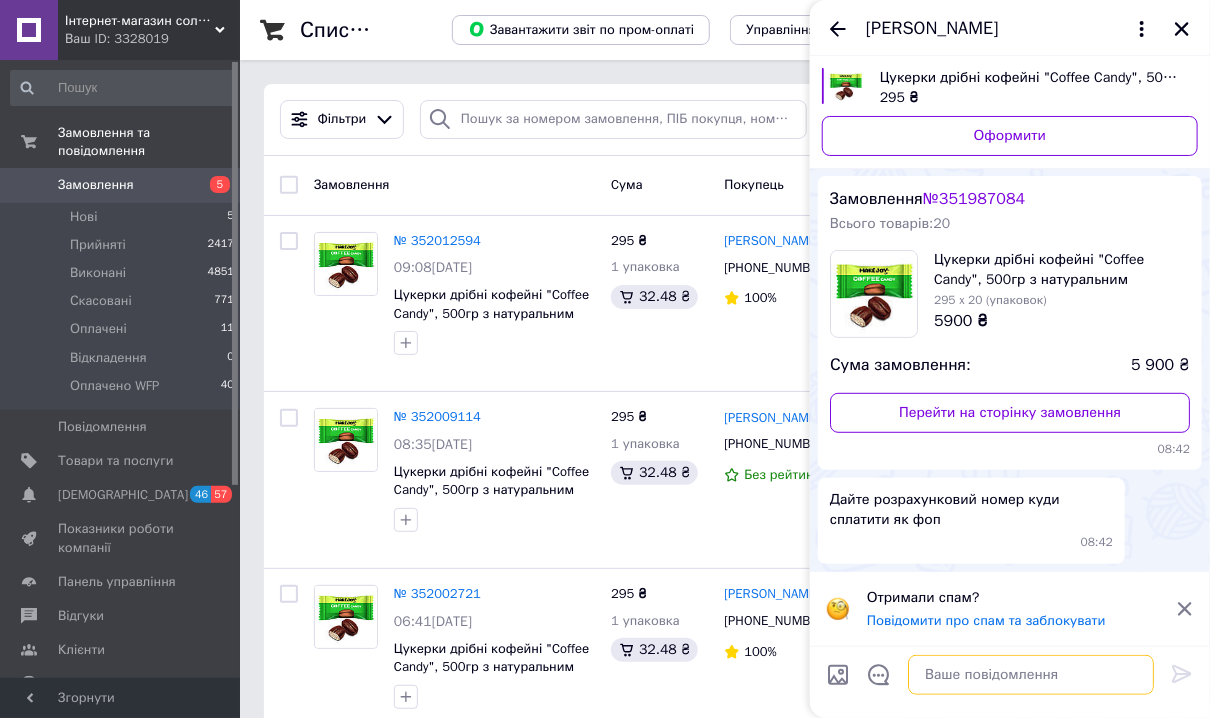 click at bounding box center (1031, 674) 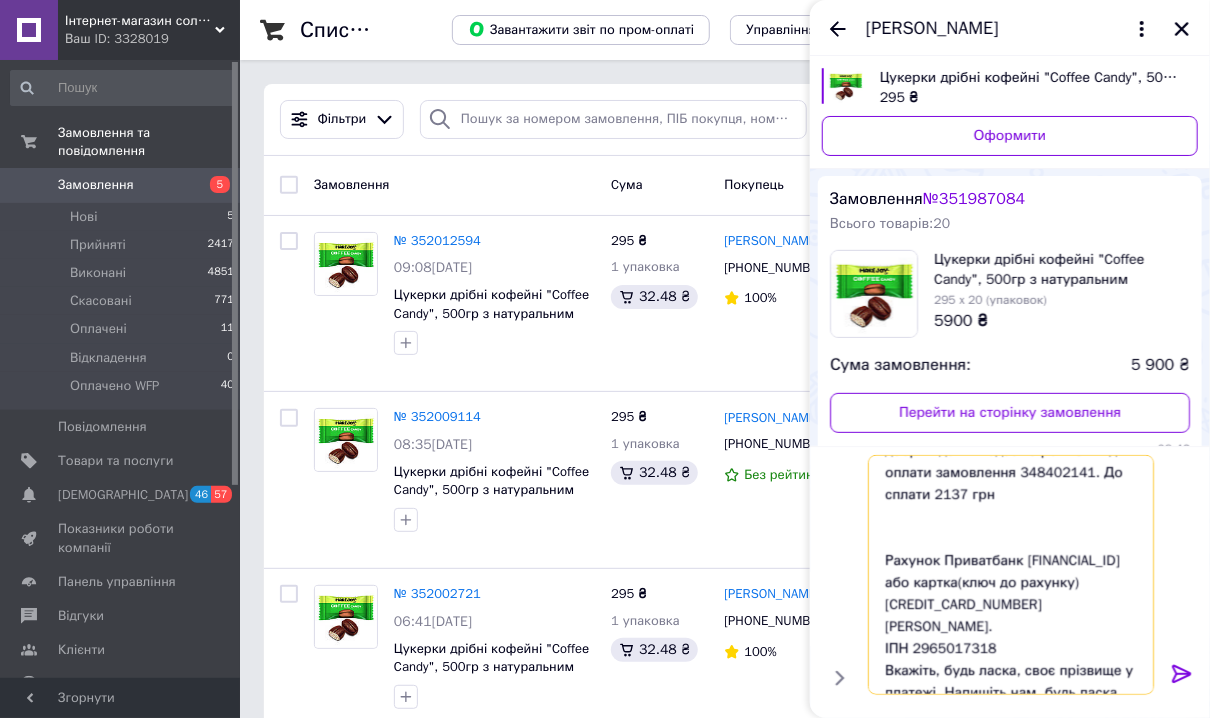 scroll, scrollTop: 0, scrollLeft: 0, axis: both 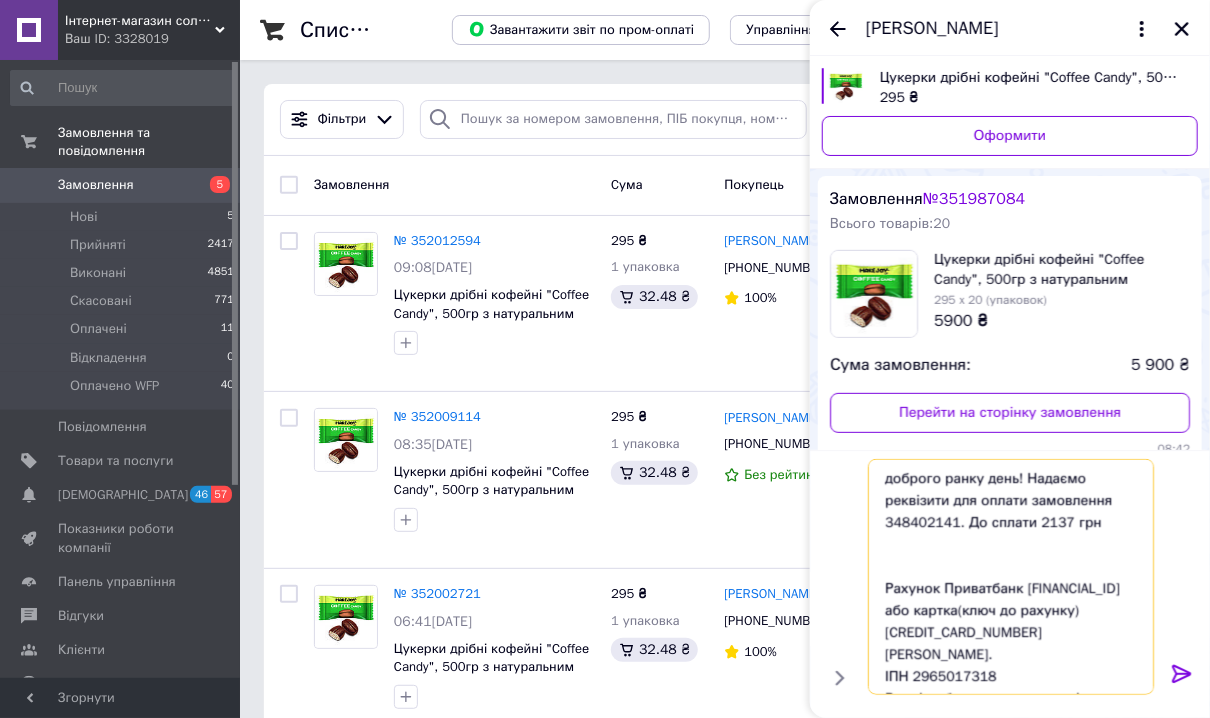click on "доброго ранку день! Надаємо реквізити для оплати замовлення 348402141. До сплати 2137 грн
Рахунок Приватбанк UA60 305299 00000 26004025902450
або картка(ключ до рахунку) 5169 3351 0161 6197 Баскаков Денис Віталійович.
ІПН 2965017318
Вкажіть, будь ласка, своє прізвище у платежі. Напишіть нам, будь ласка, як оплатите!" at bounding box center (1011, 576) 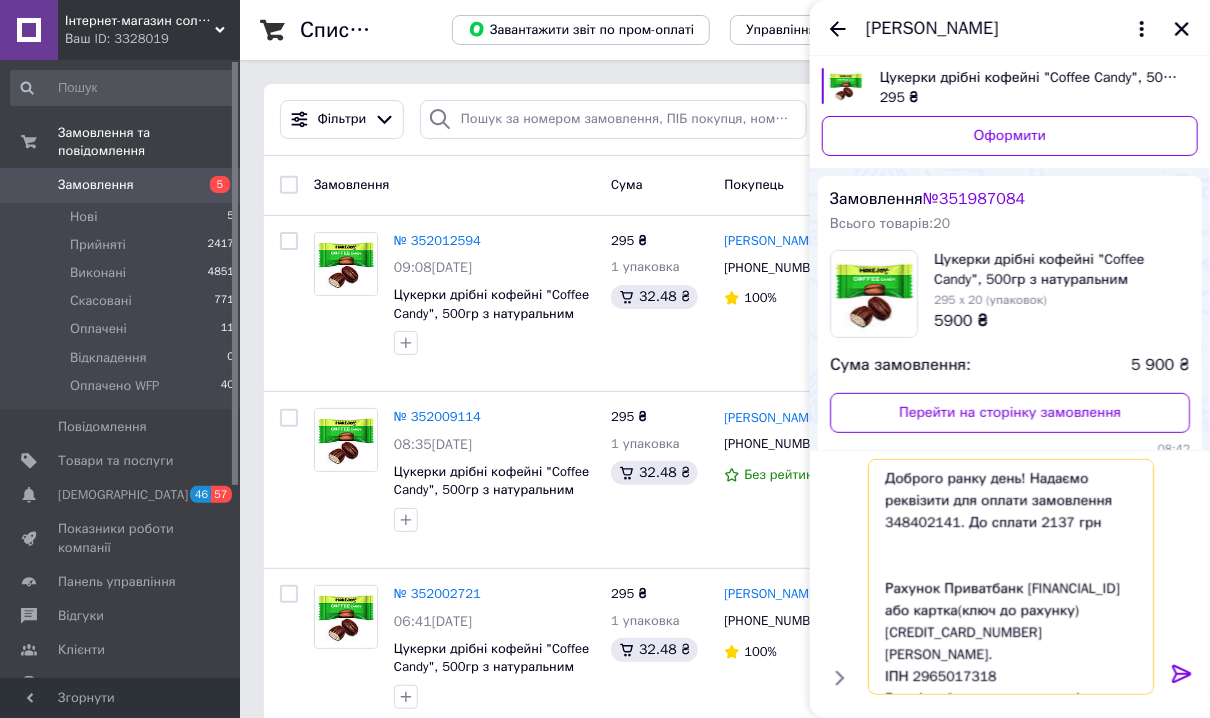 click on "Доброго ранку день! Надаємо реквізити для оплати замовлення 348402141. До сплати 2137 грн
Рахунок Приватбанк UA60 305299 00000 26004025902450
або картка(ключ до рахунку) 5169 3351 0161 6197 Баскаков Денис Віталійович.
ІПН 2965017318
Вкажіть, будь ласка, своє прізвище у платежі. Напишіть нам, будь ласка, як оплатите!" at bounding box center (1011, 576) 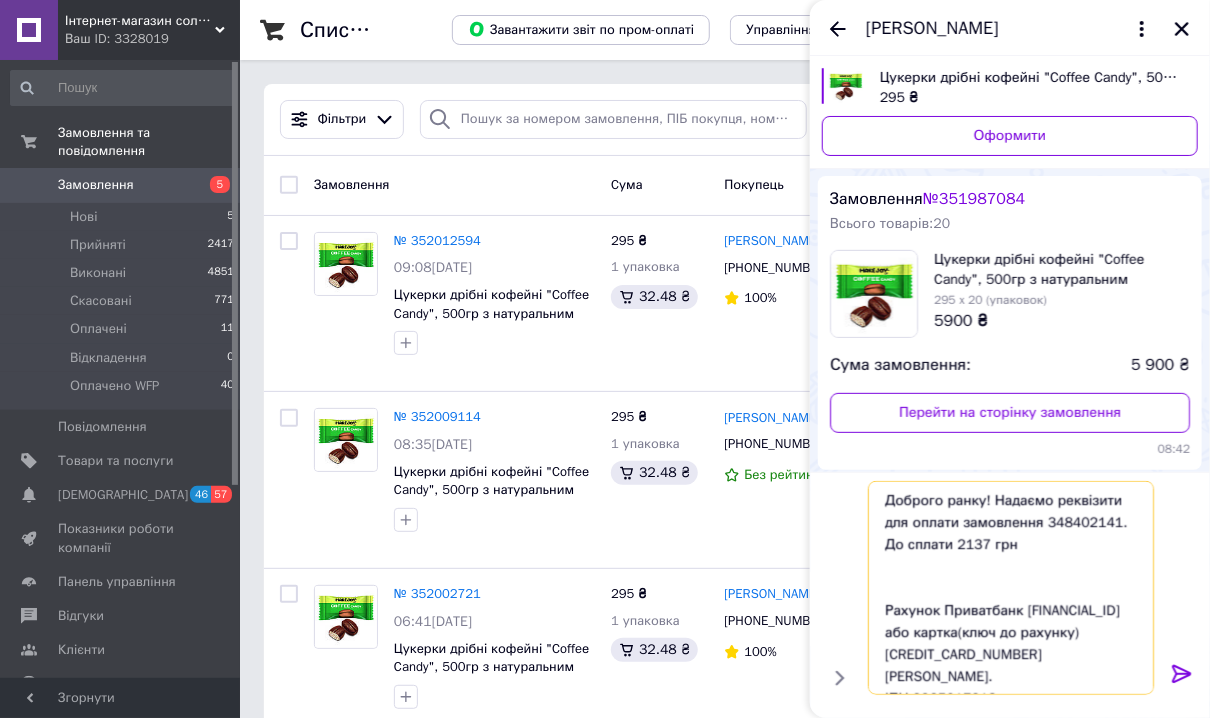click on "Доброго ранку! Надаємо реквізити для оплати замовлення 348402141. До сплати 2137 грн
Рахунок Приватбанк UA60 305299 00000 26004025902450
або картка(ключ до рахунку) 5169 3351 0161 6197 Баскаков Денис Віталійович.
ІПН 2965017318
Вкажіть, будь ласка, своє прізвище у платежі. Напишіть нам, будь ласка, як оплатите!" at bounding box center (1011, 587) 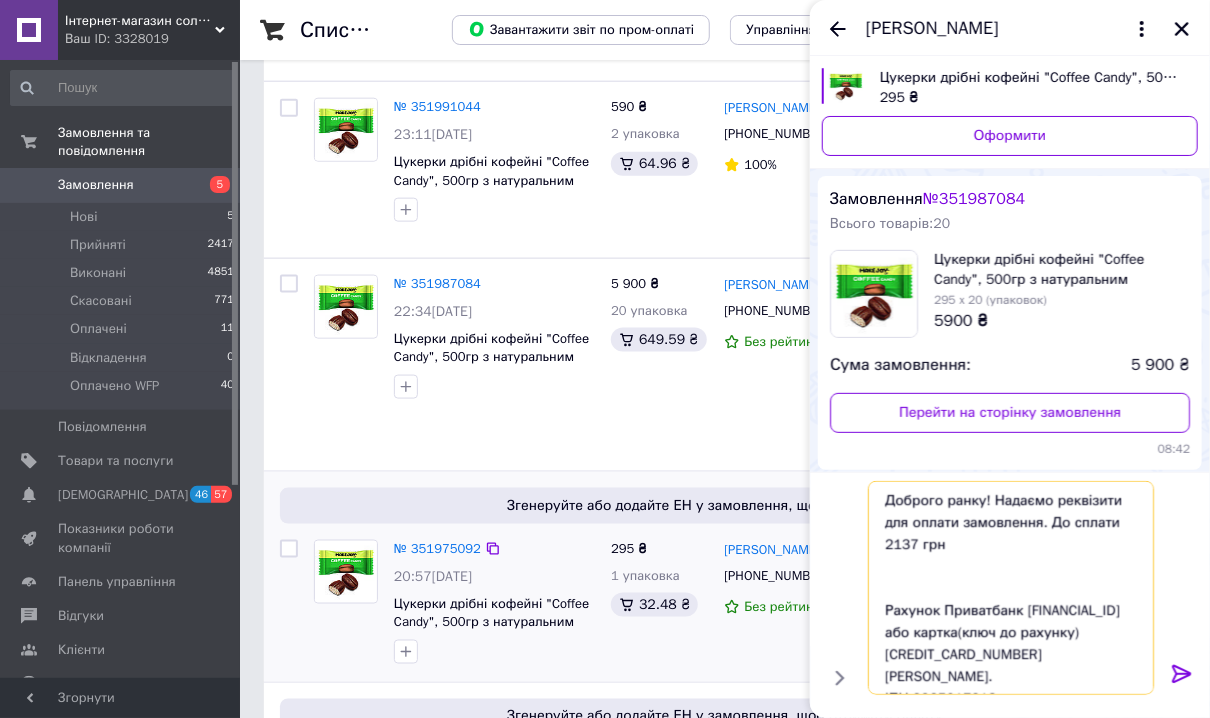 scroll, scrollTop: 960, scrollLeft: 0, axis: vertical 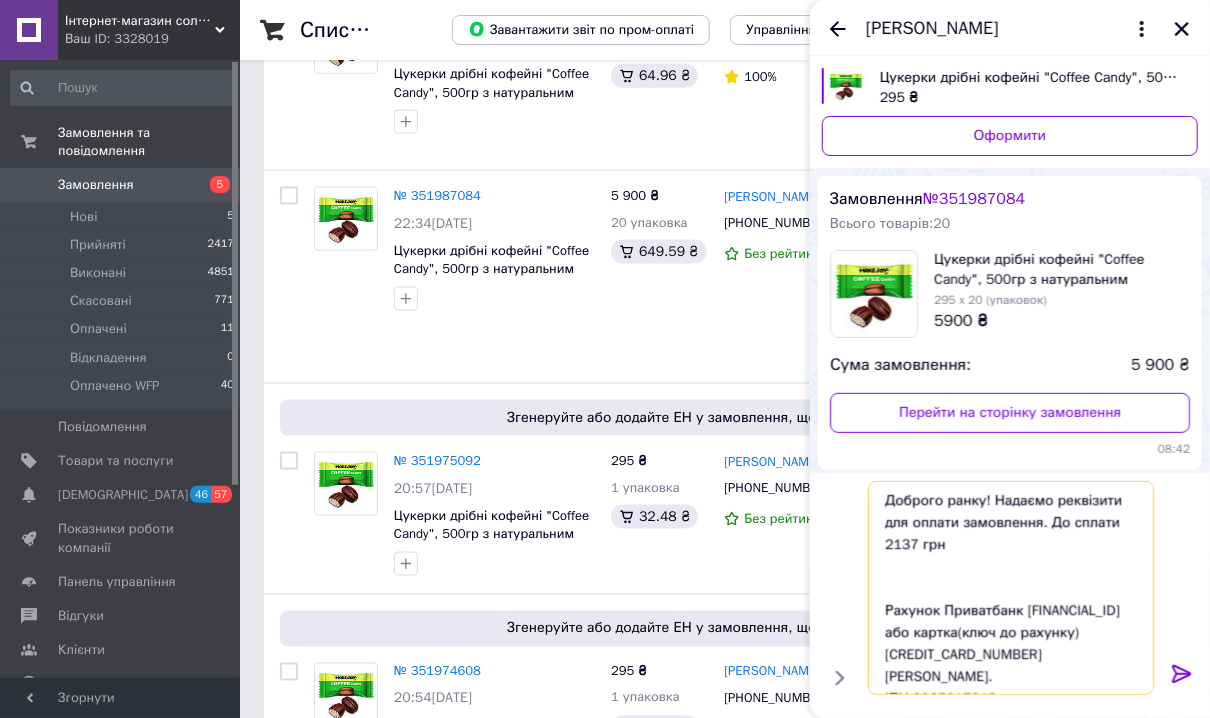 click on "Доброго ранку! Надаємо реквізити для оплати замовлення. До сплати 2137 грн
Рахунок Приватбанк UA60 305299 00000 26004025902450
або картка(ключ до рахунку) 5169 3351 0161 6197 Баскаков Денис Віталійович.
ІПН 2965017318
Вкажіть, будь ласка, своє прізвище у платежі. Напишіть нам, будь ласка, як оплатите!" at bounding box center [1011, 587] 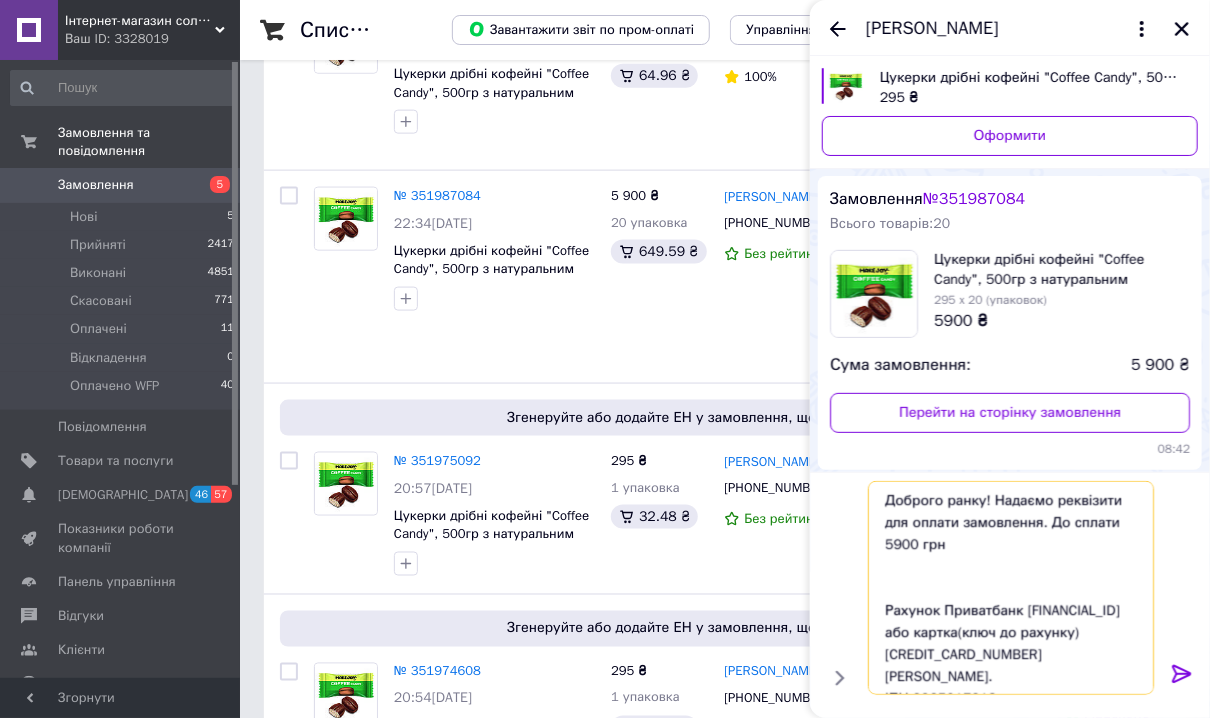 type on "Доброго ранку! Надаємо реквізити для оплати замовлення. До сплати 5900 грн
Рахунок Приватбанк UA60 305299 00000 26004025902450
або картка(ключ до рахунку) 5169 3351 0161 6197 Баскаков Денис Віталійович.
ІПН 2965017318
Вкажіть, будь ласка, своє прізвище у платежі. Напишіть нам, будь ласка, як оплатите!" 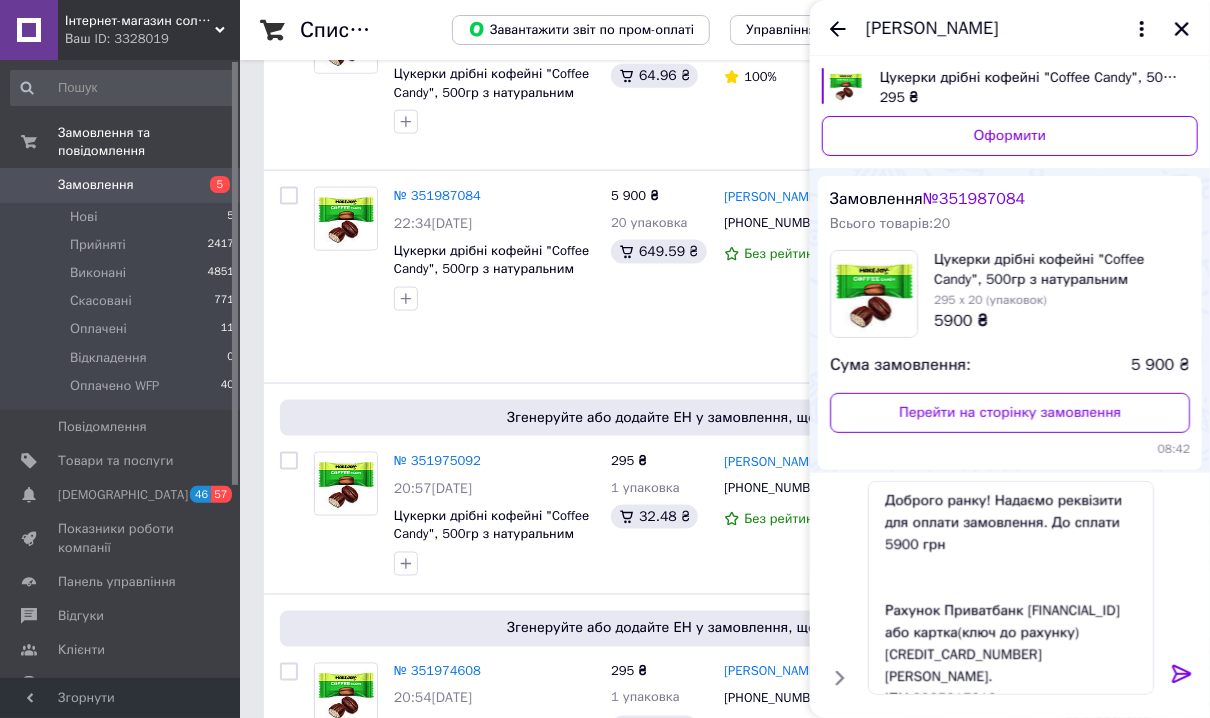 click 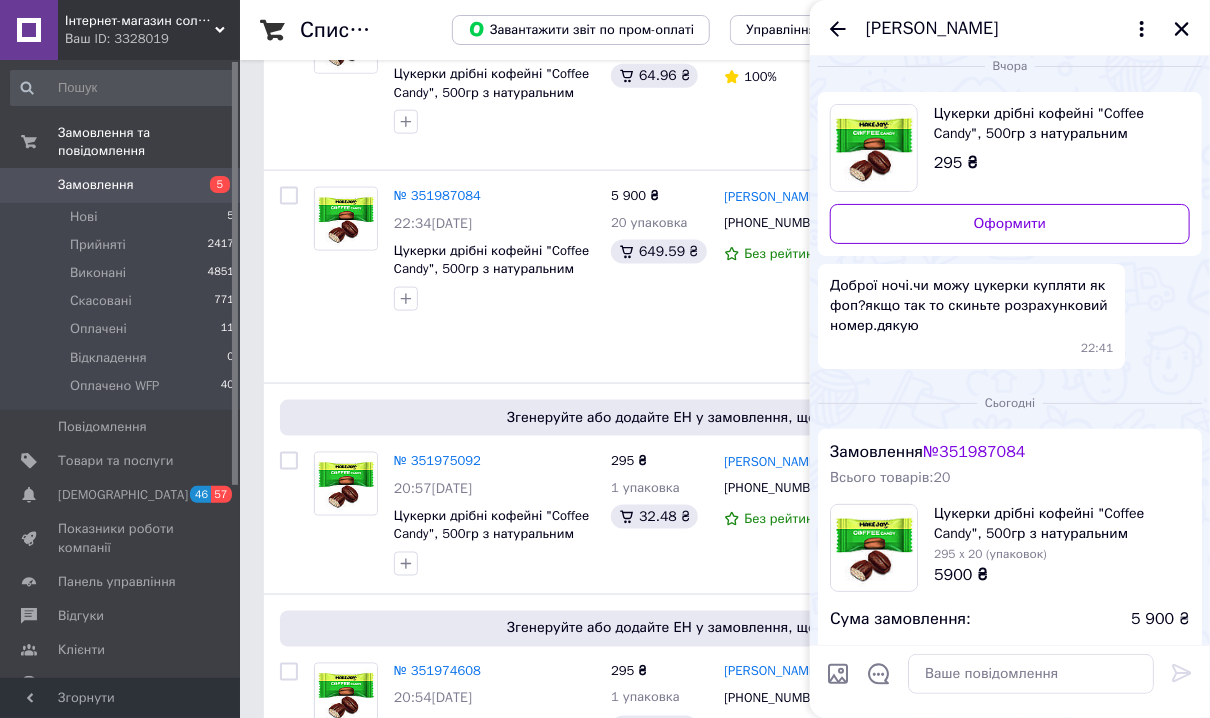 scroll, scrollTop: 0, scrollLeft: 0, axis: both 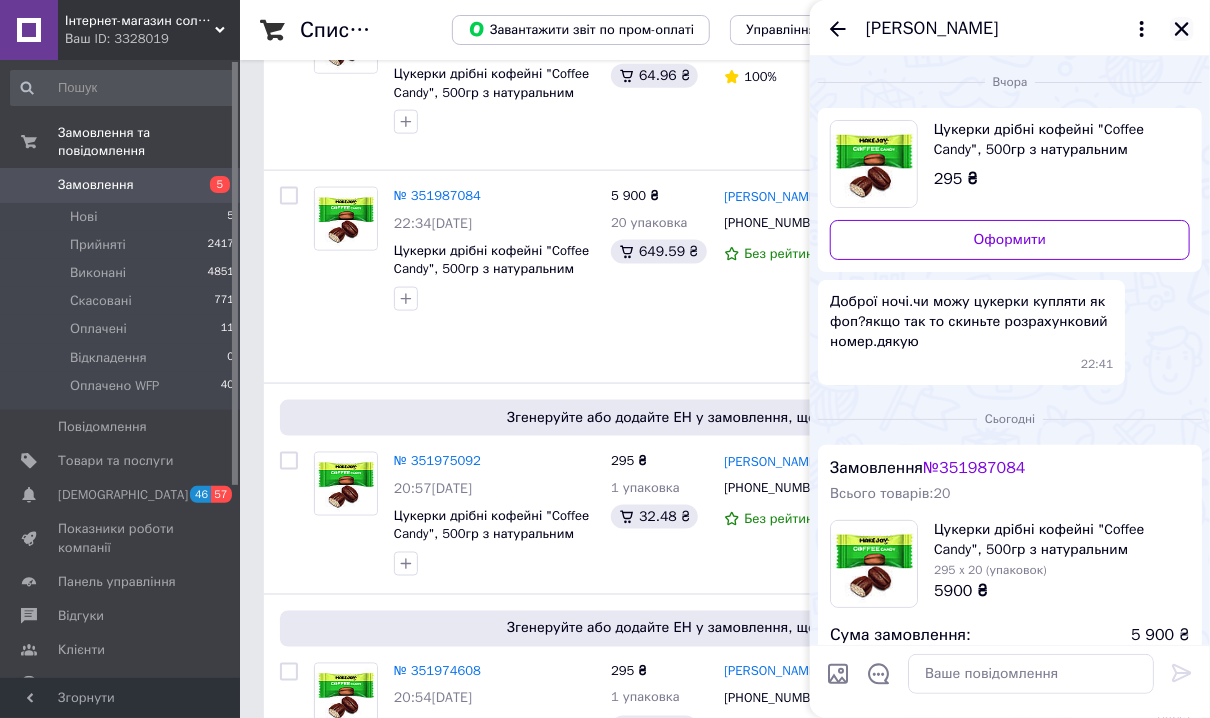 click at bounding box center (1182, 29) 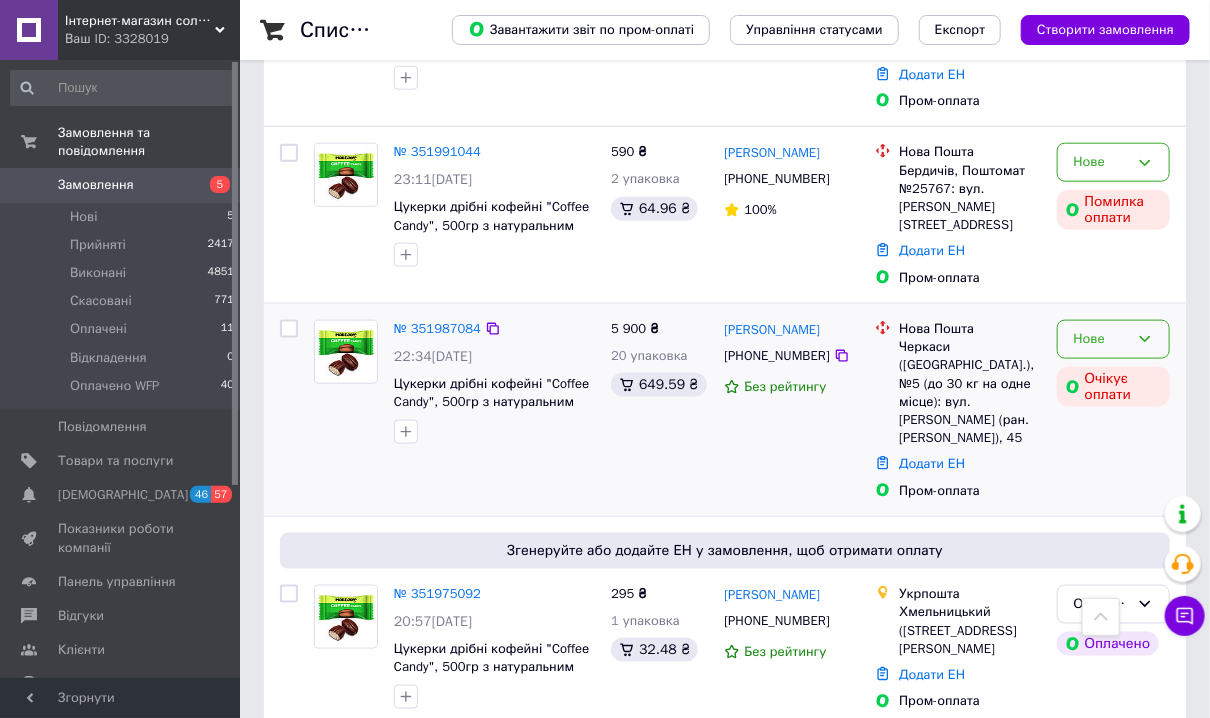 scroll, scrollTop: 800, scrollLeft: 0, axis: vertical 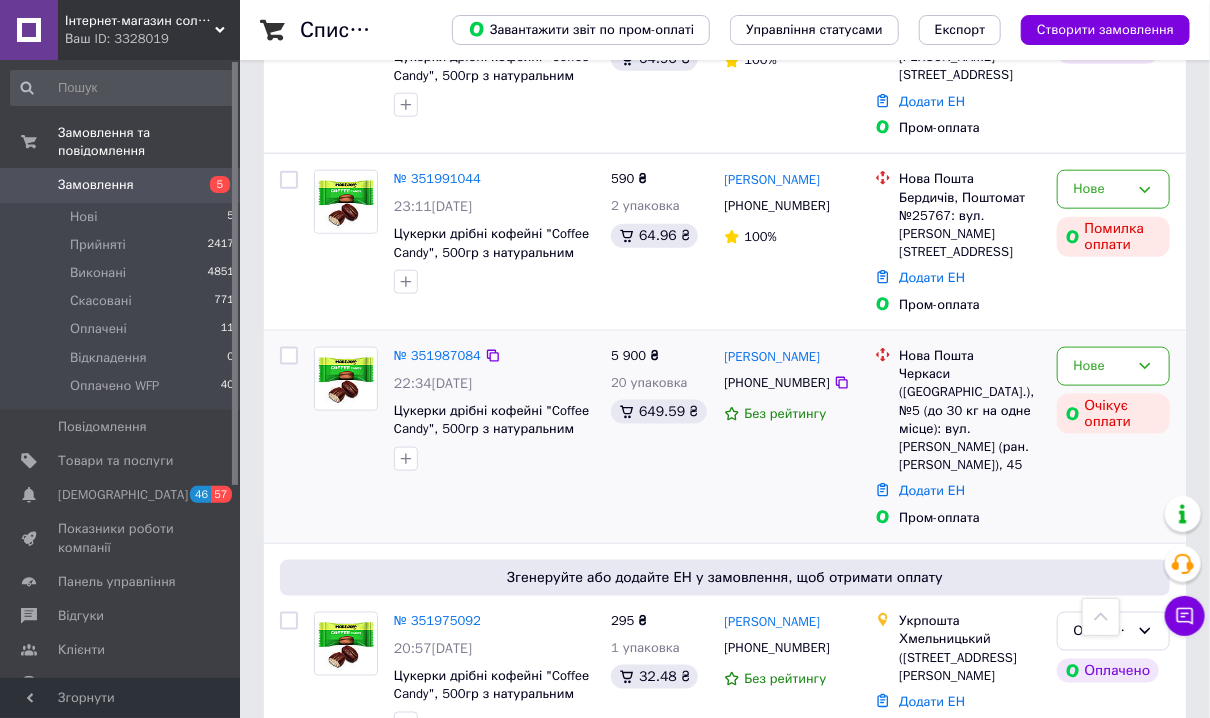 click at bounding box center [346, 409] 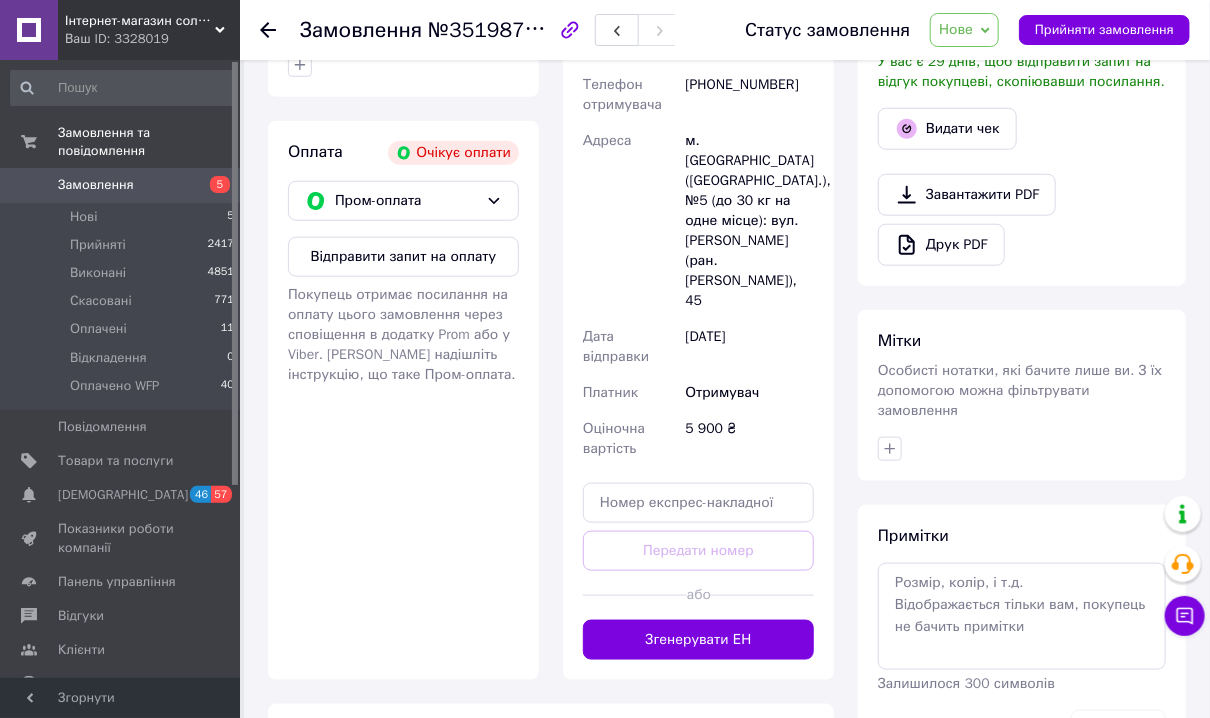 scroll, scrollTop: 641, scrollLeft: 0, axis: vertical 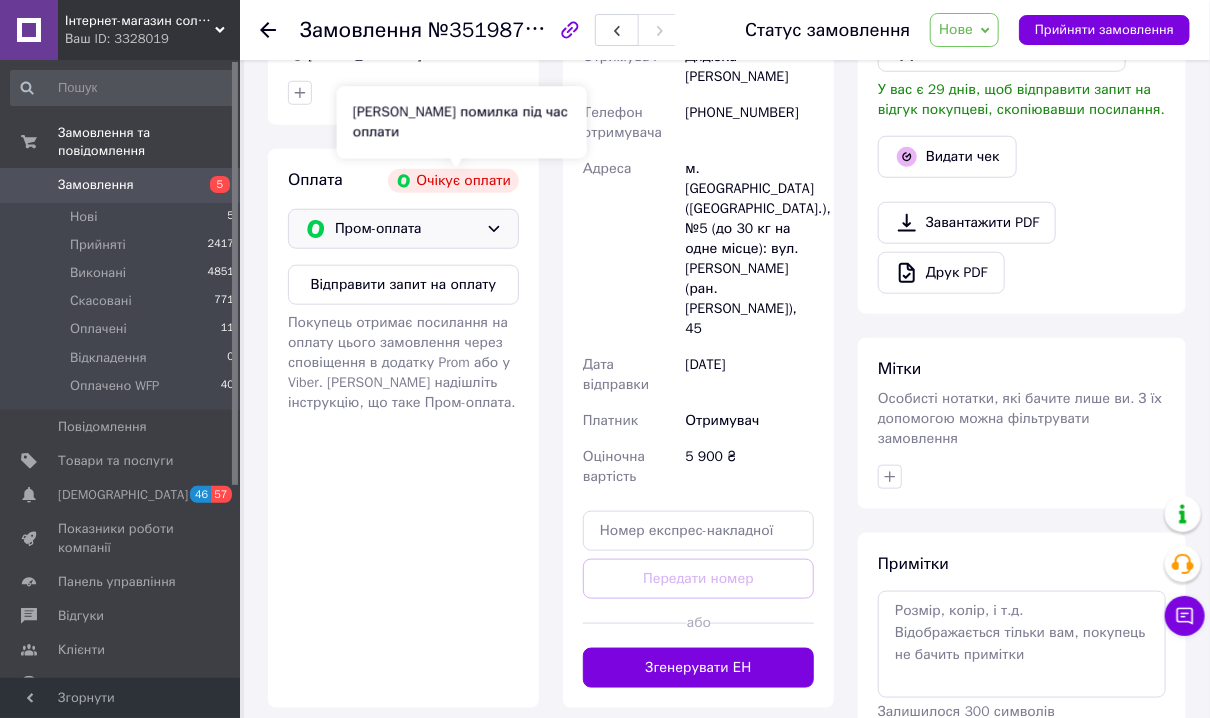 click on "Пром-оплата" at bounding box center [406, 229] 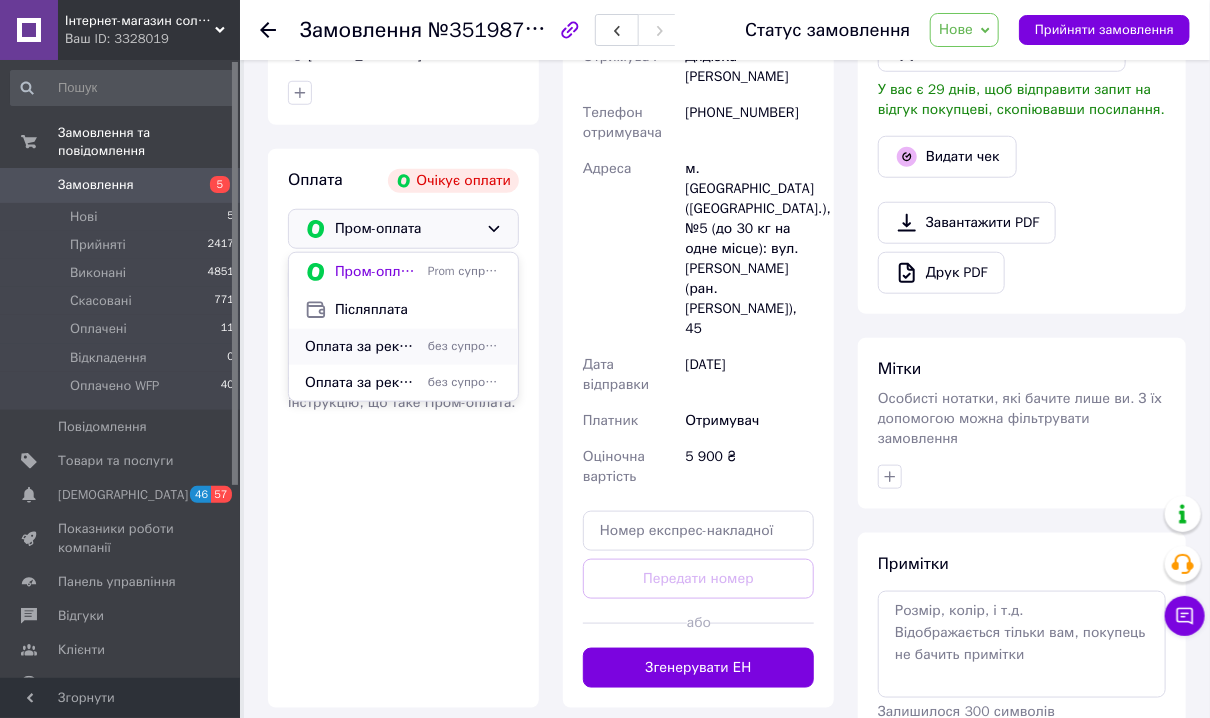 click on "без супроводу Prom" at bounding box center [465, 346] 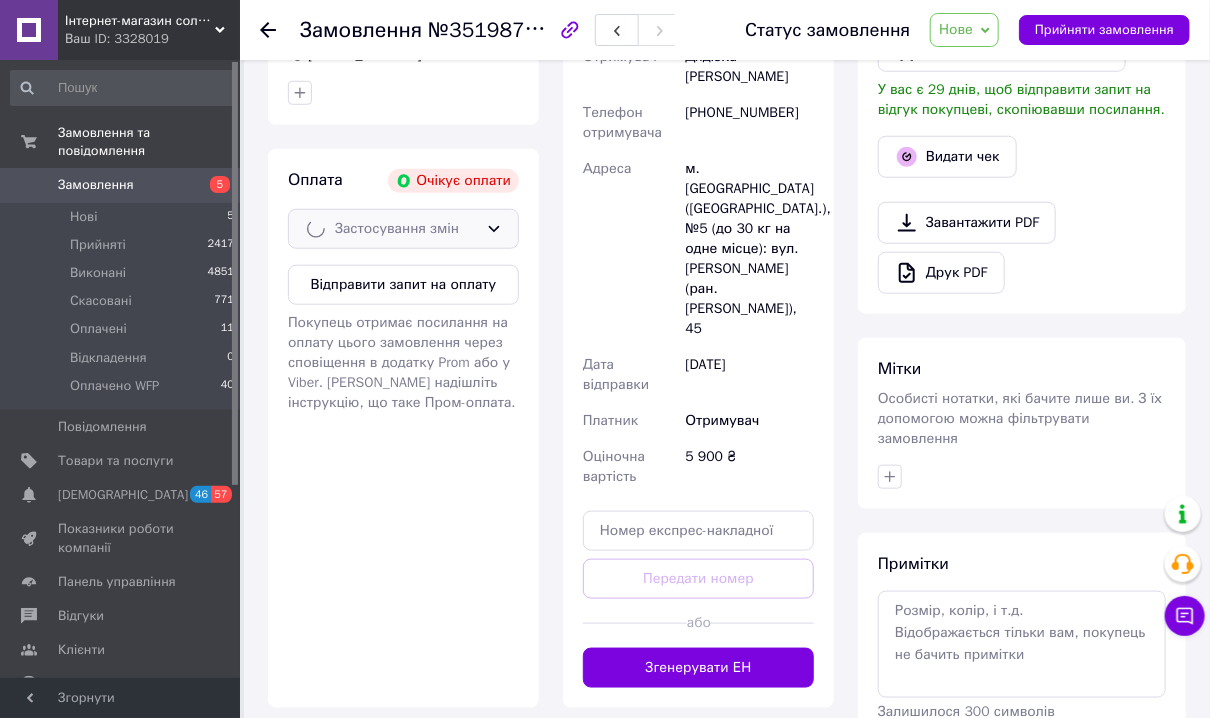 click on "Замовлення" at bounding box center (96, 185) 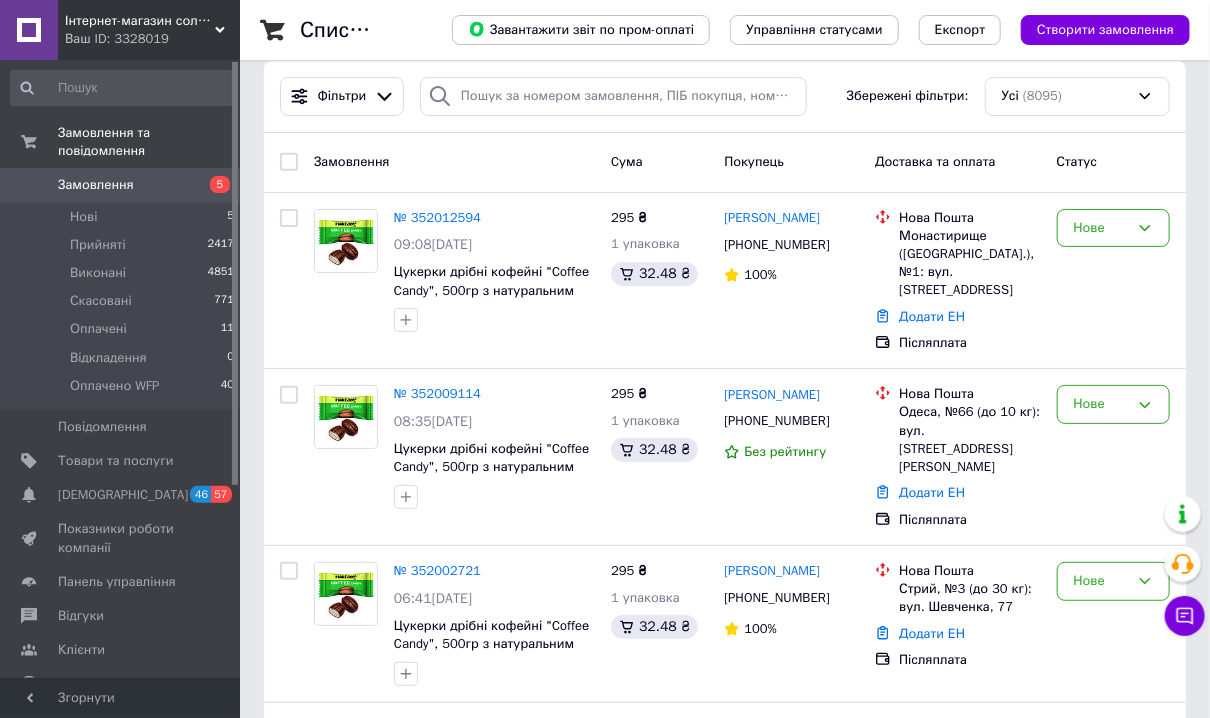 scroll, scrollTop: 0, scrollLeft: 0, axis: both 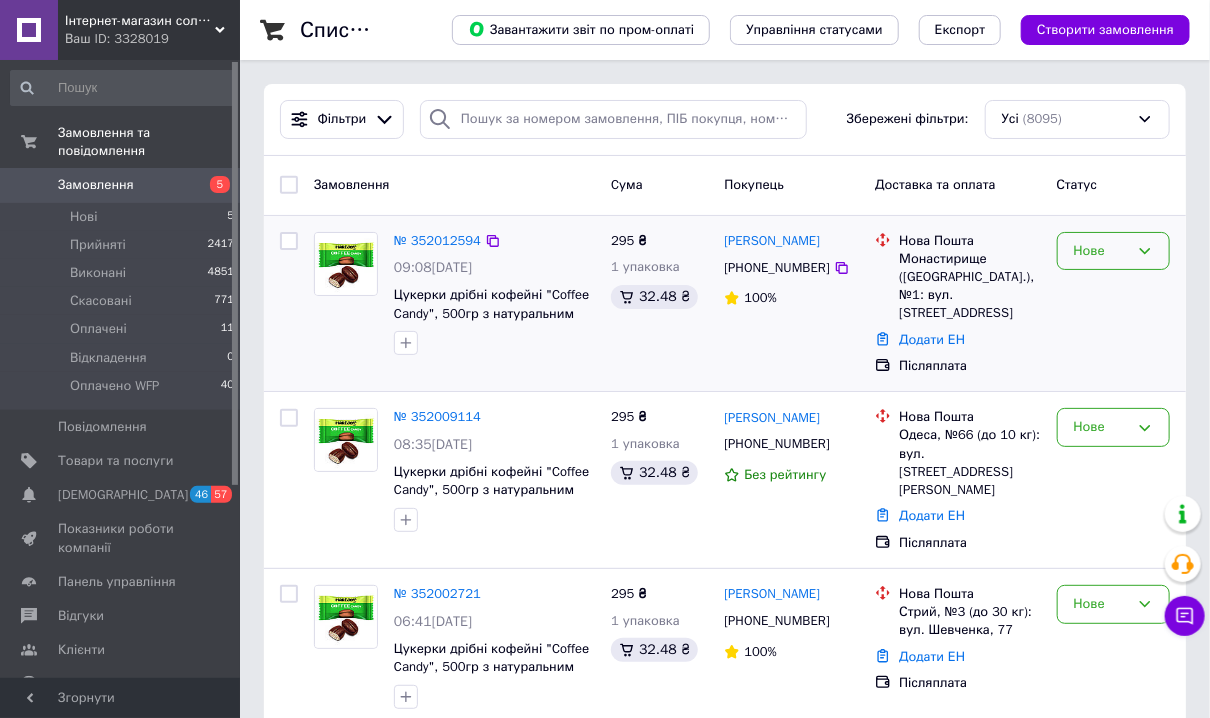 click on "Нове" at bounding box center (1101, 251) 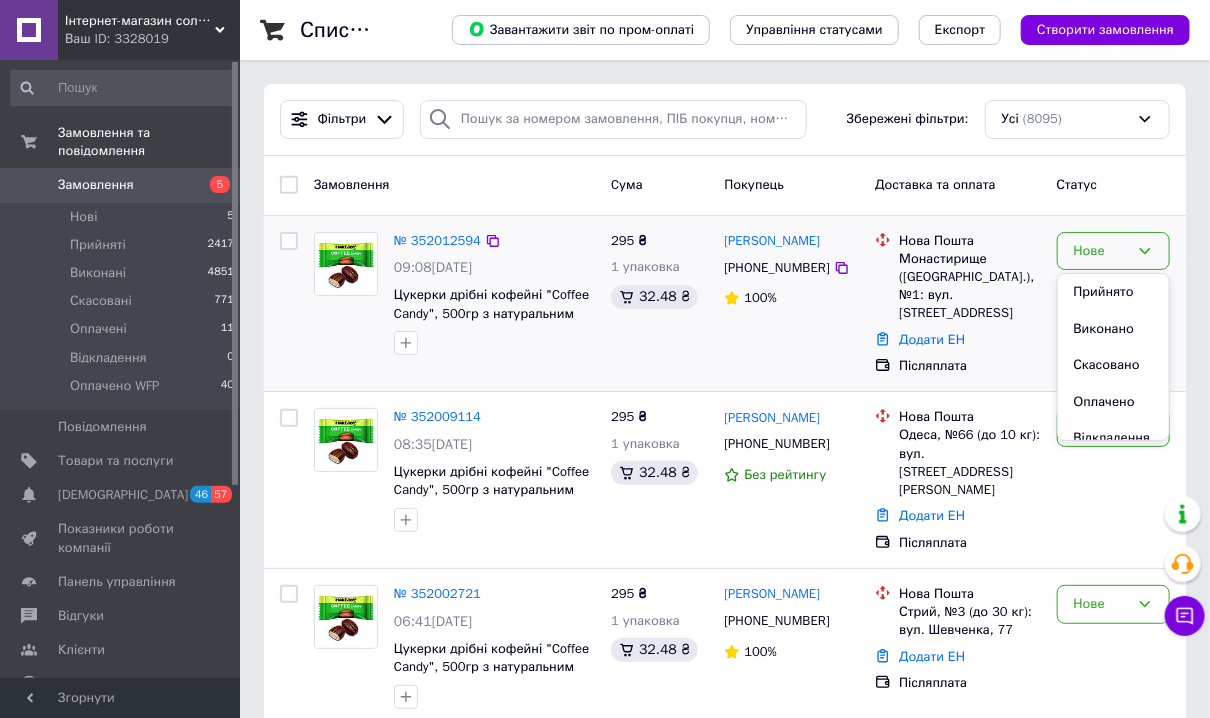 click on "Прийнято" at bounding box center (1113, 292) 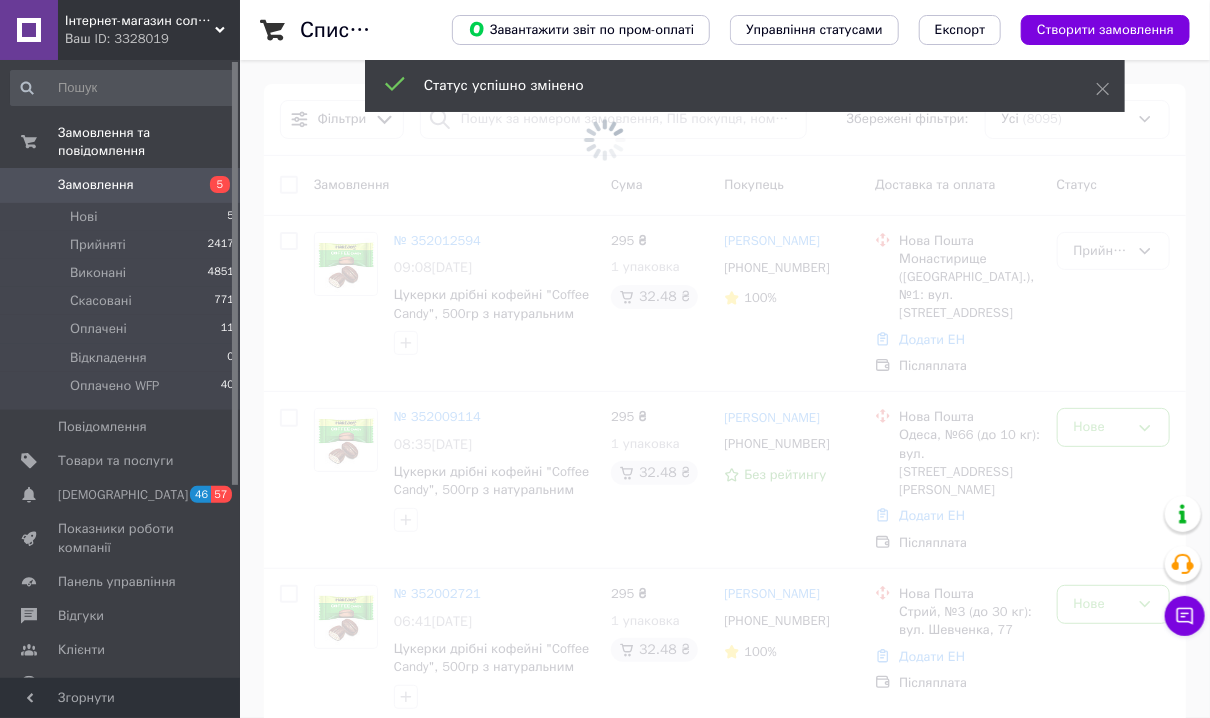 scroll, scrollTop: 80, scrollLeft: 0, axis: vertical 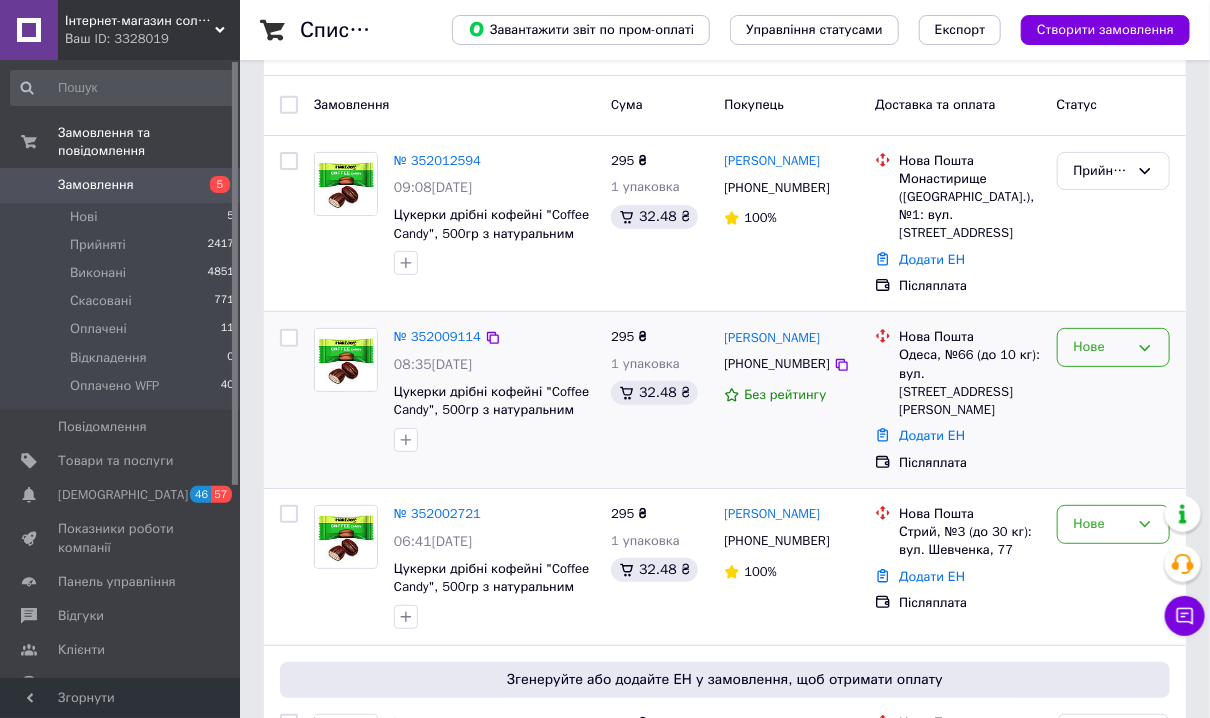 click 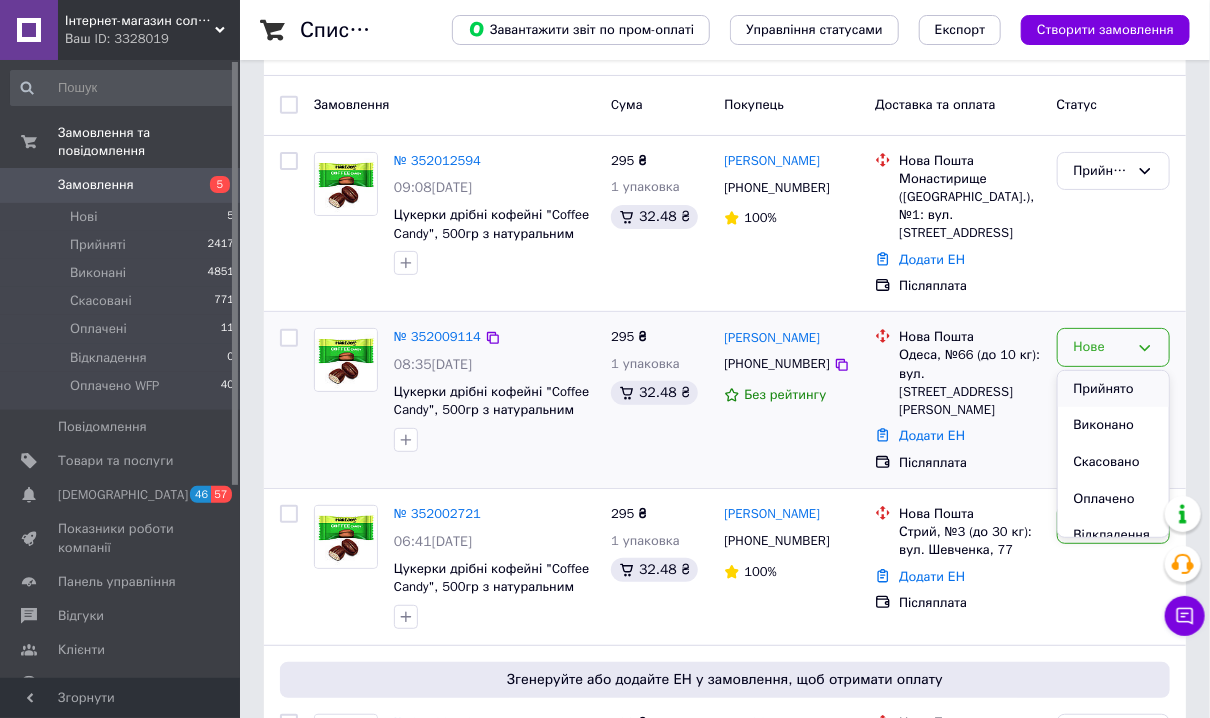 click on "Прийнято" at bounding box center (1113, 389) 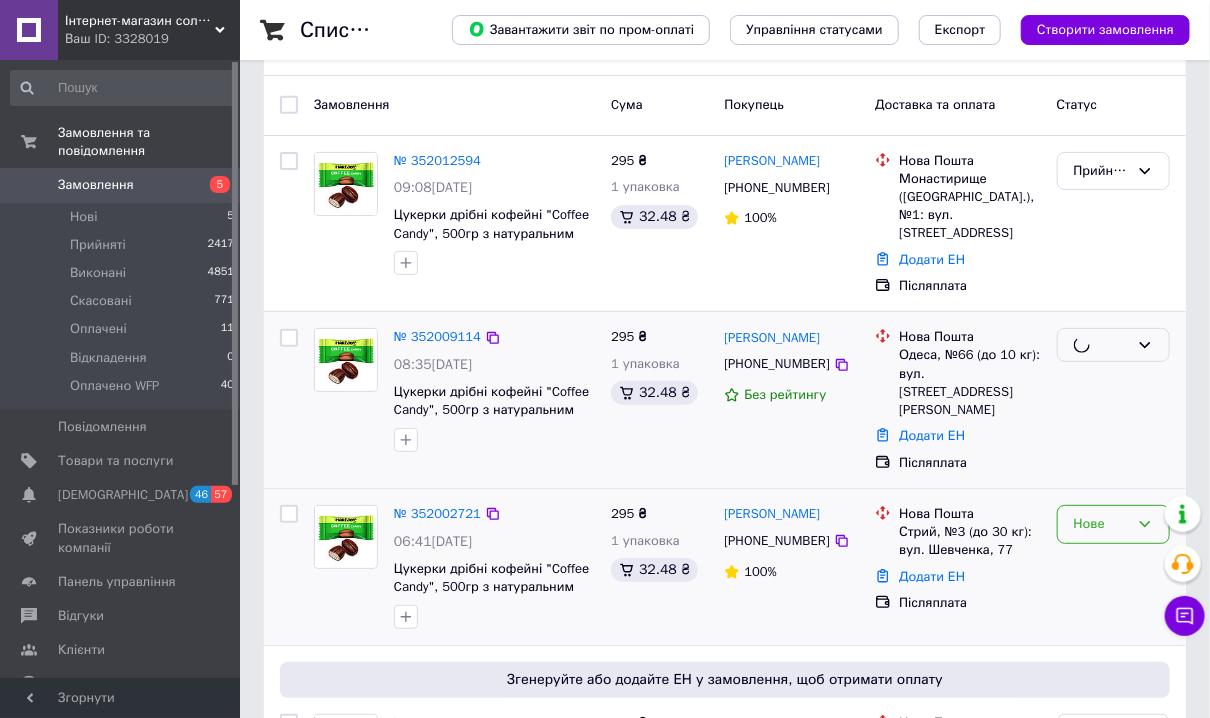 click on "Нове" at bounding box center [1113, 524] 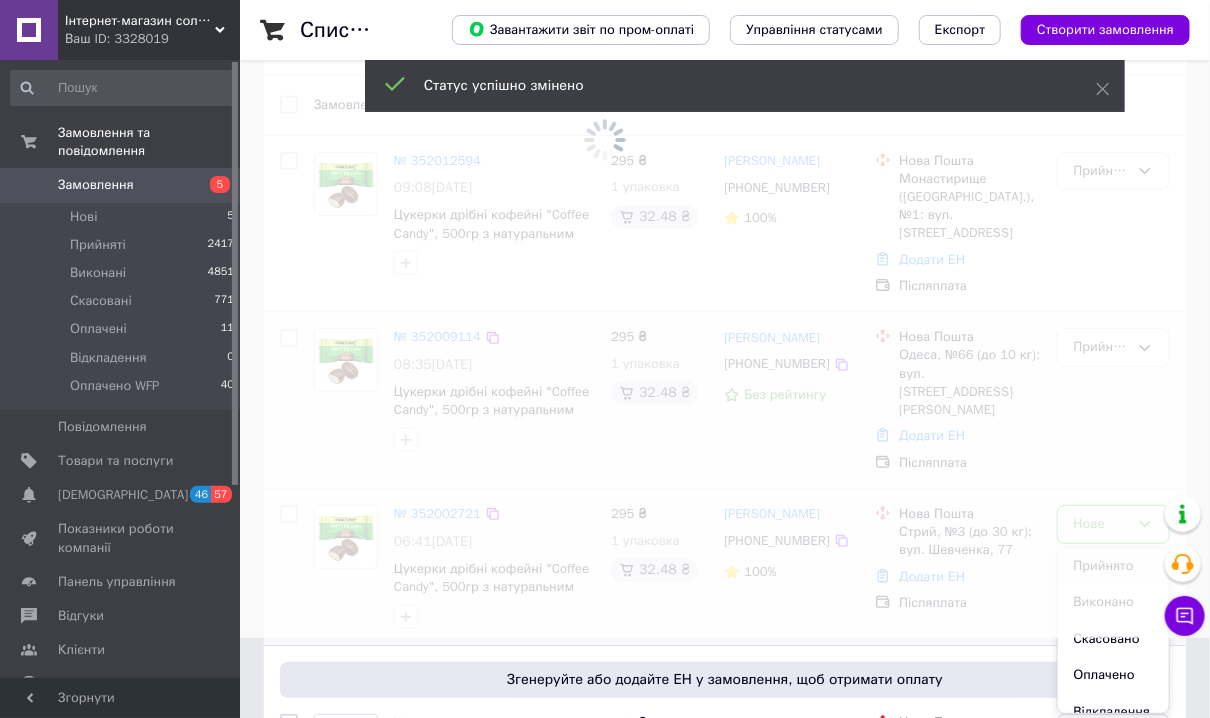 click at bounding box center (605, 279) 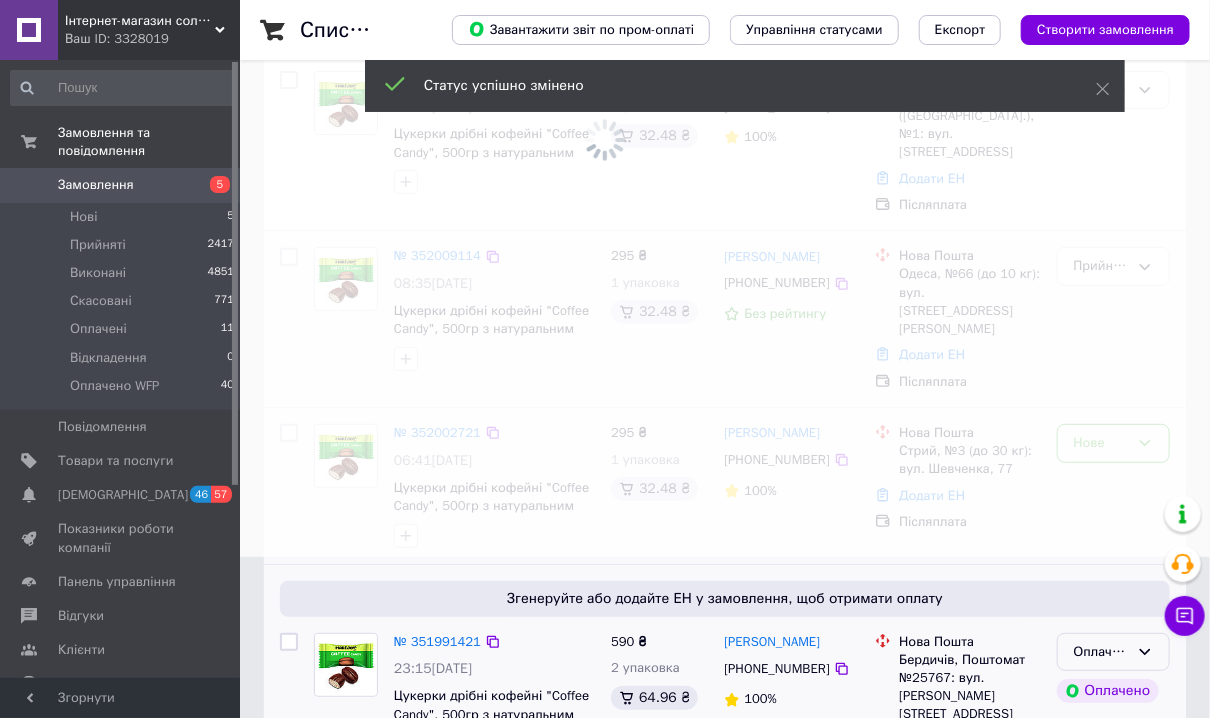 scroll, scrollTop: 240, scrollLeft: 0, axis: vertical 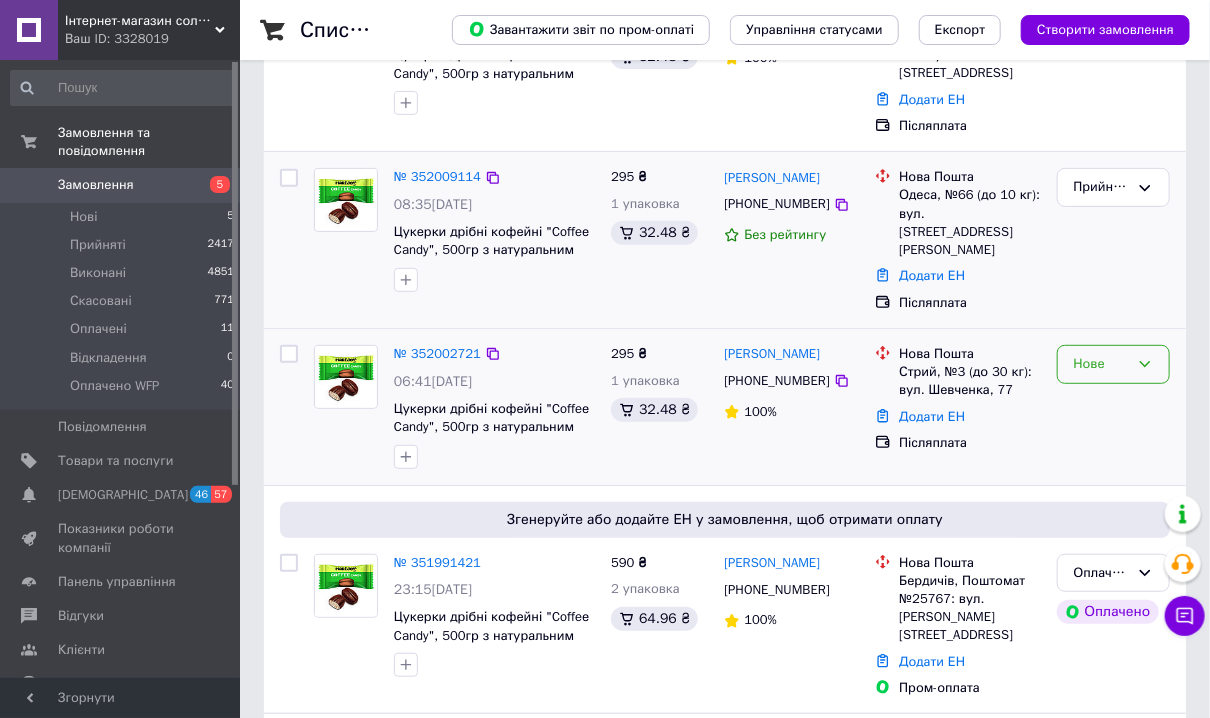 click on "Нове" at bounding box center [1113, 364] 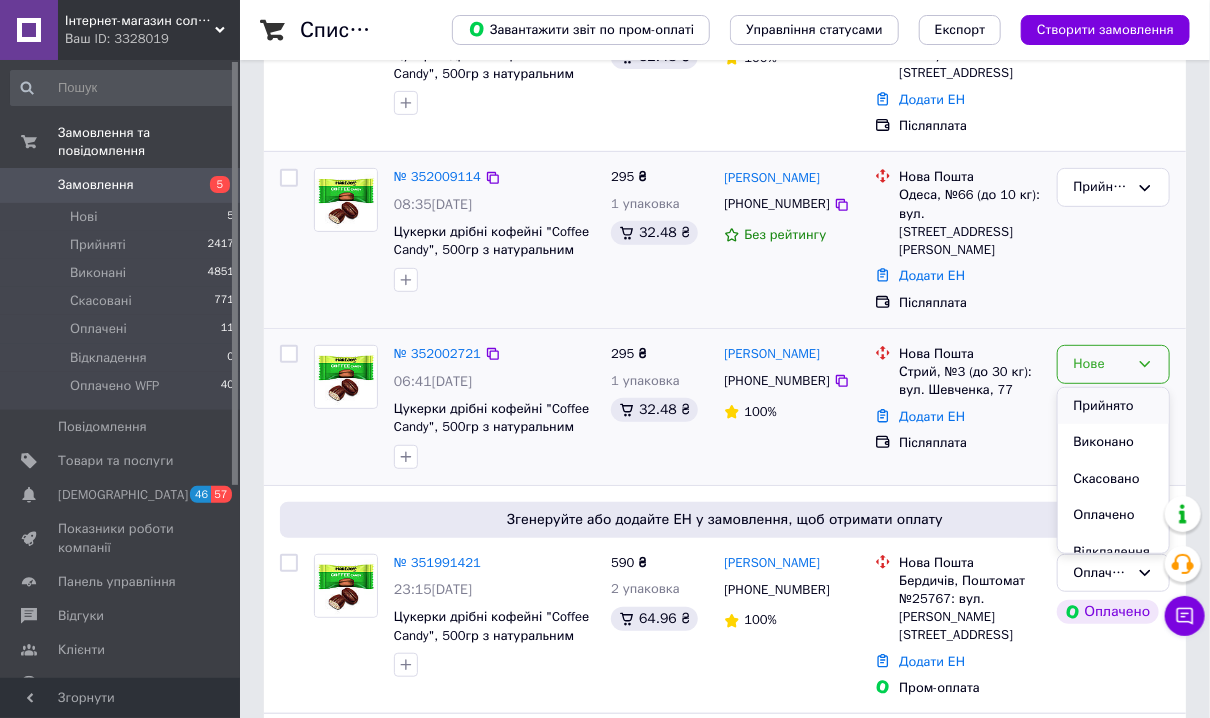 click on "Прийнято" at bounding box center [1113, 406] 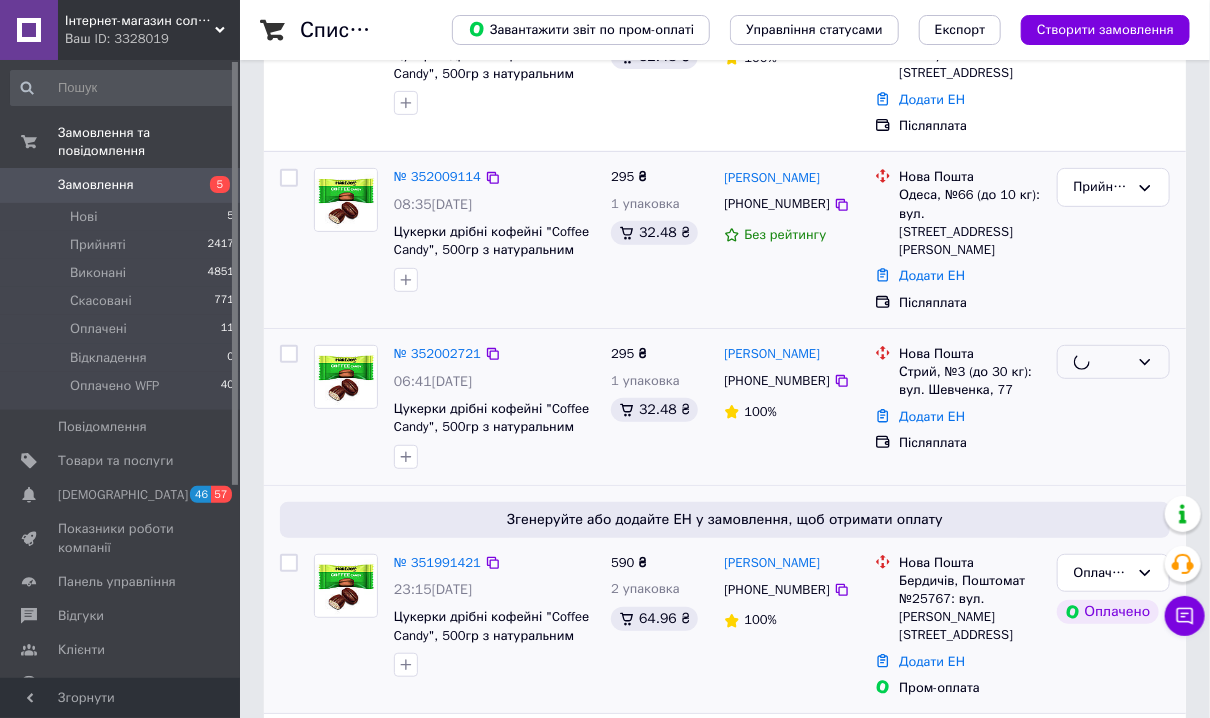 scroll, scrollTop: 400, scrollLeft: 0, axis: vertical 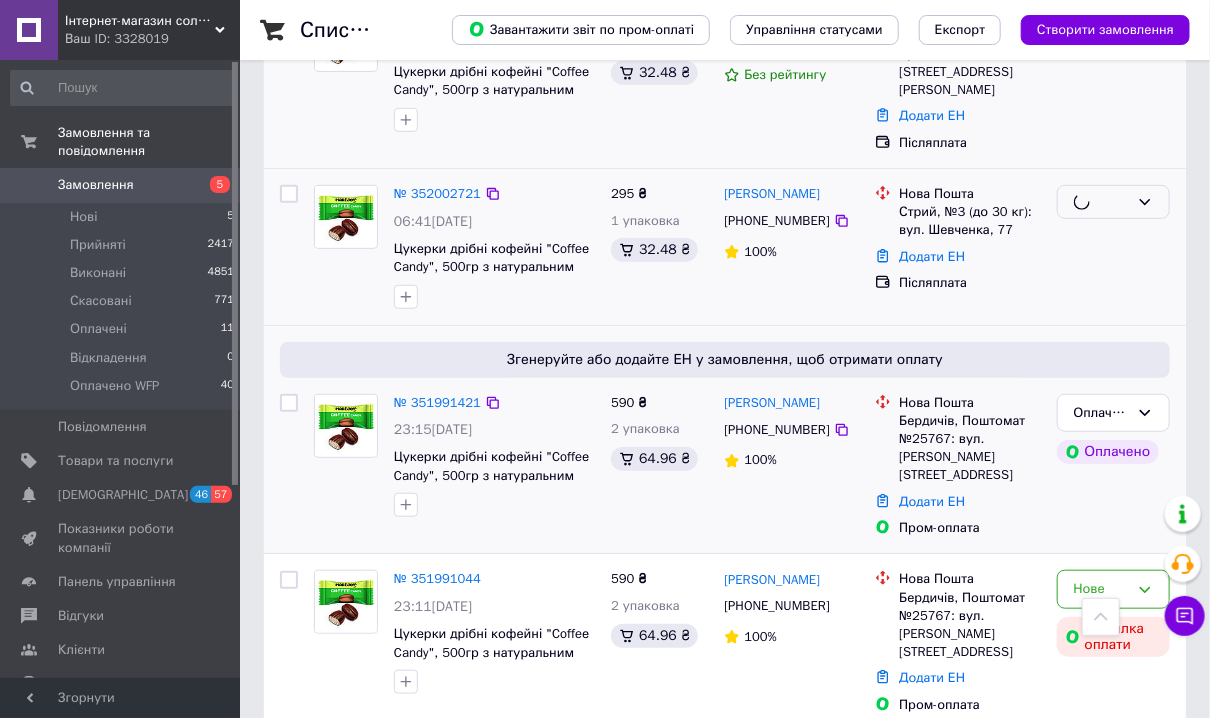 click on "Оплачено" at bounding box center [1101, 413] 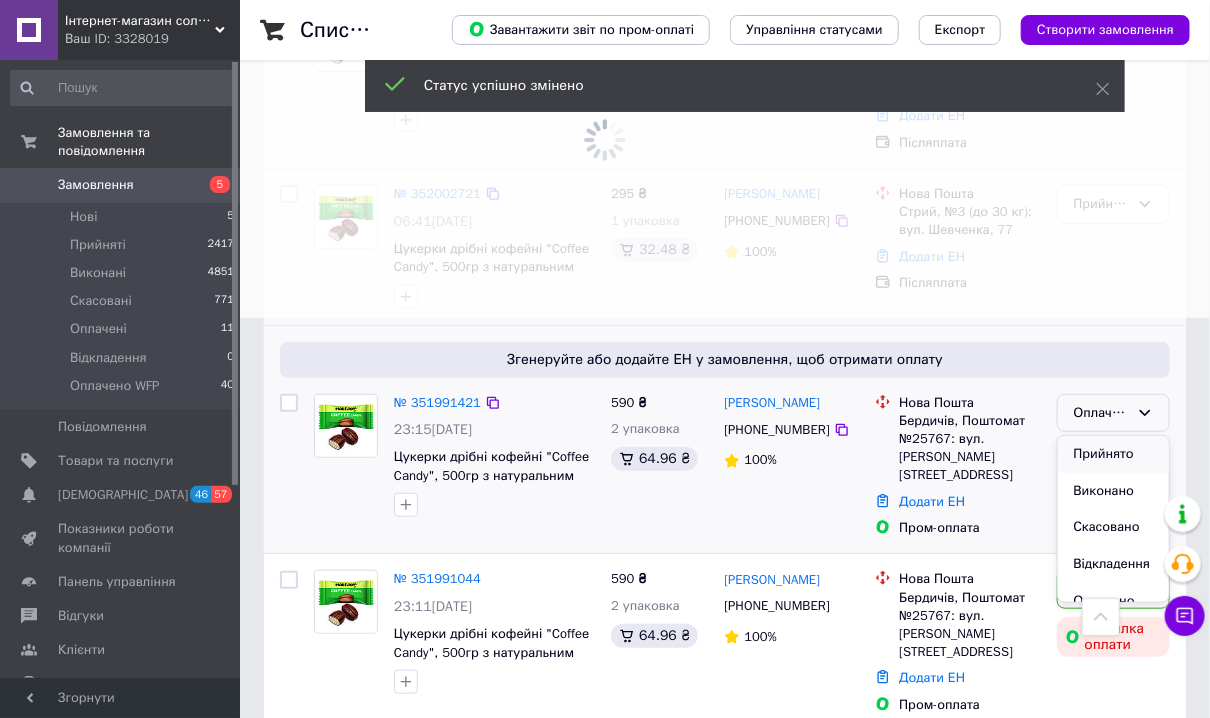 click on "Прийнято" at bounding box center [1113, 454] 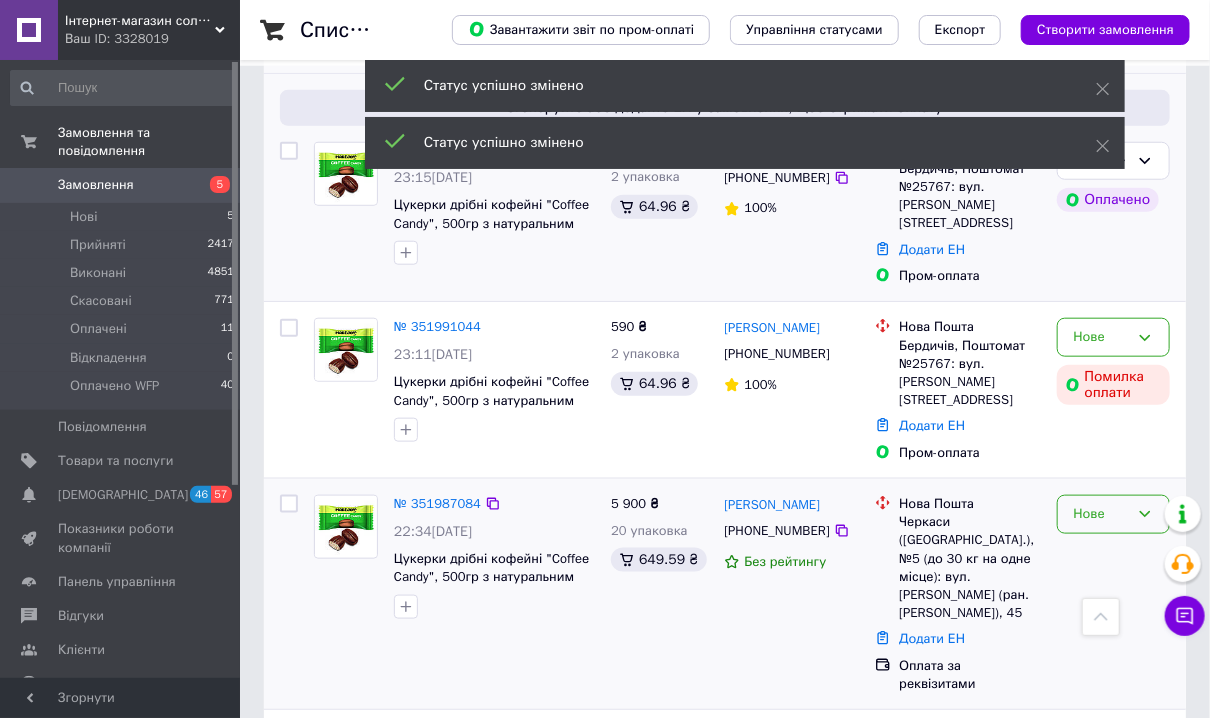 scroll, scrollTop: 720, scrollLeft: 0, axis: vertical 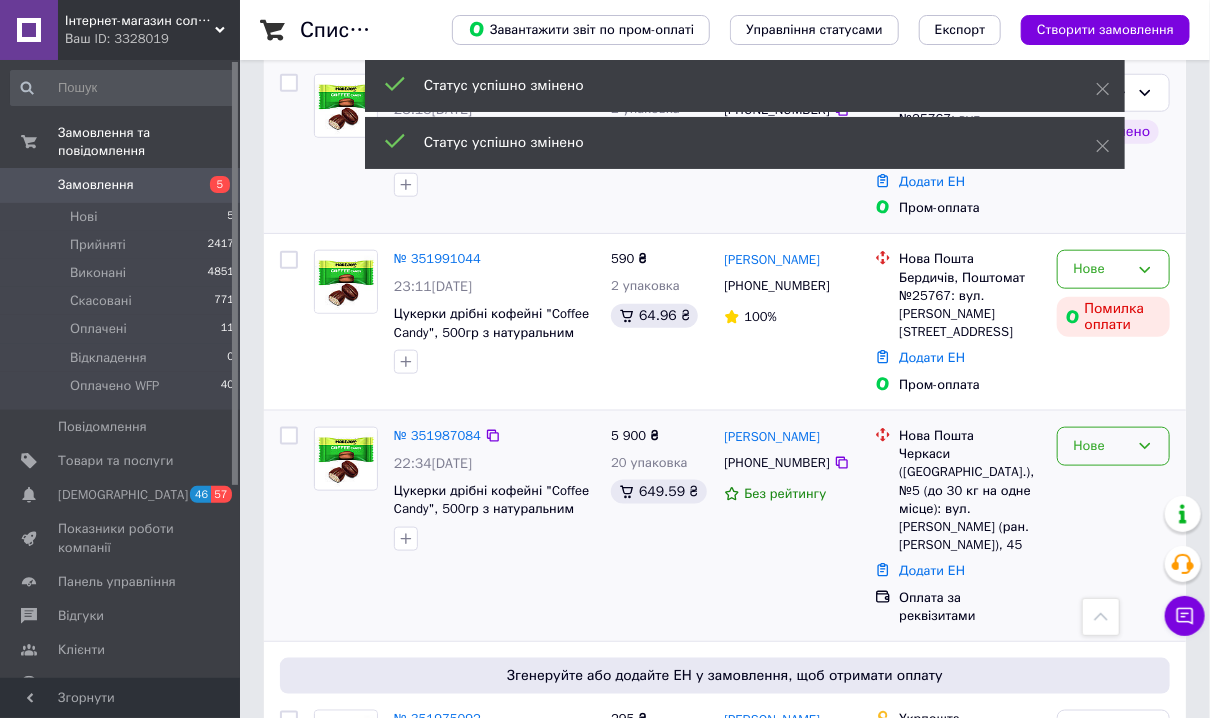 click on "Нове" at bounding box center (1101, 446) 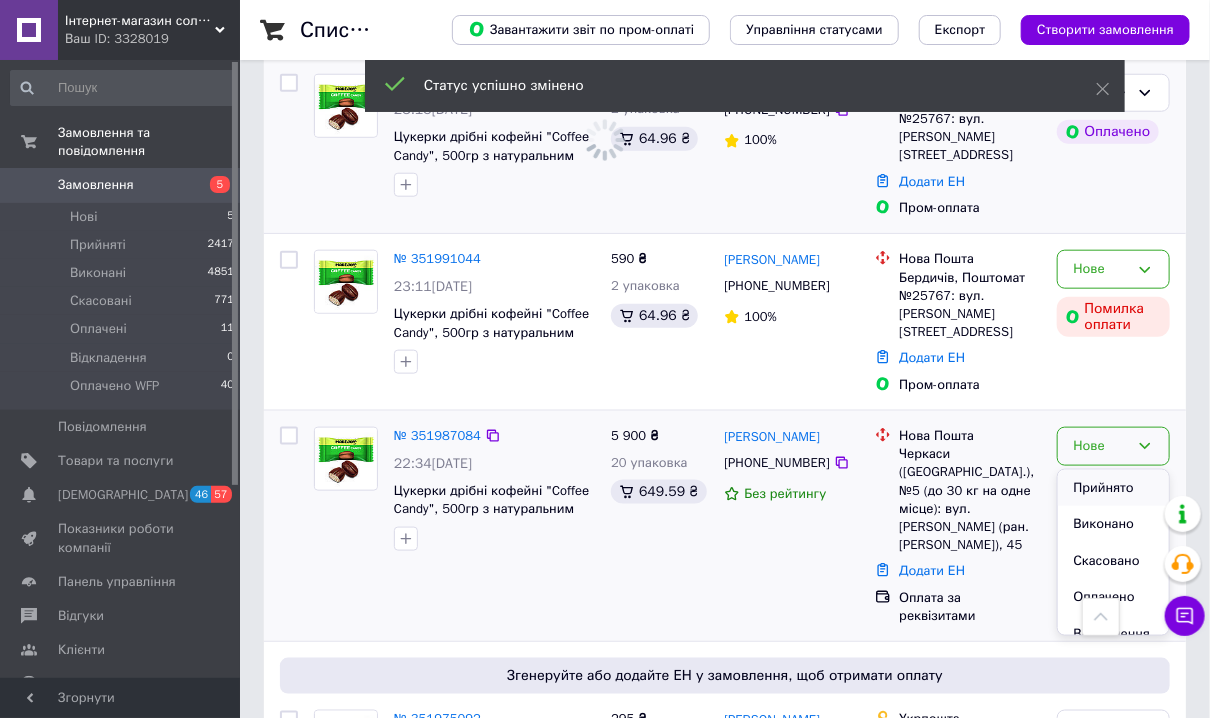 click on "Прийнято" at bounding box center (1113, 488) 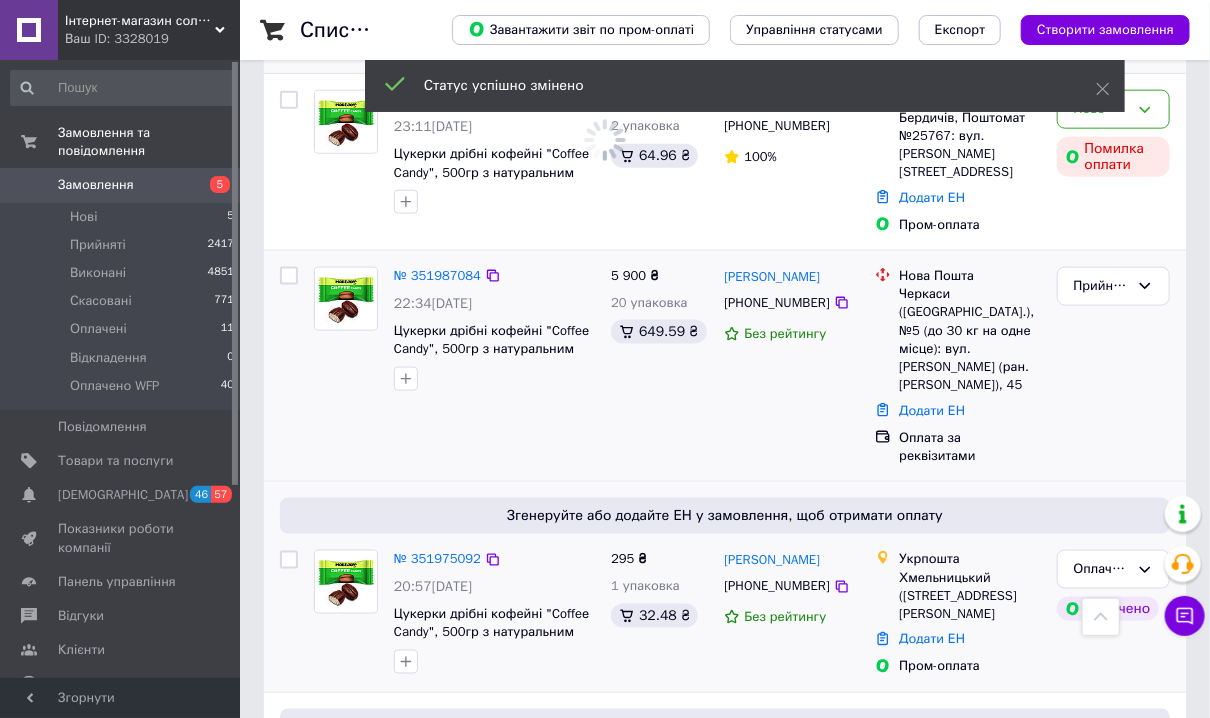 scroll, scrollTop: 960, scrollLeft: 0, axis: vertical 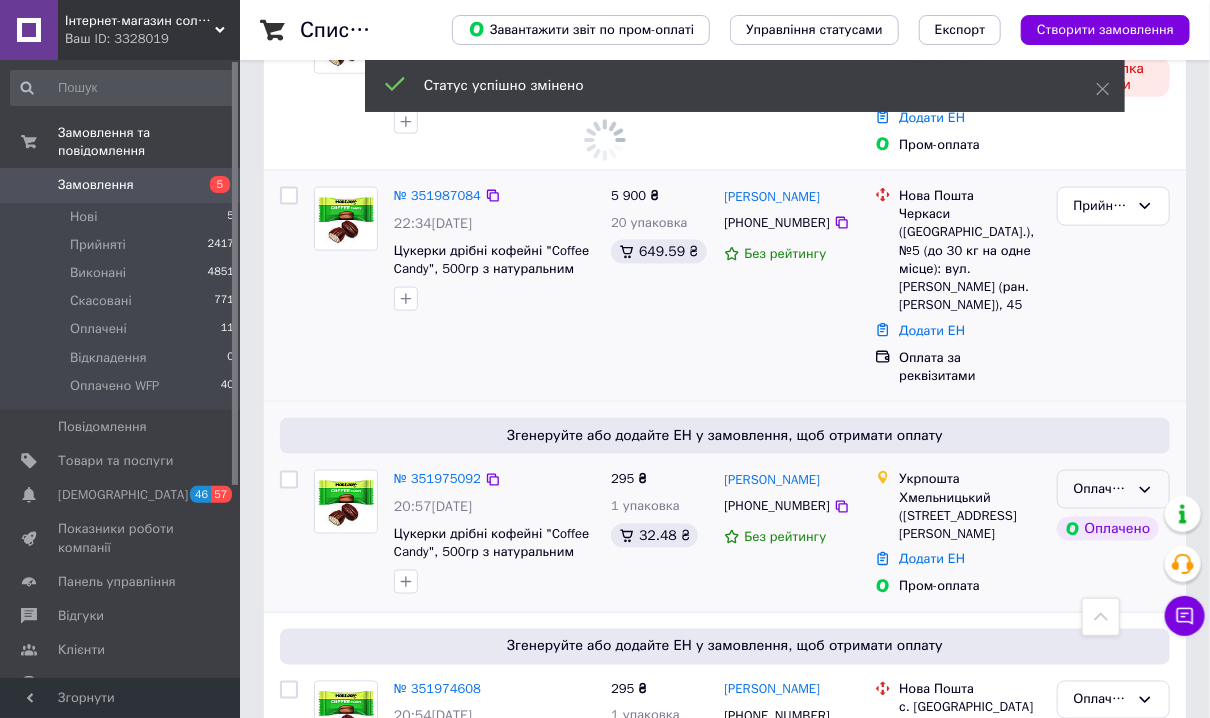click on "Оплачено" at bounding box center [1101, 489] 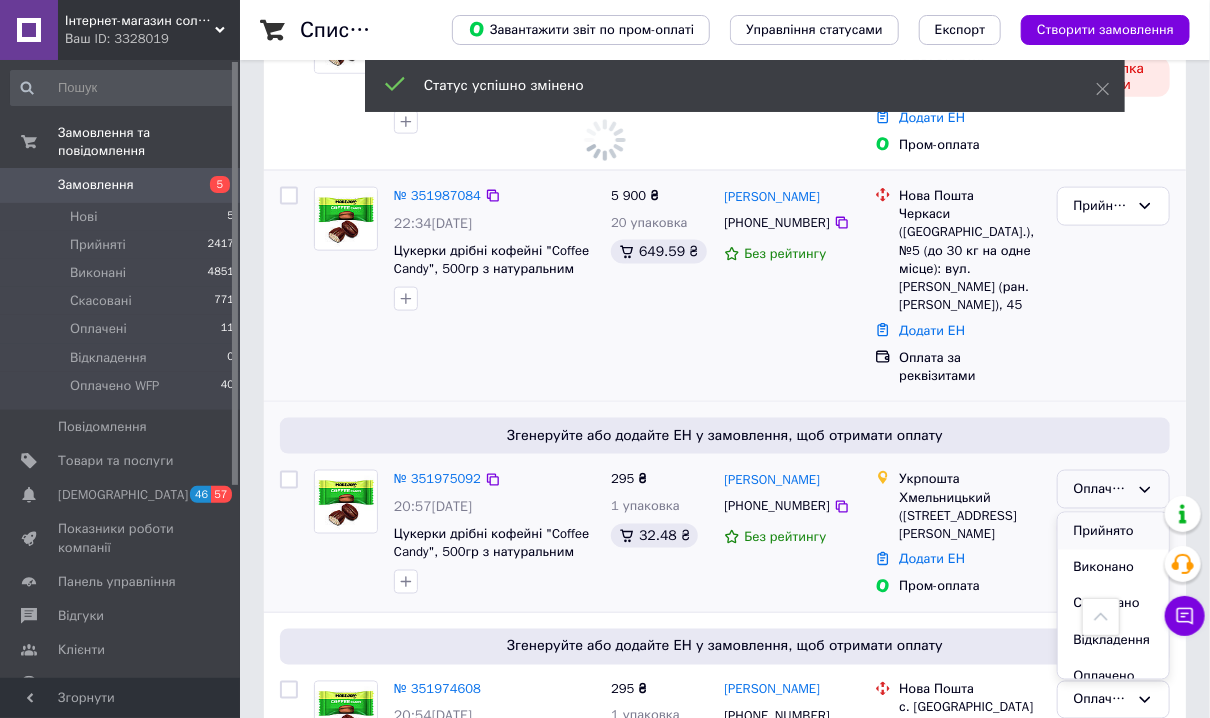 click on "Прийнято" at bounding box center [1113, 531] 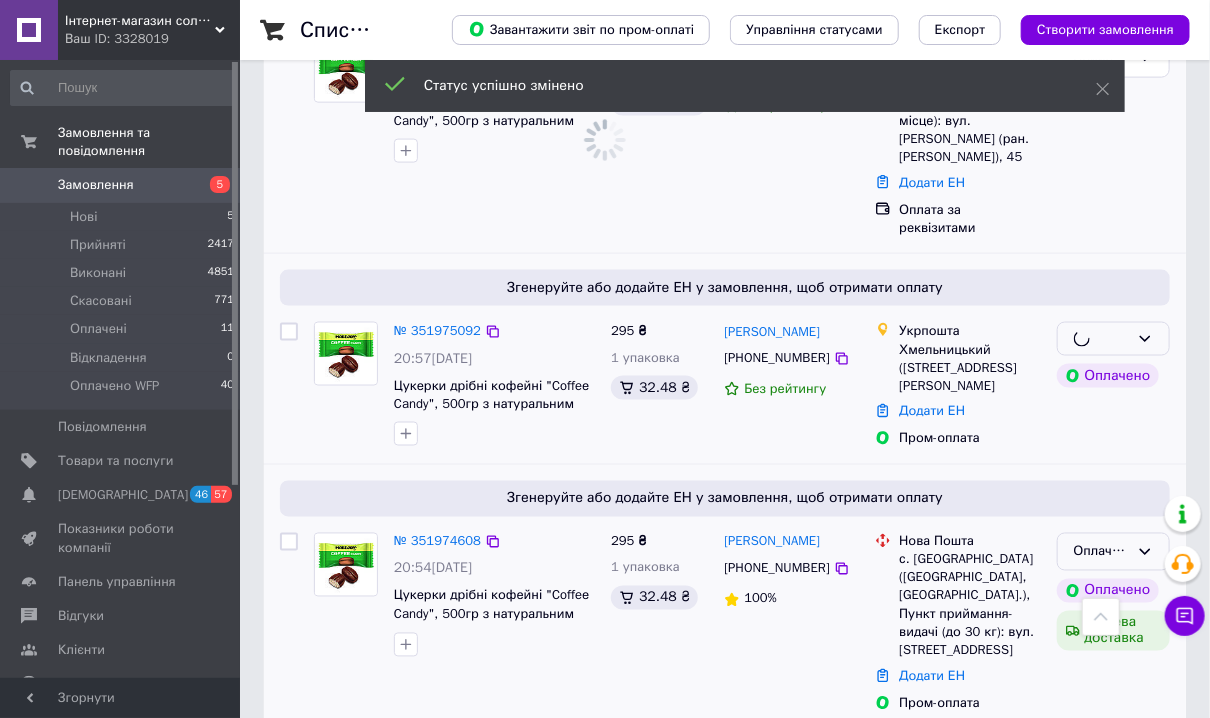 scroll, scrollTop: 1200, scrollLeft: 0, axis: vertical 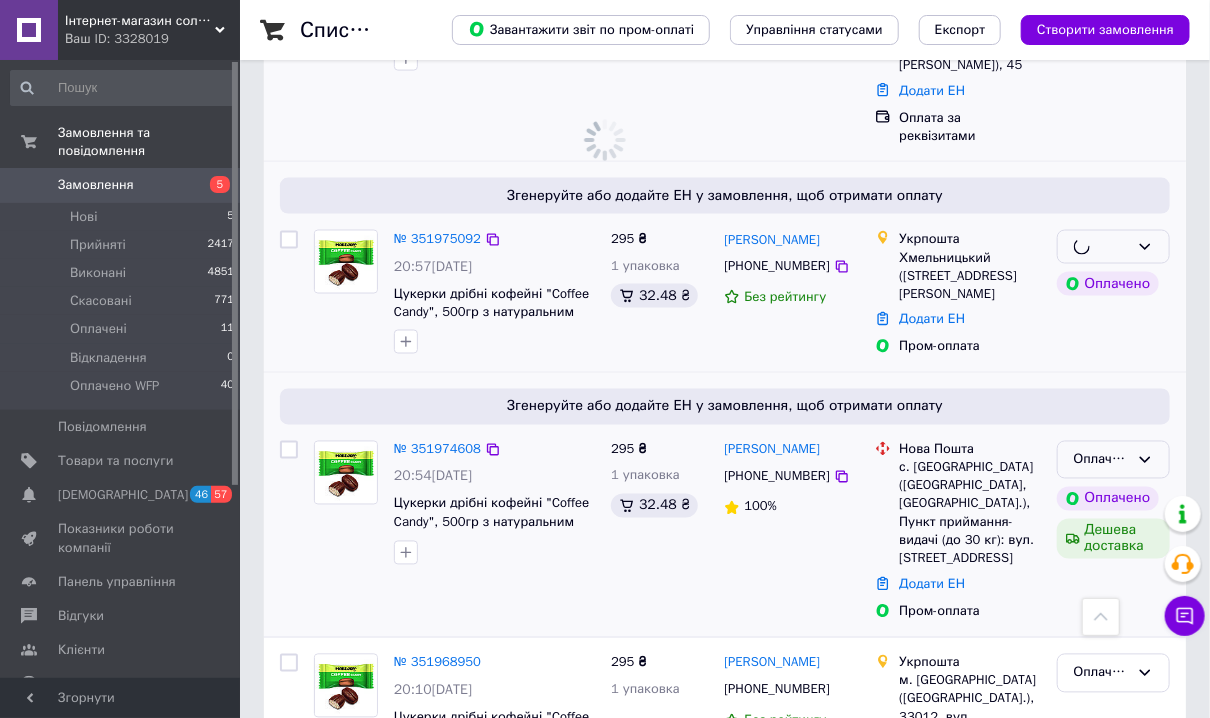 click on "Оплачено" at bounding box center [1101, 460] 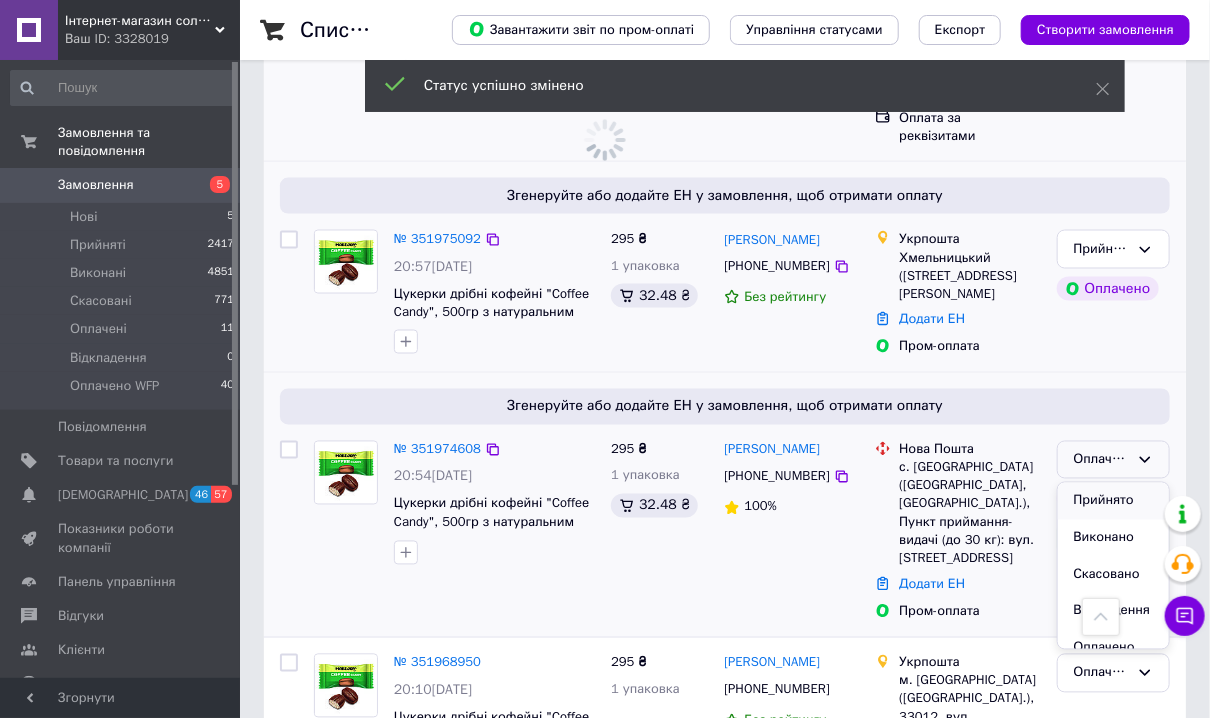 click on "Прийнято" at bounding box center (1113, 501) 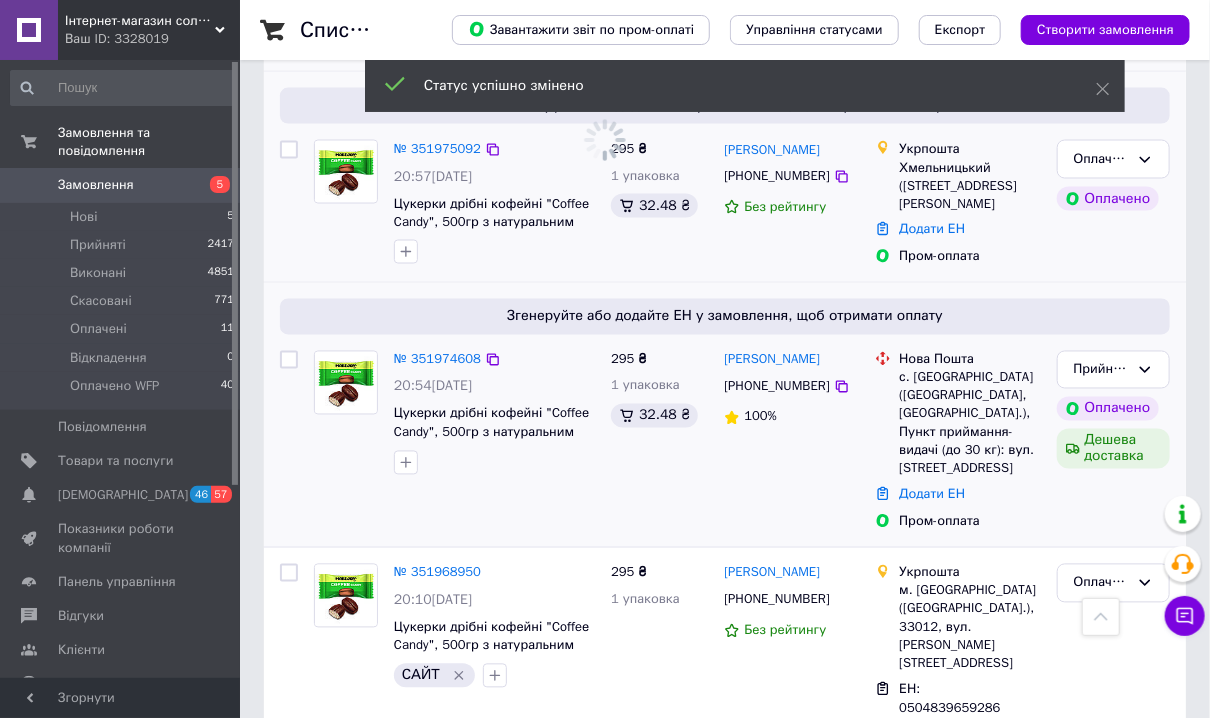 scroll, scrollTop: 1280, scrollLeft: 0, axis: vertical 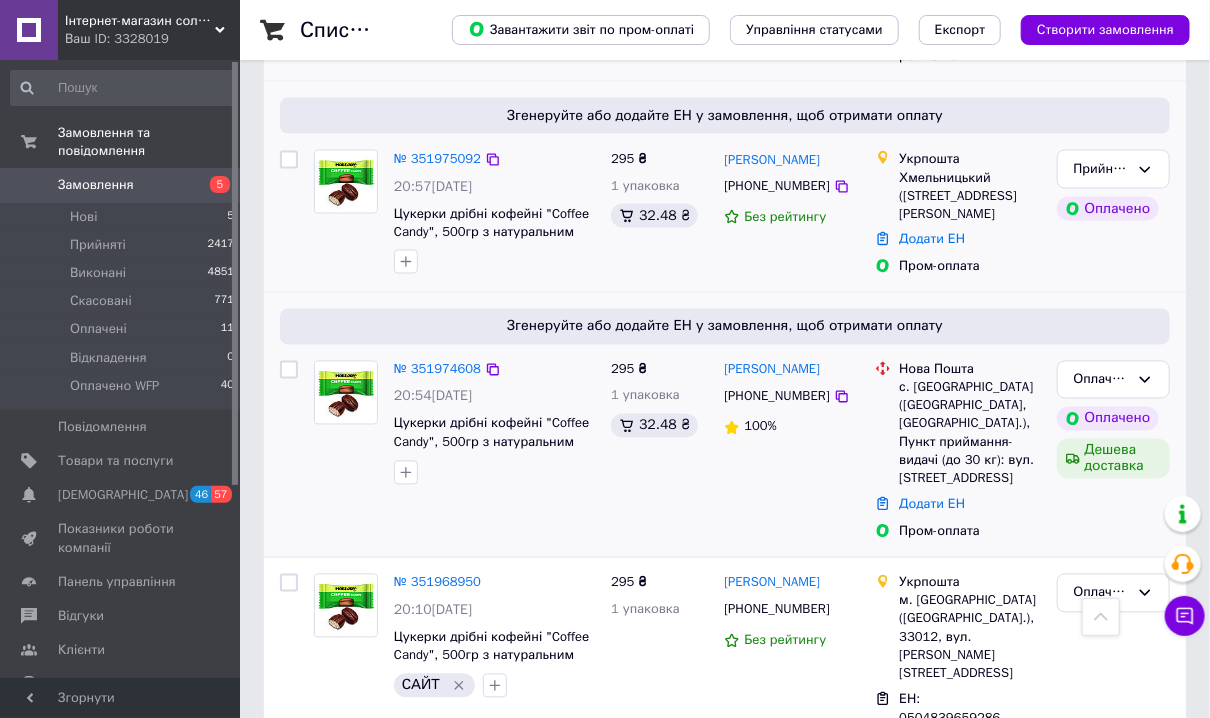 click at bounding box center (346, 393) 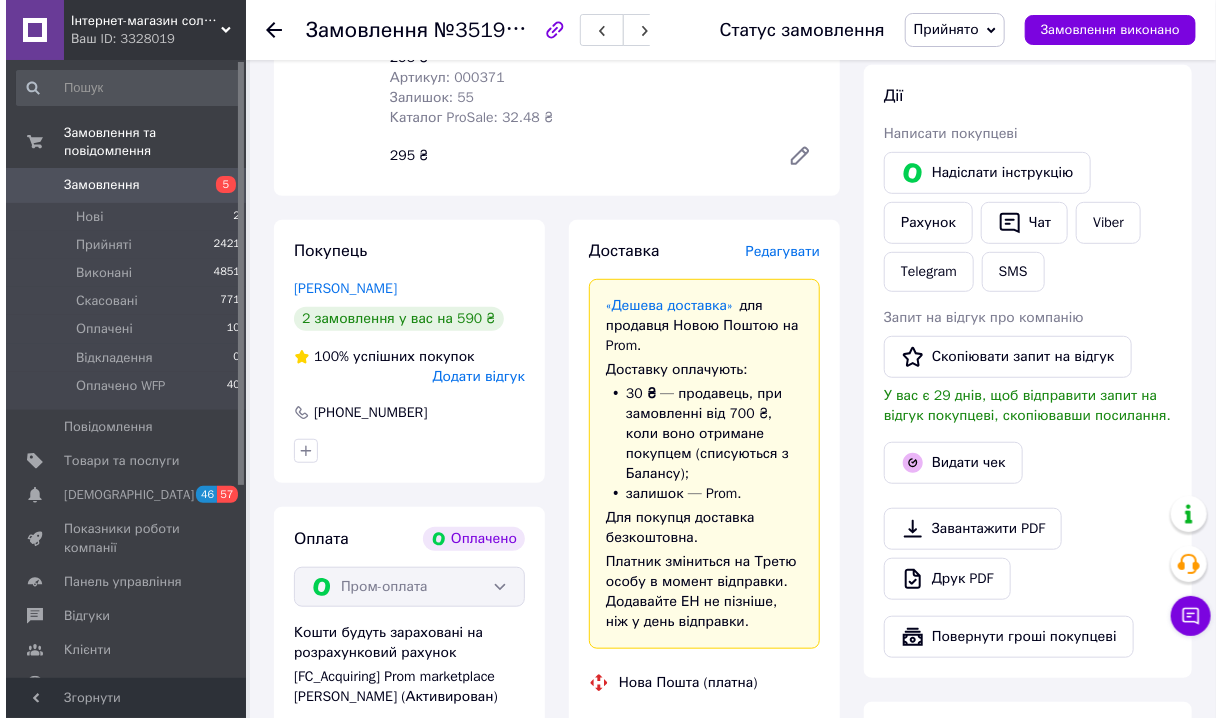 scroll, scrollTop: 400, scrollLeft: 0, axis: vertical 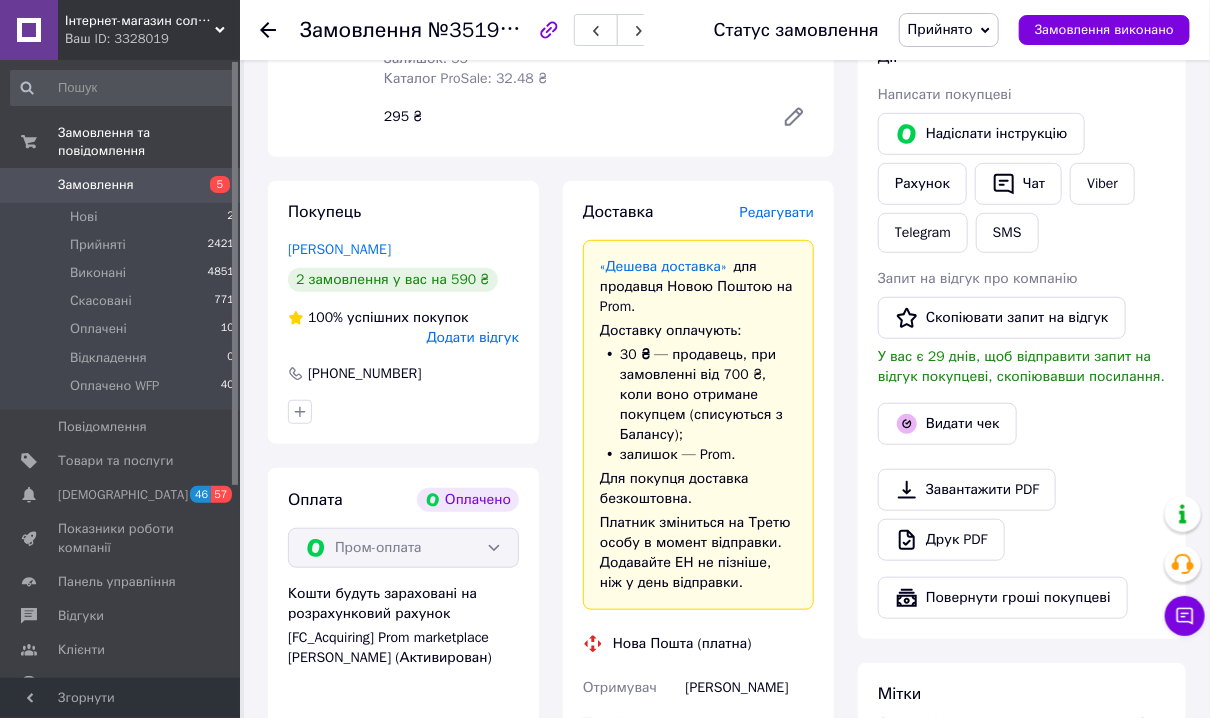 click on "Редагувати" at bounding box center [777, 212] 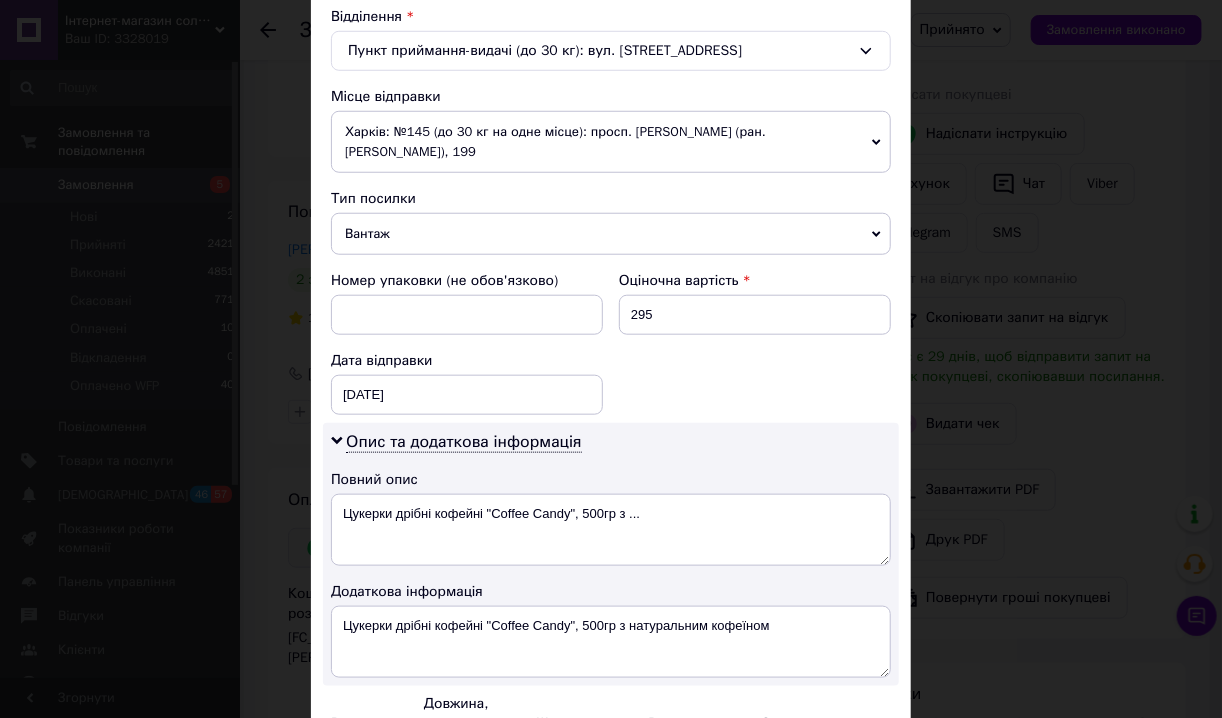 scroll, scrollTop: 720, scrollLeft: 0, axis: vertical 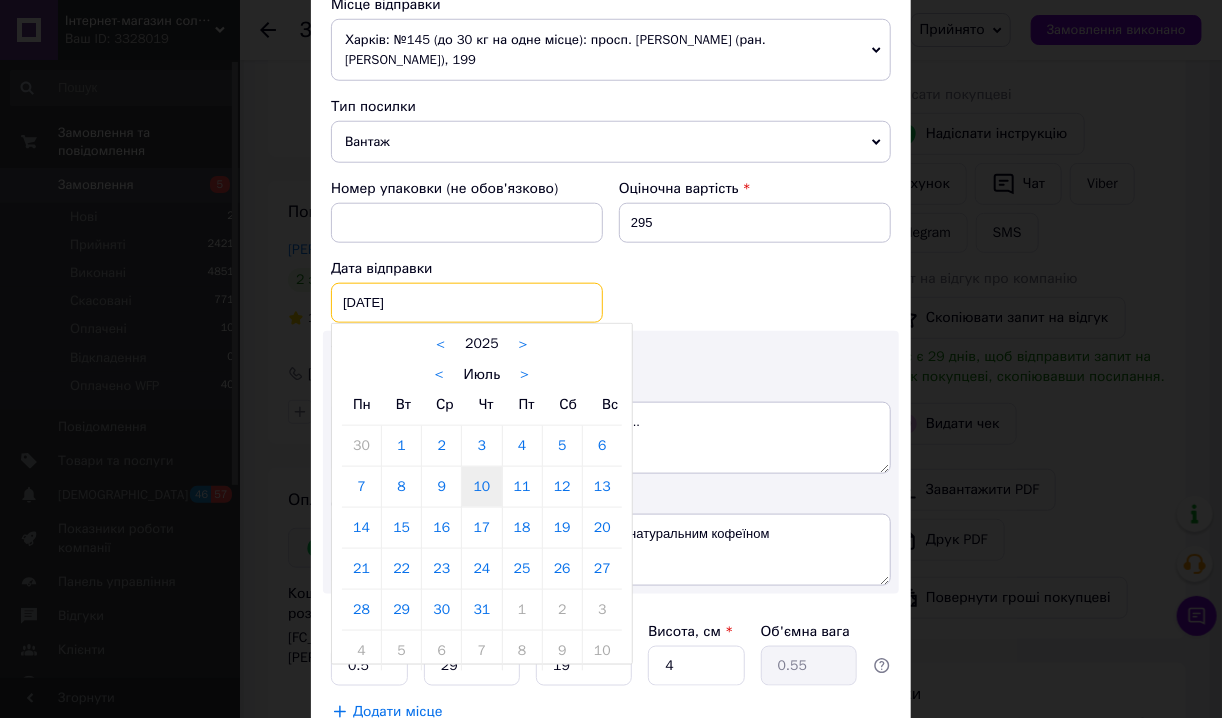 click on "10.07.2025 < 2025 > < Июль > Пн Вт Ср Чт Пт Сб Вс 30 1 2 3 4 5 6 7 8 9 10 11 12 13 14 15 16 17 18 19 20 21 22 23 24 25 26 27 28 29 30 31 1 2 3 4 5 6 7 8 9 10" at bounding box center (467, 303) 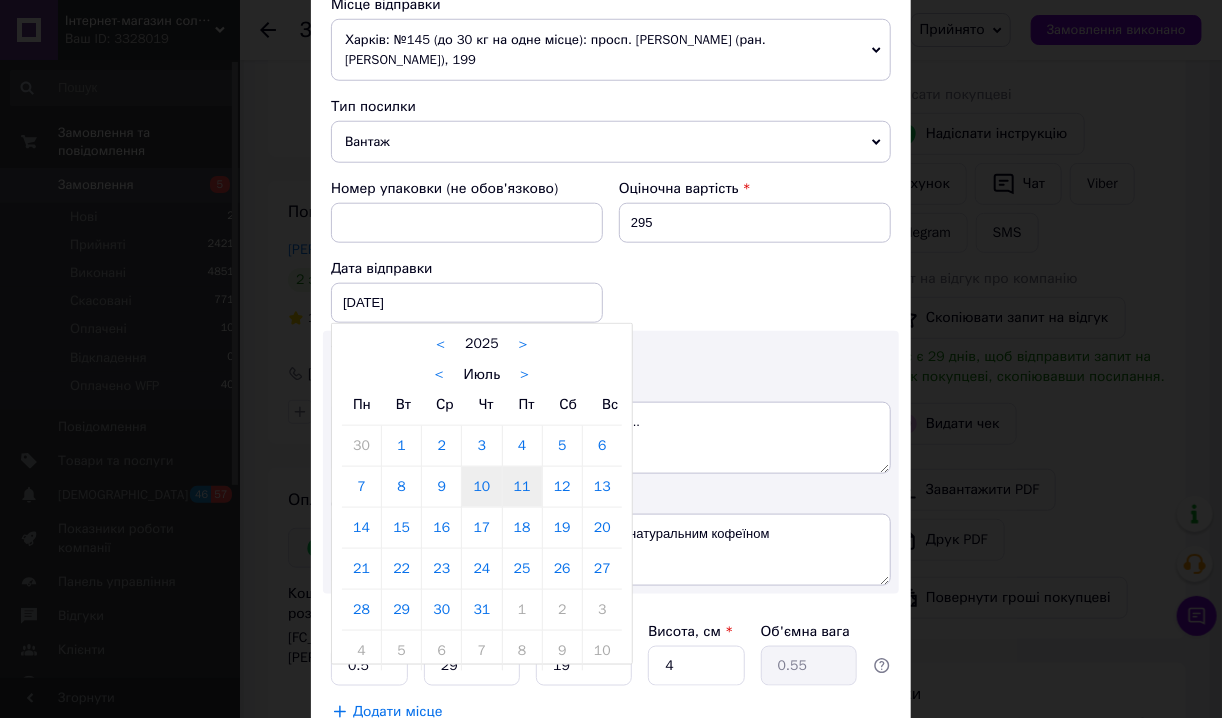 click on "11" at bounding box center (522, 487) 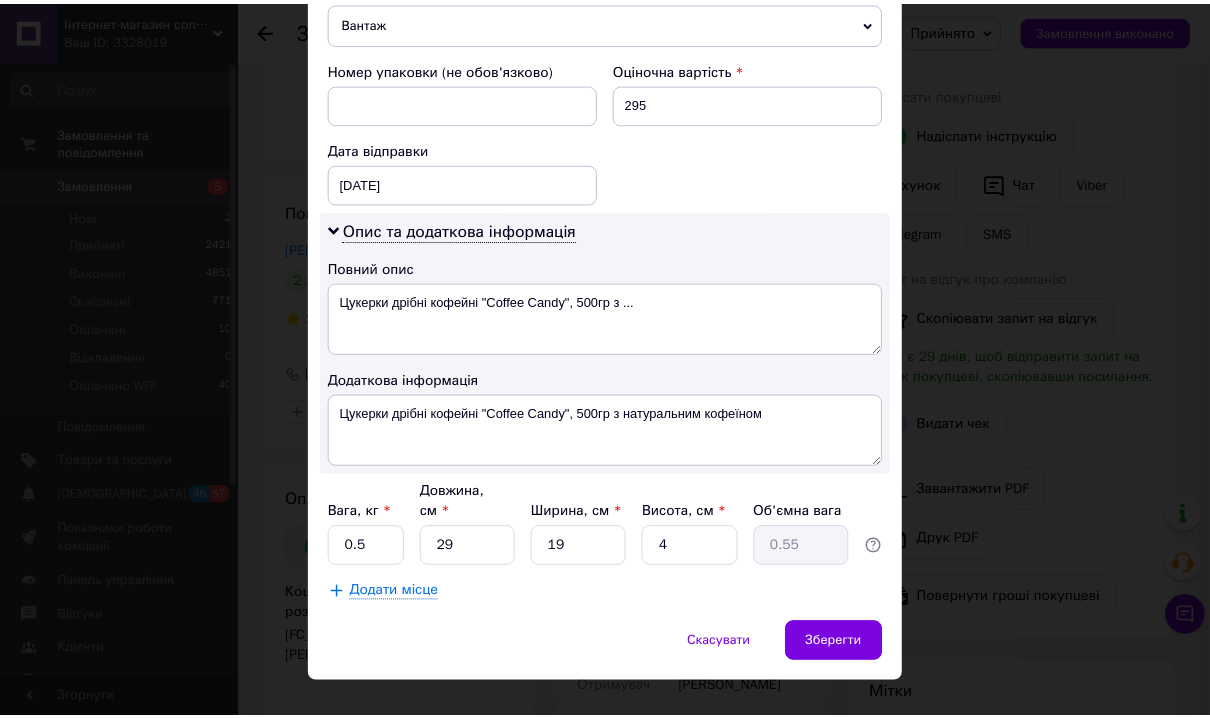 scroll, scrollTop: 847, scrollLeft: 0, axis: vertical 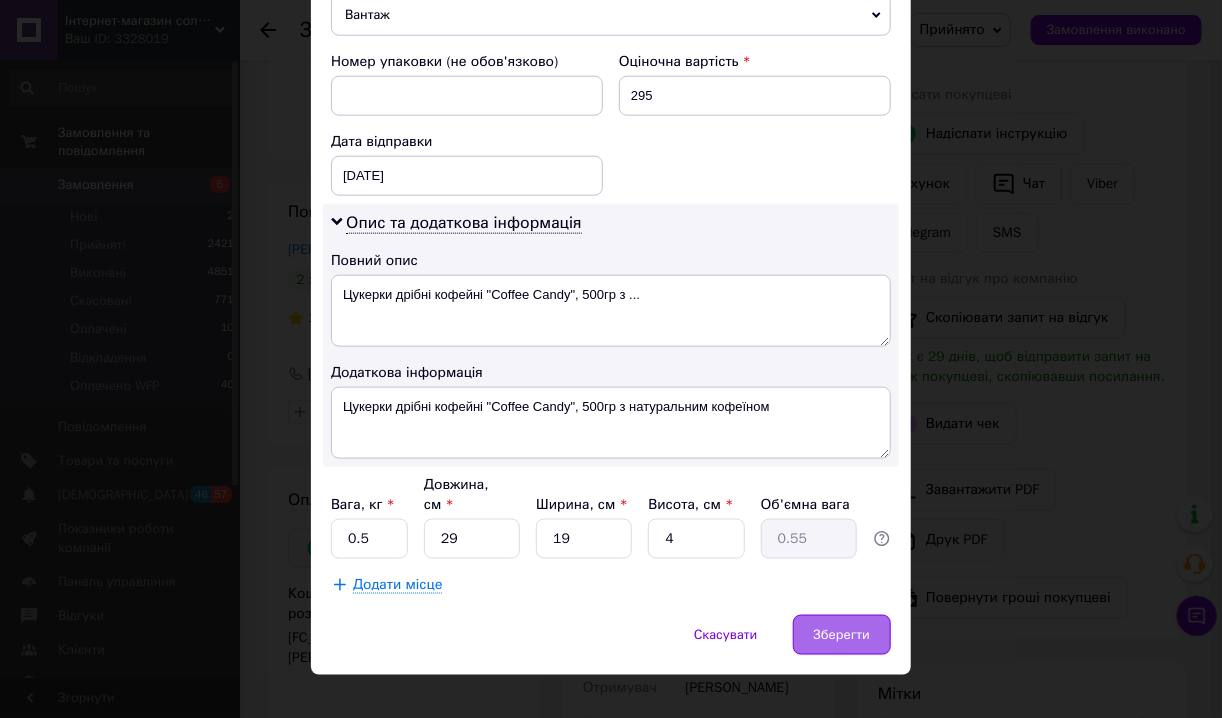 click on "Зберегти" at bounding box center (842, 635) 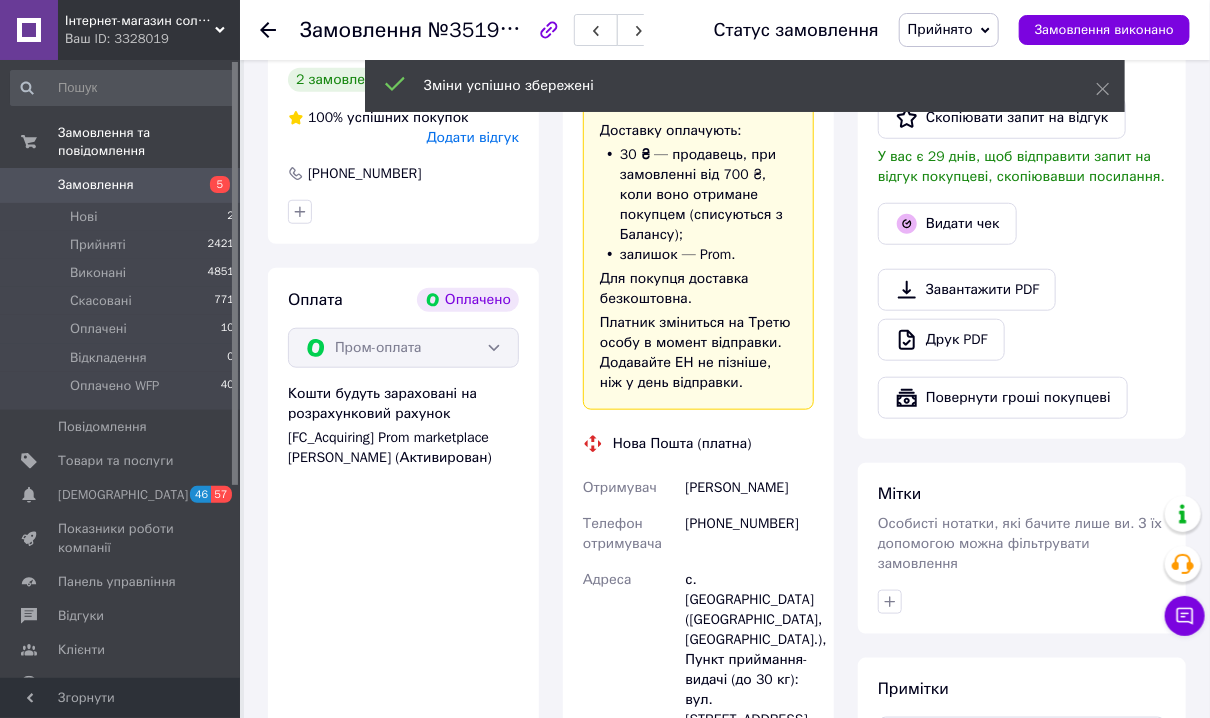 scroll, scrollTop: 720, scrollLeft: 0, axis: vertical 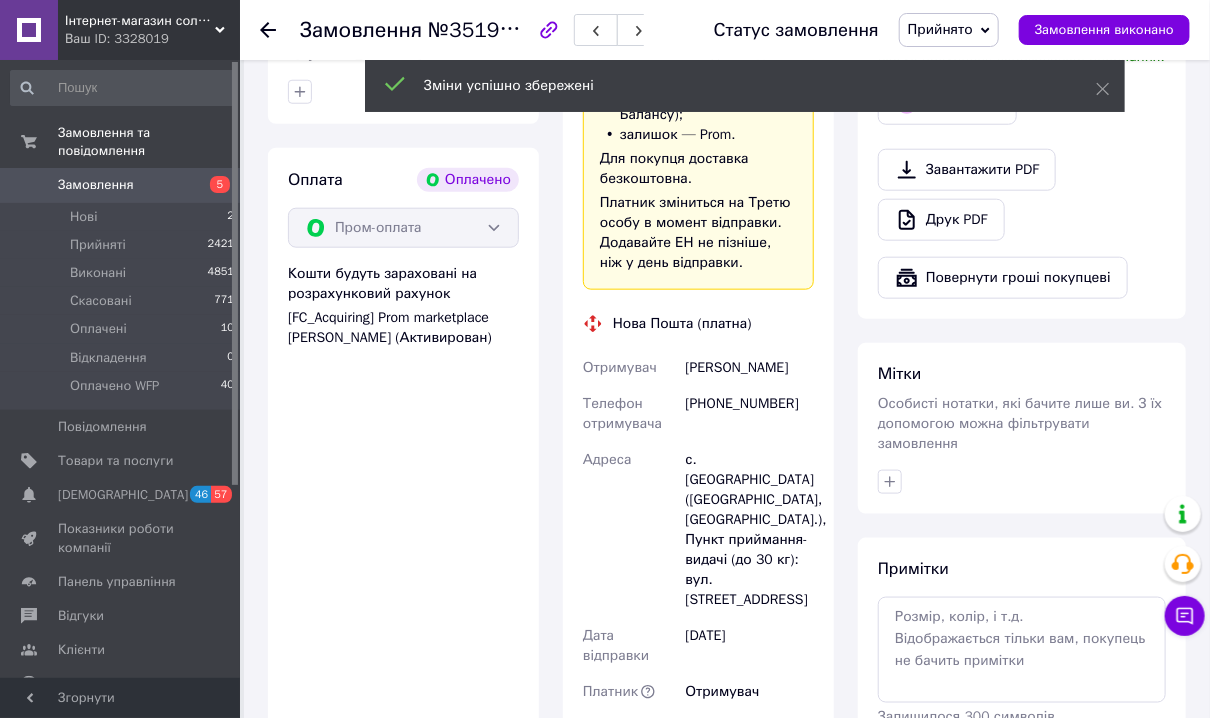 click on "[PHONE_NUMBER]" at bounding box center [749, 414] 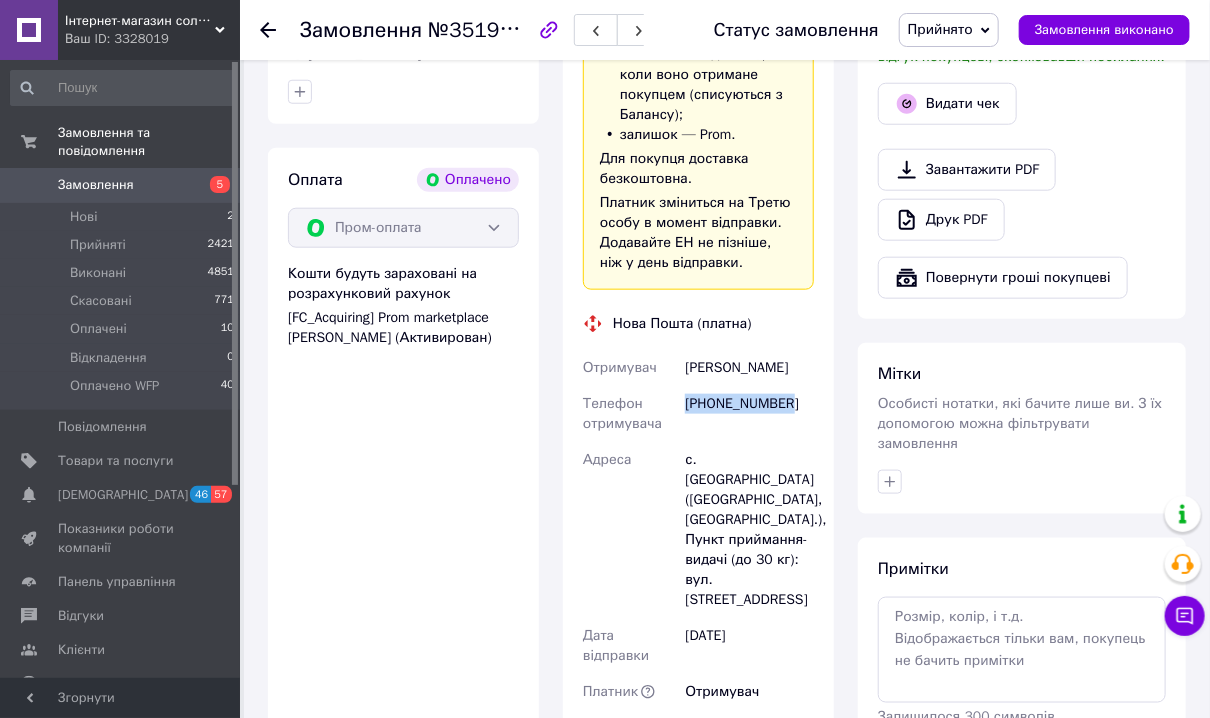 drag, startPoint x: 796, startPoint y: 380, endPoint x: 681, endPoint y: 392, distance: 115.62439 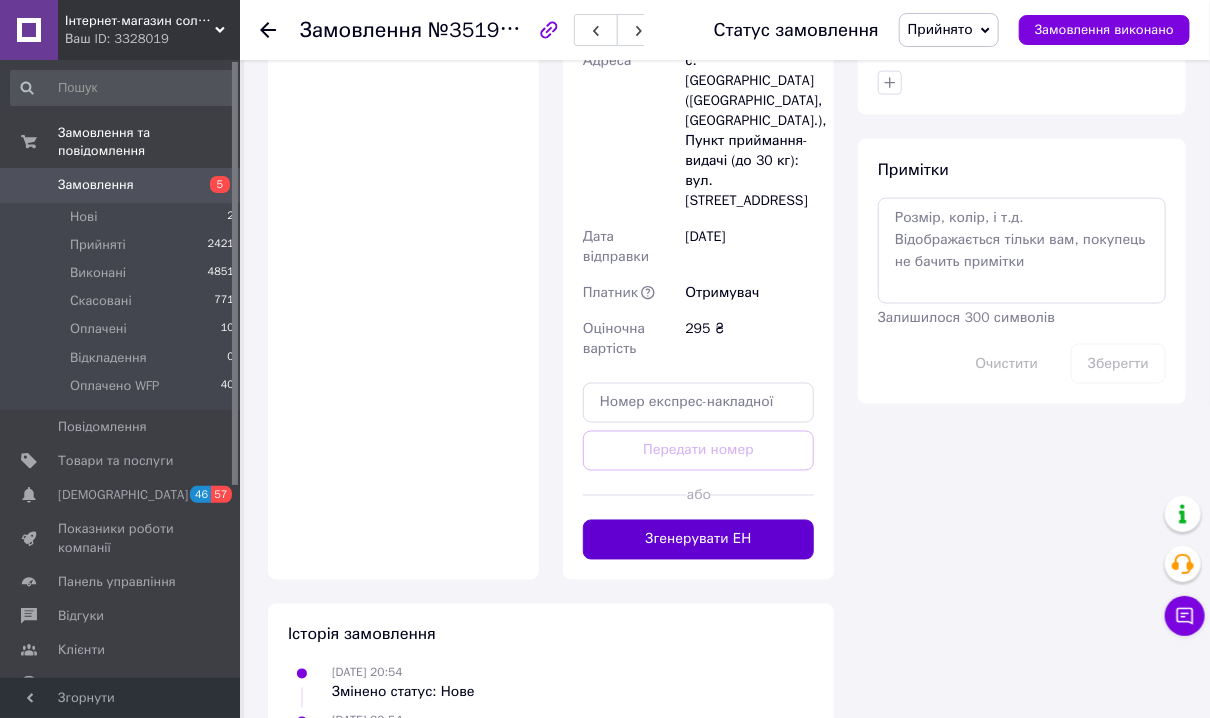 scroll, scrollTop: 1120, scrollLeft: 0, axis: vertical 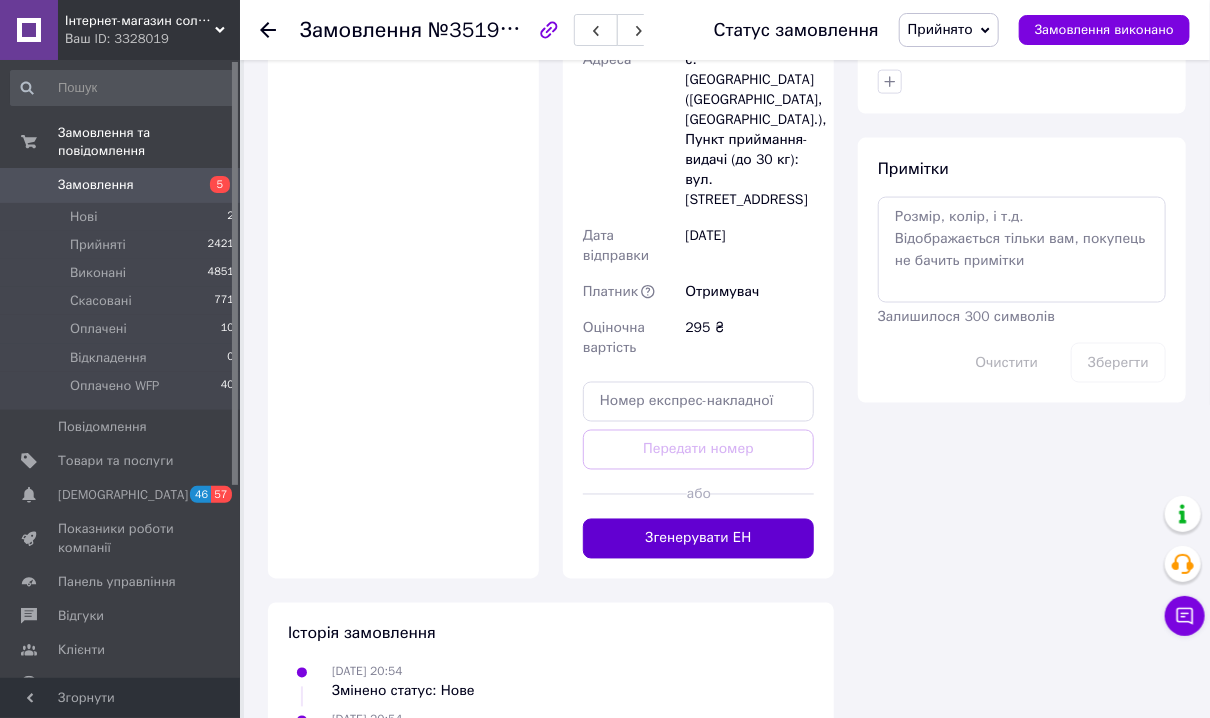 click on "Згенерувати ЕН" at bounding box center (698, 539) 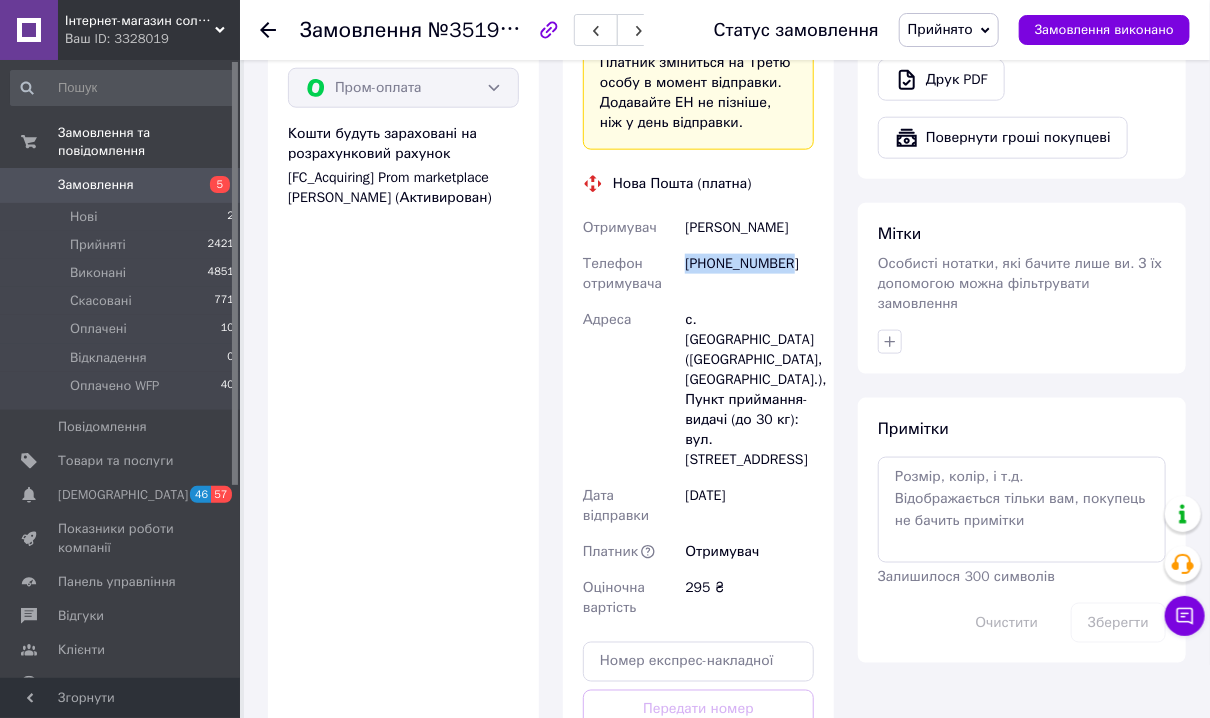 scroll, scrollTop: 800, scrollLeft: 0, axis: vertical 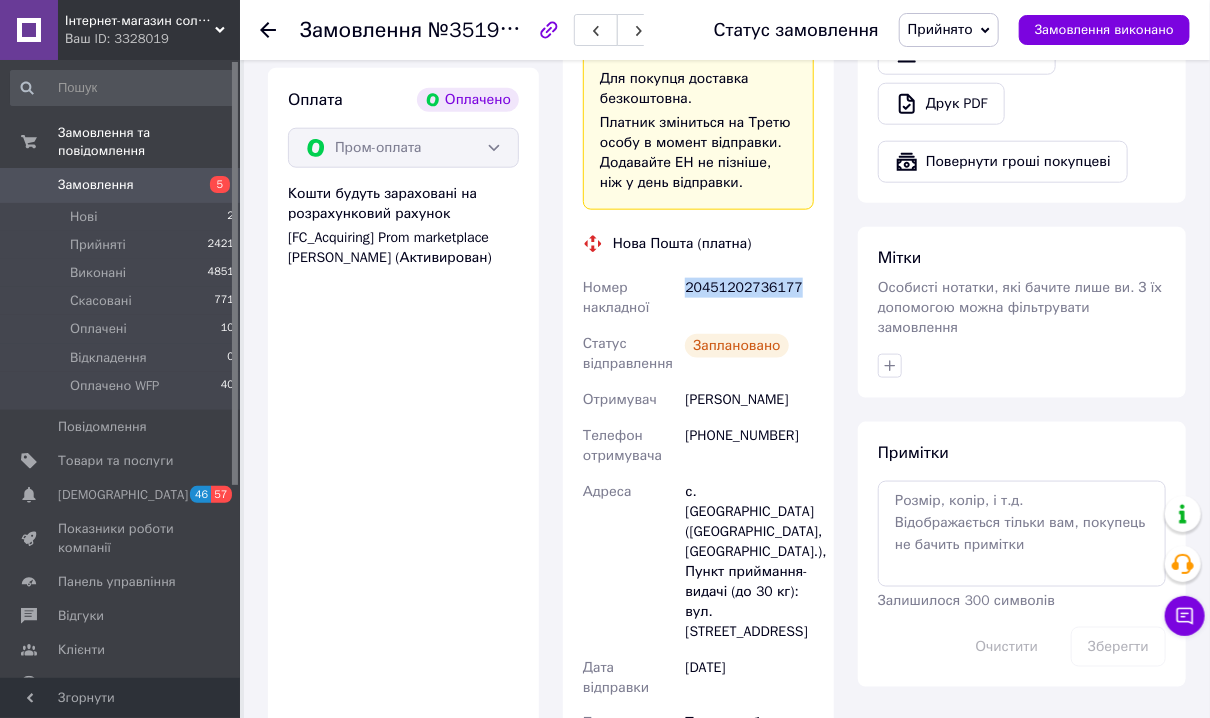 drag, startPoint x: 801, startPoint y: 270, endPoint x: 684, endPoint y: 284, distance: 117.83463 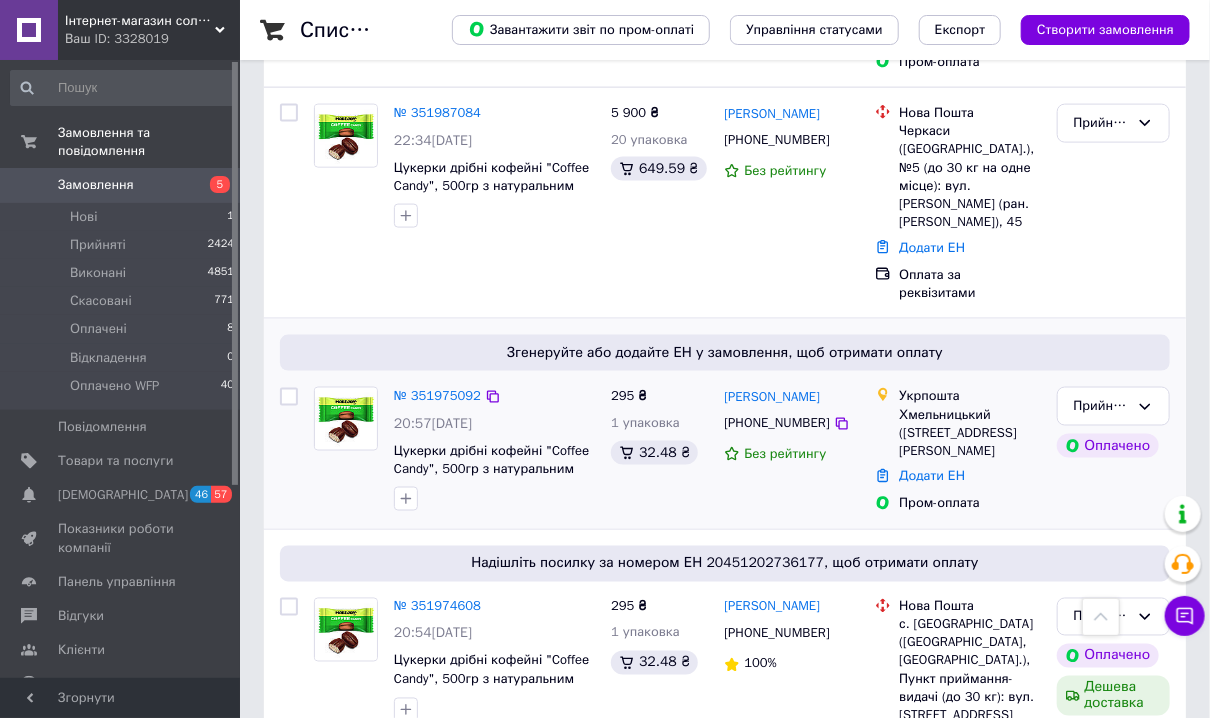 scroll, scrollTop: 1040, scrollLeft: 0, axis: vertical 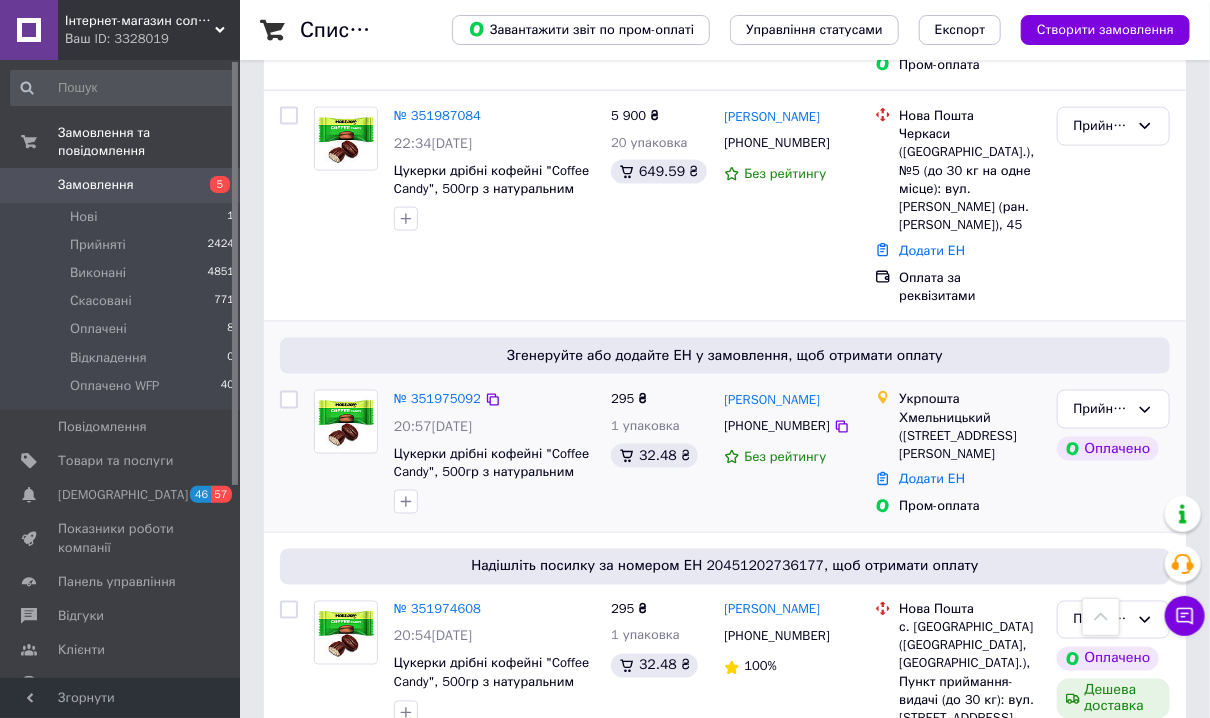click at bounding box center [346, 422] 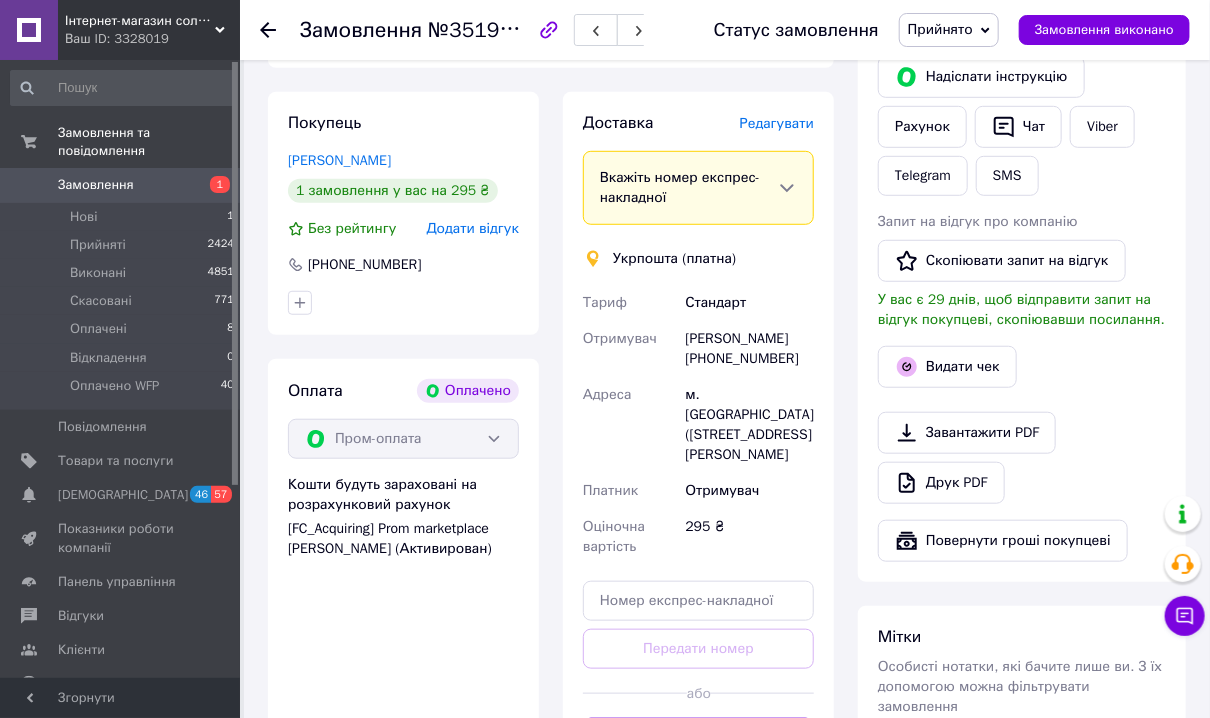 scroll, scrollTop: 480, scrollLeft: 0, axis: vertical 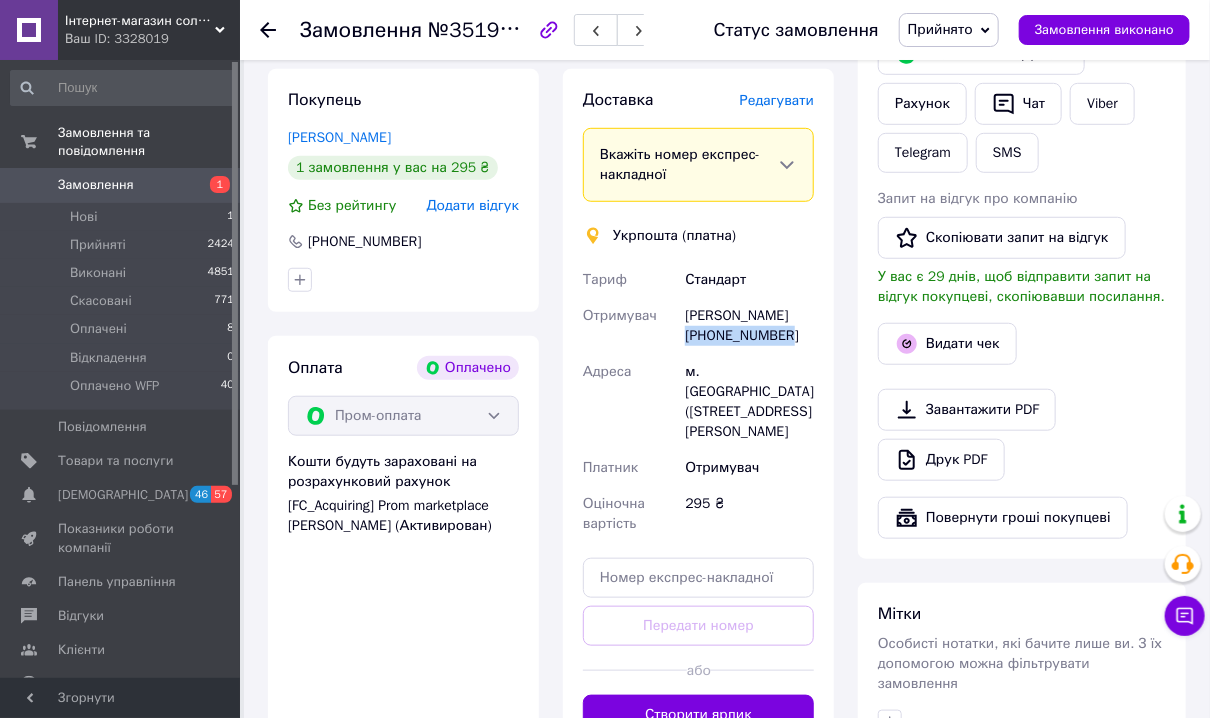 drag, startPoint x: 803, startPoint y: 328, endPoint x: 690, endPoint y: 332, distance: 113.07078 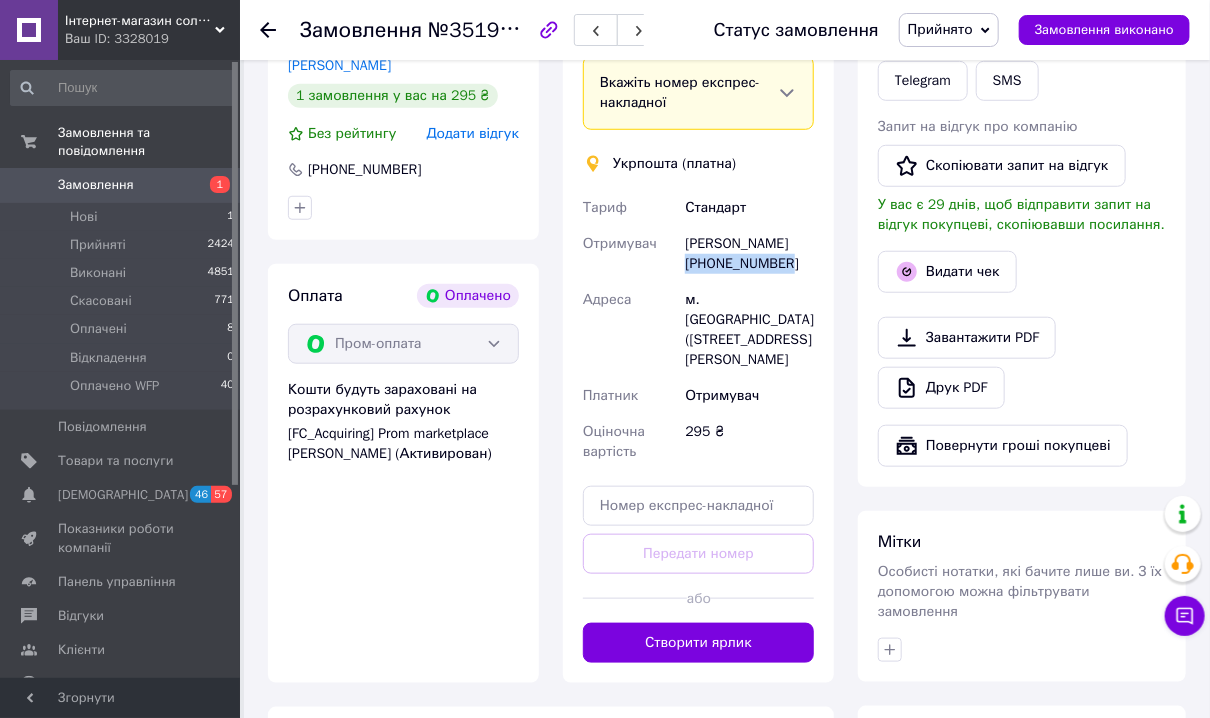 scroll, scrollTop: 640, scrollLeft: 0, axis: vertical 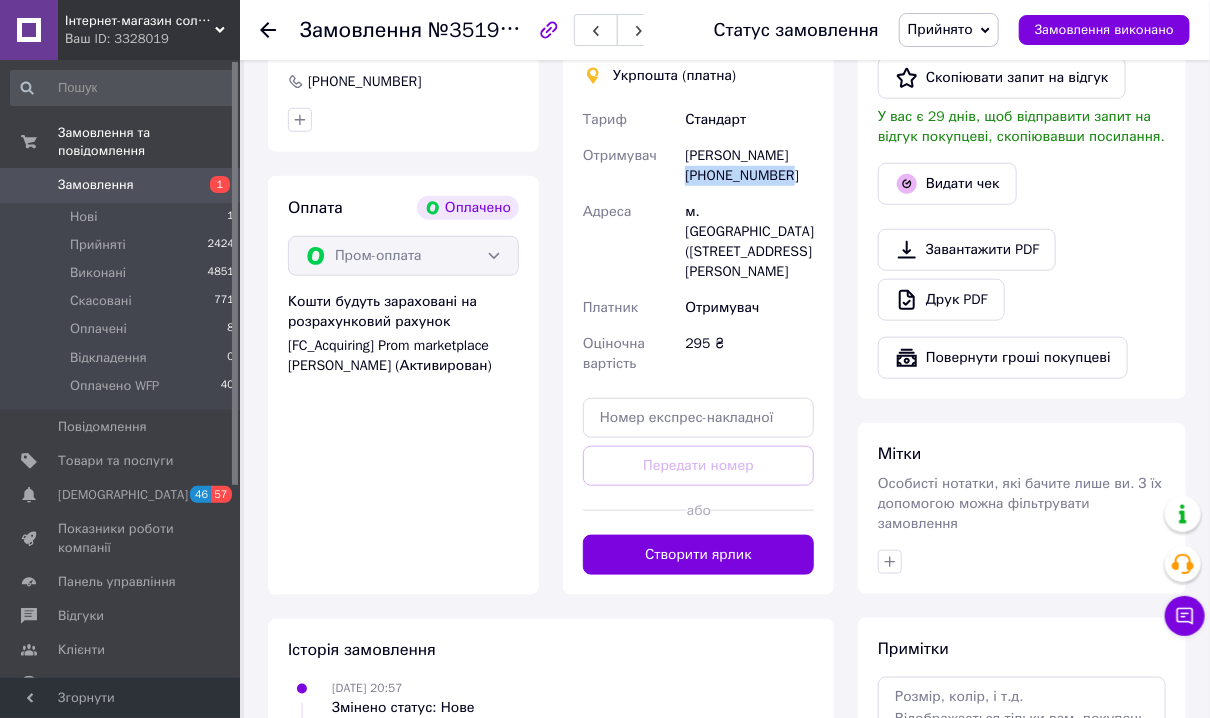 drag, startPoint x: 676, startPoint y: 544, endPoint x: 700, endPoint y: 561, distance: 29.410883 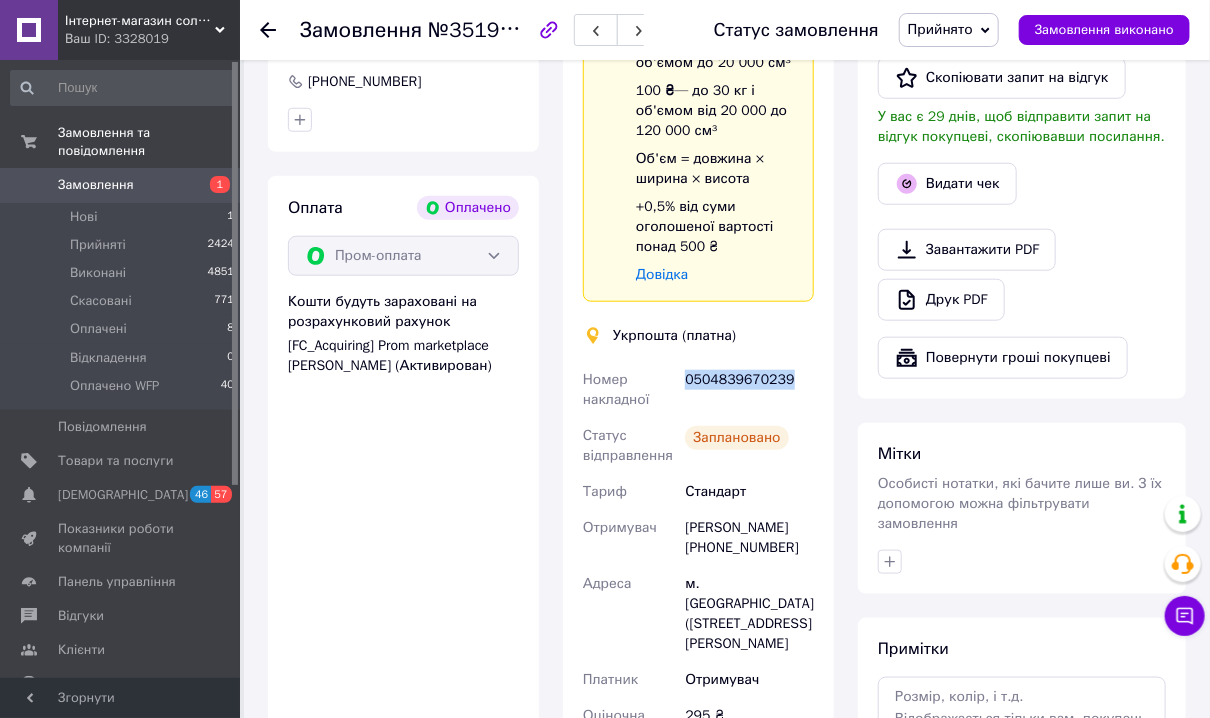 drag, startPoint x: 792, startPoint y: 374, endPoint x: 681, endPoint y: 398, distance: 113.56496 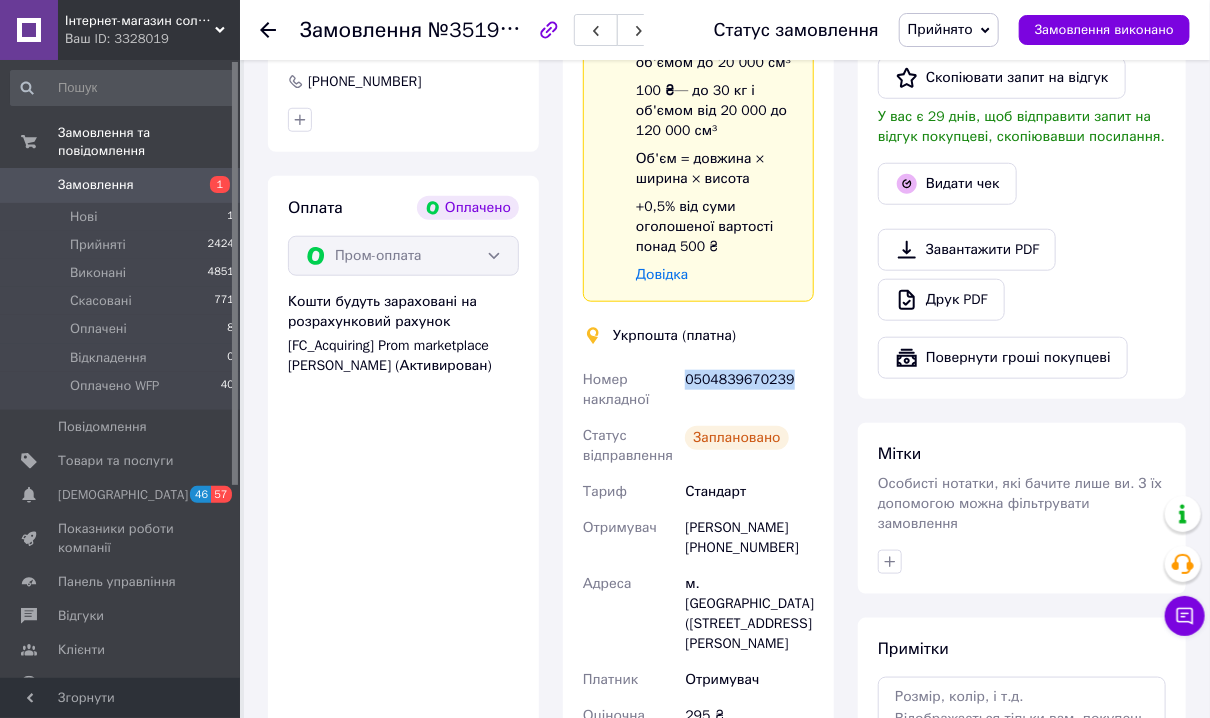 click on "Замовлення" at bounding box center (121, 185) 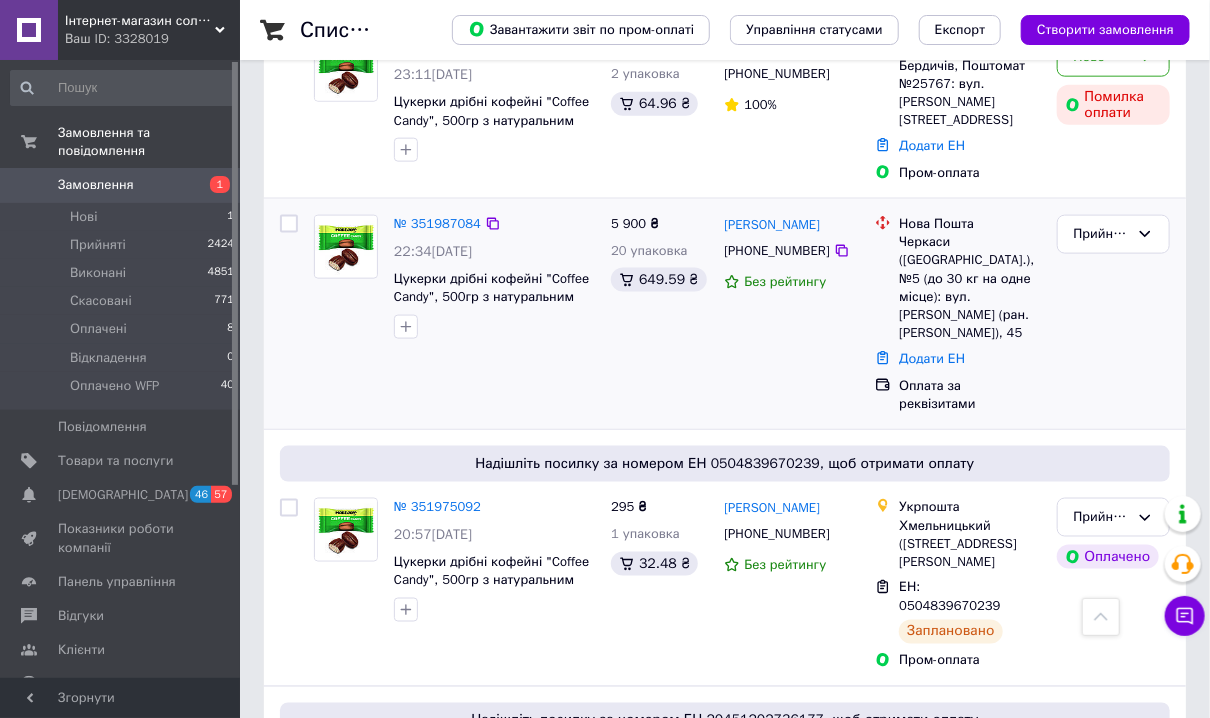 scroll, scrollTop: 800, scrollLeft: 0, axis: vertical 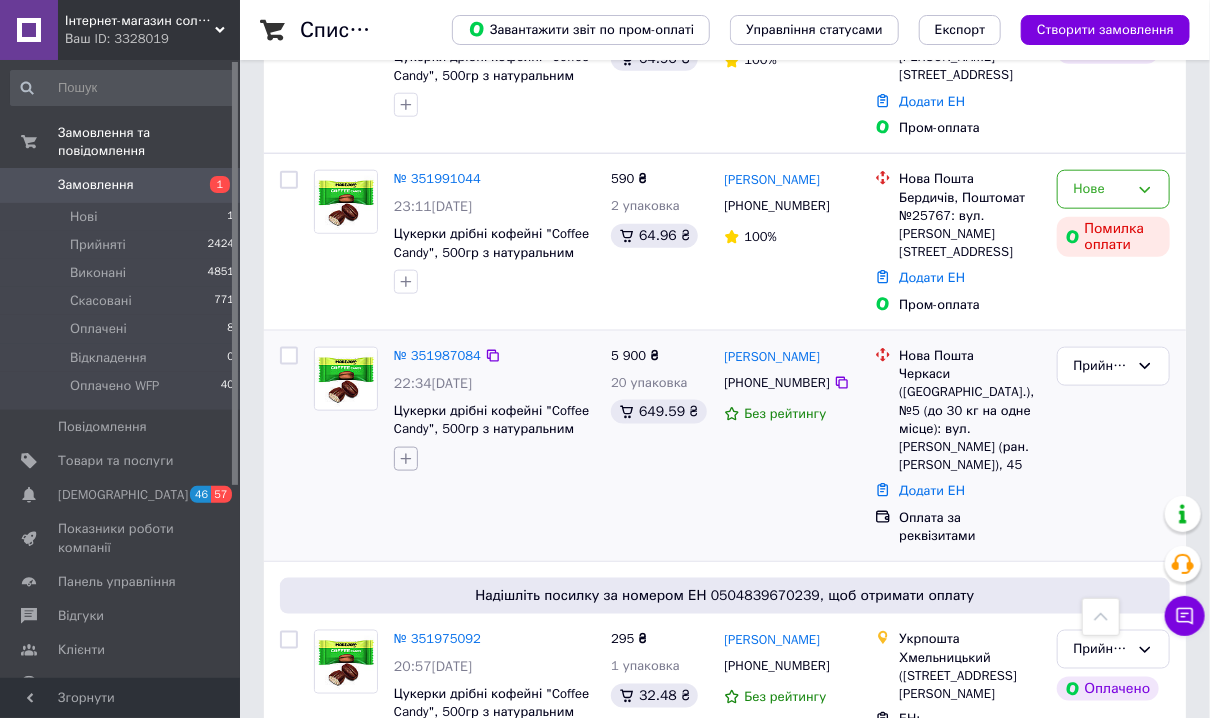 click 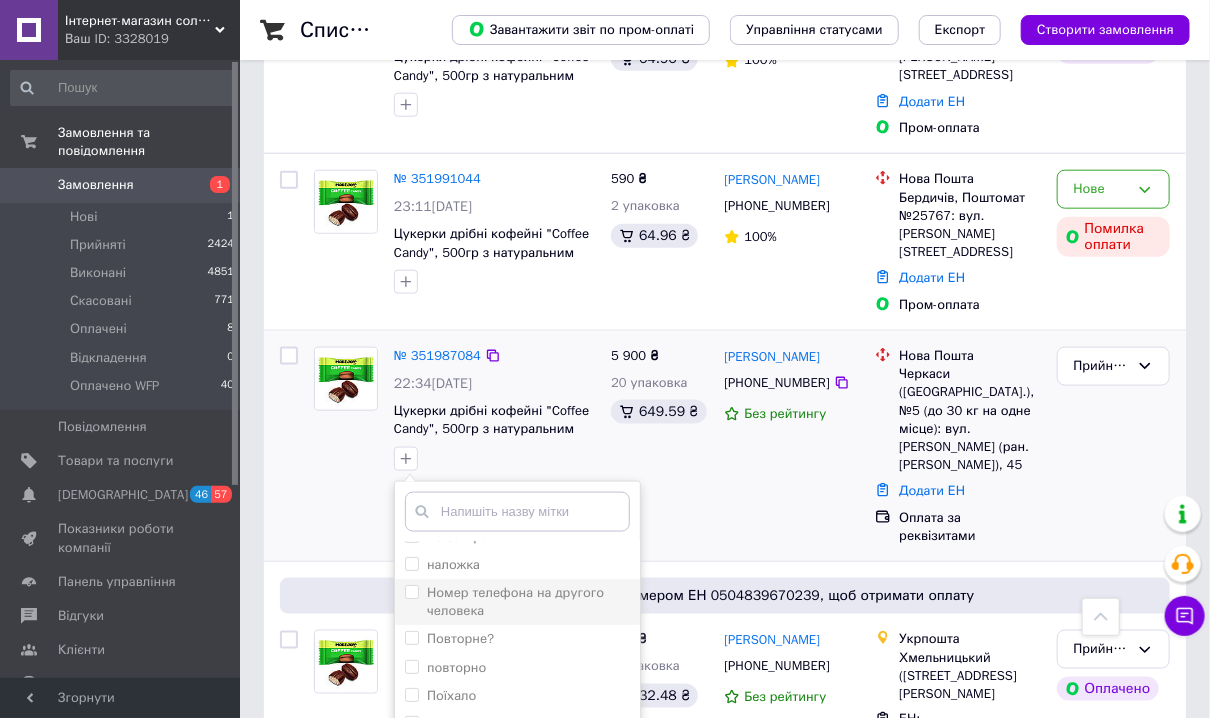 scroll, scrollTop: 310, scrollLeft: 0, axis: vertical 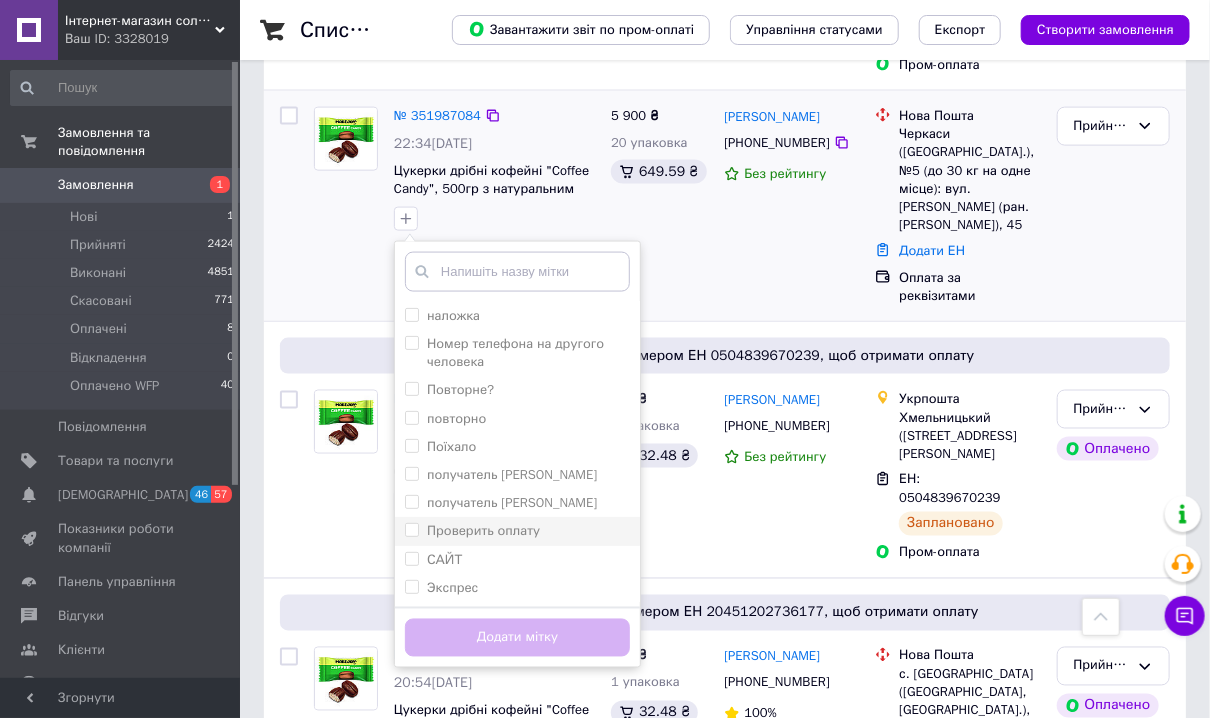 click on "Проверить оплату" at bounding box center [483, 530] 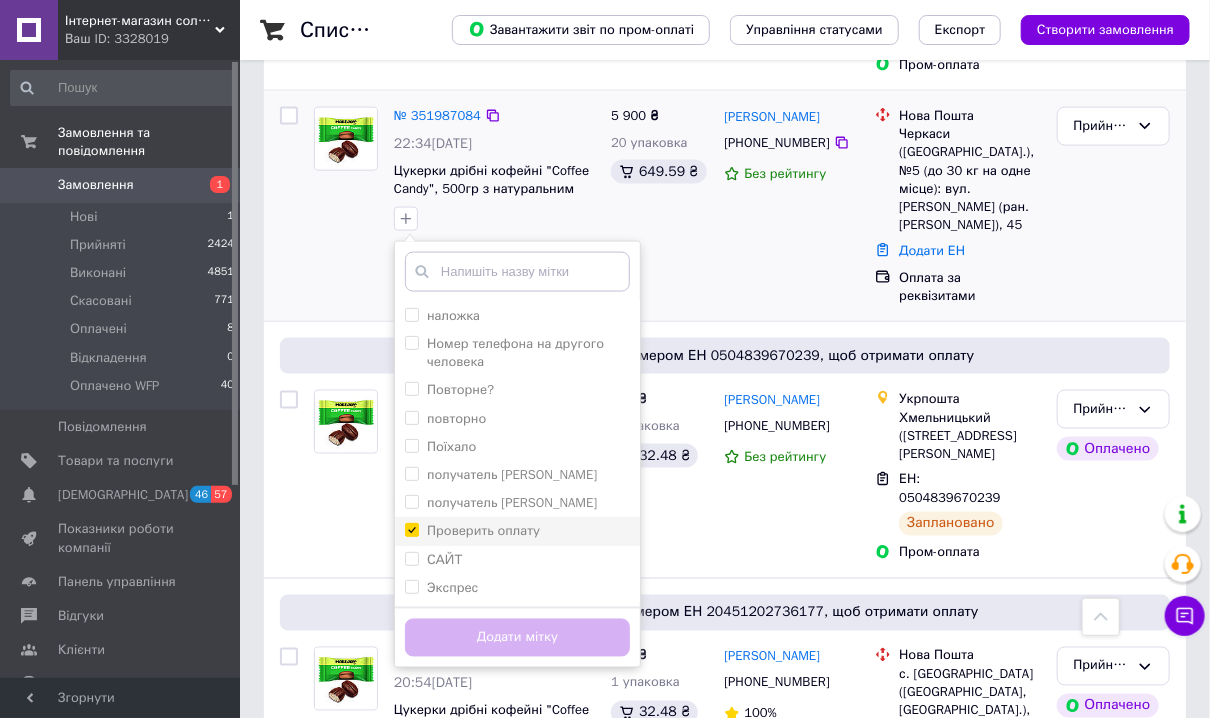 checkbox on "true" 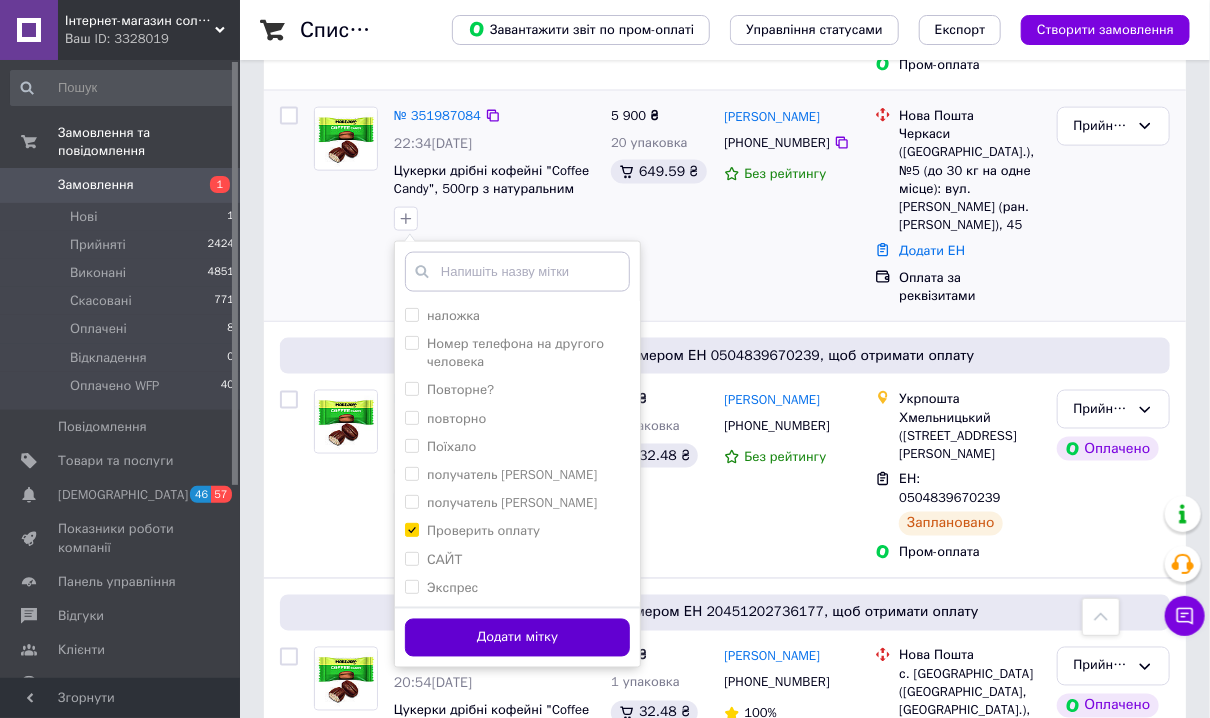 click on "Додати мітку" at bounding box center [517, 638] 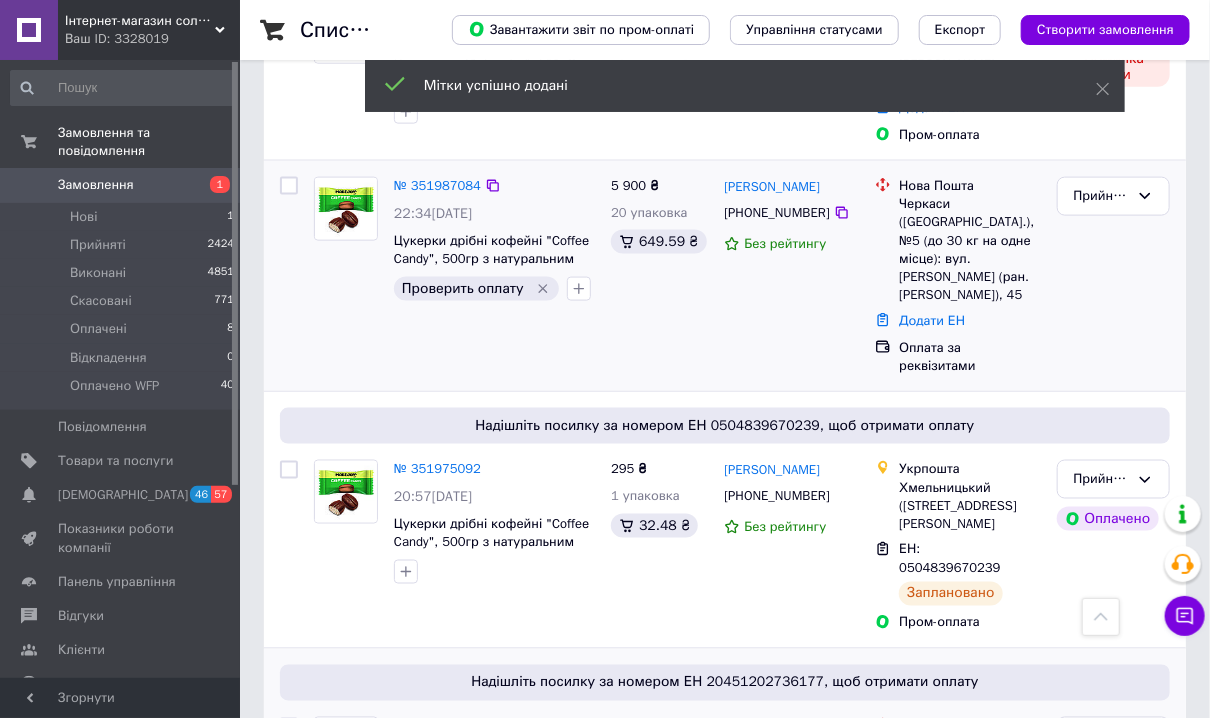 scroll, scrollTop: 800, scrollLeft: 0, axis: vertical 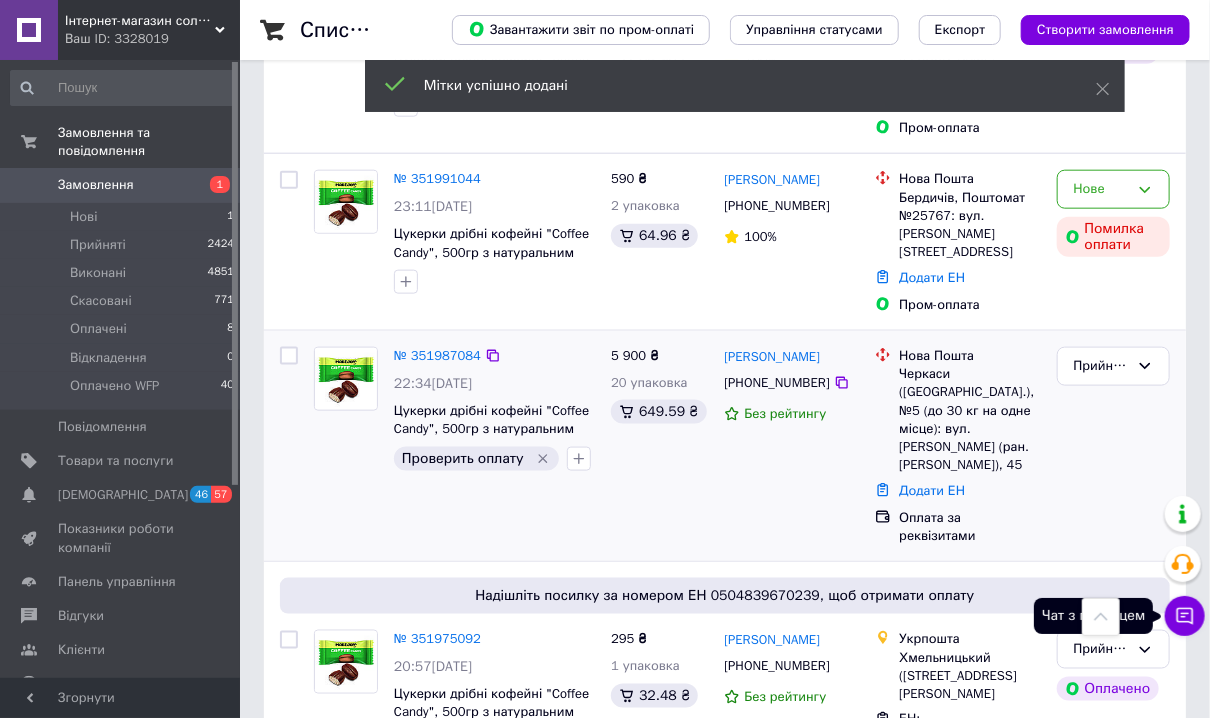 click on "Чат з покупцем" at bounding box center [1185, 616] 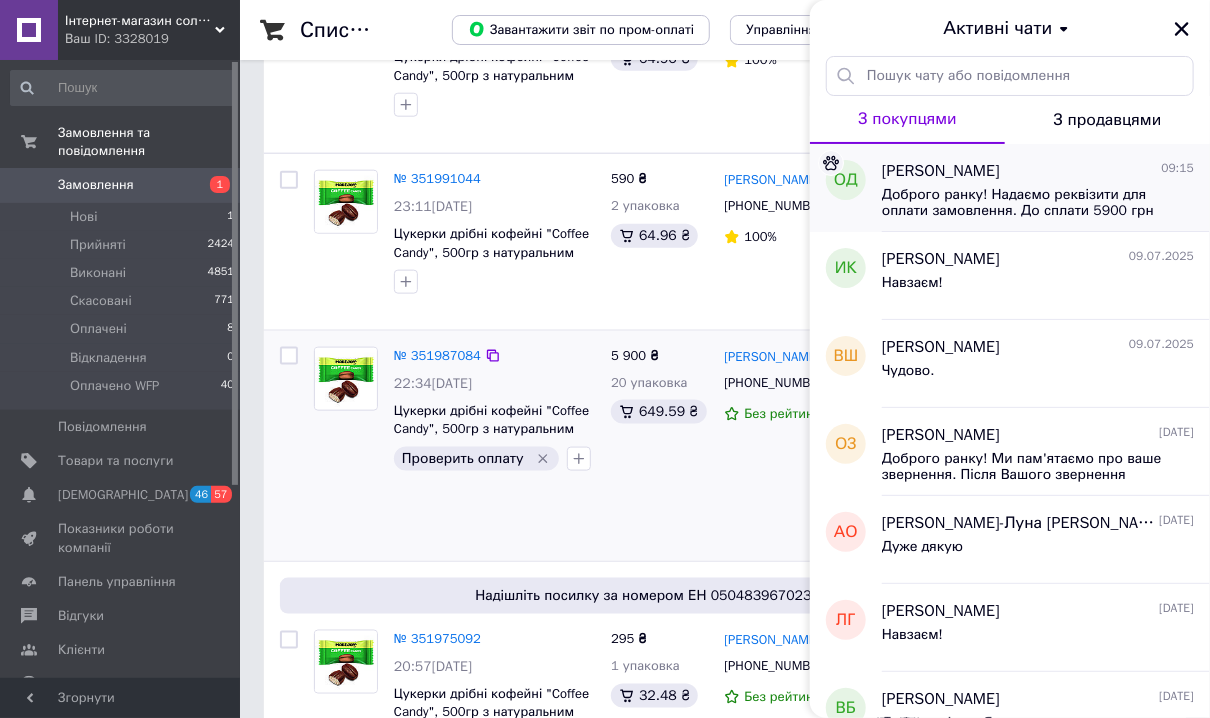 click on "Олена Дядюха 09:15" at bounding box center [1038, 171] 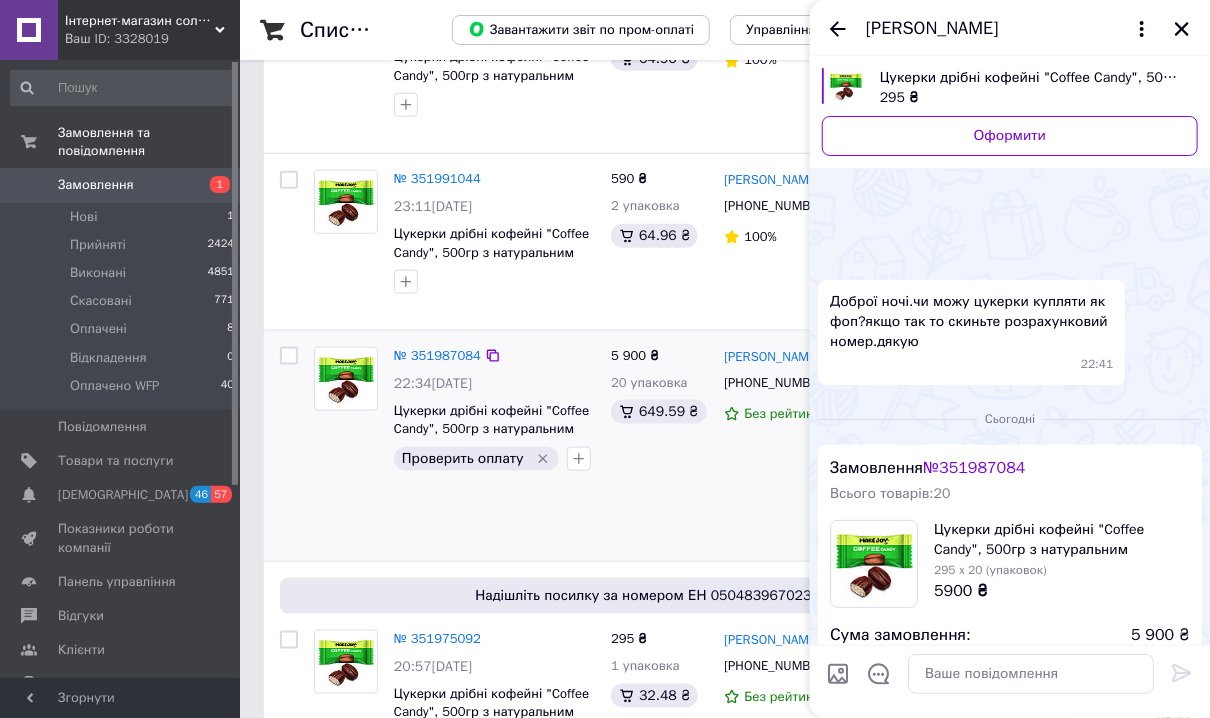 scroll, scrollTop: 488, scrollLeft: 0, axis: vertical 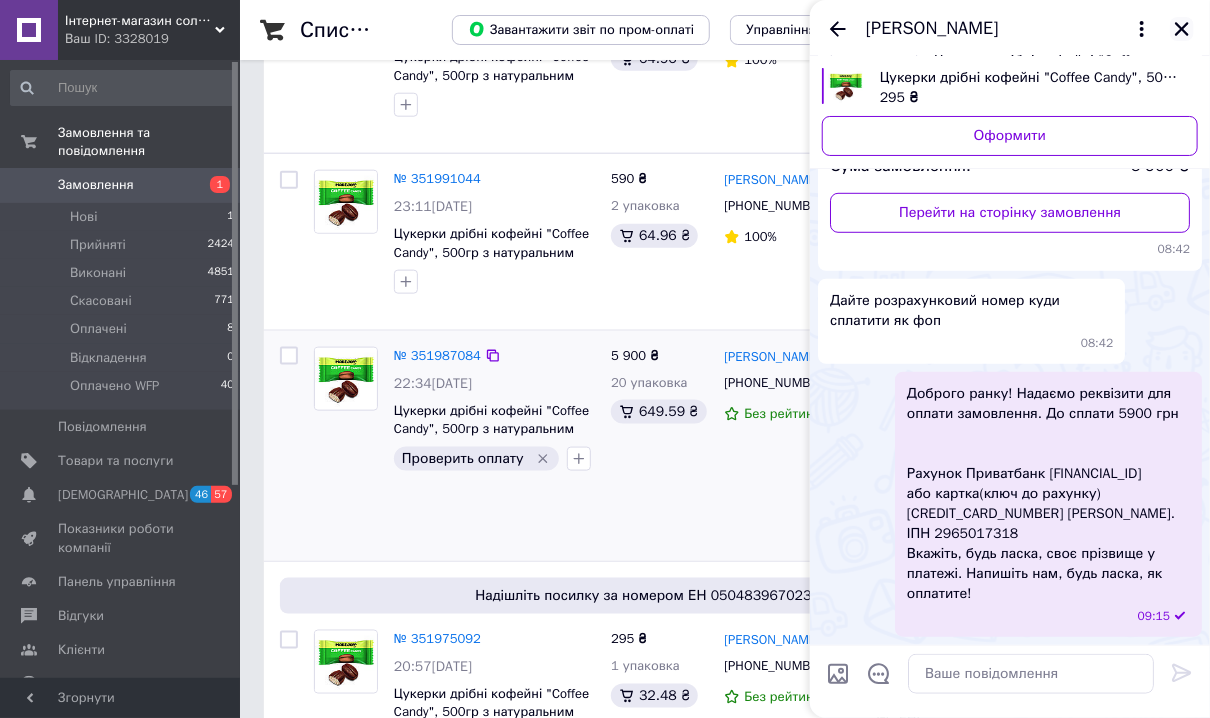 click 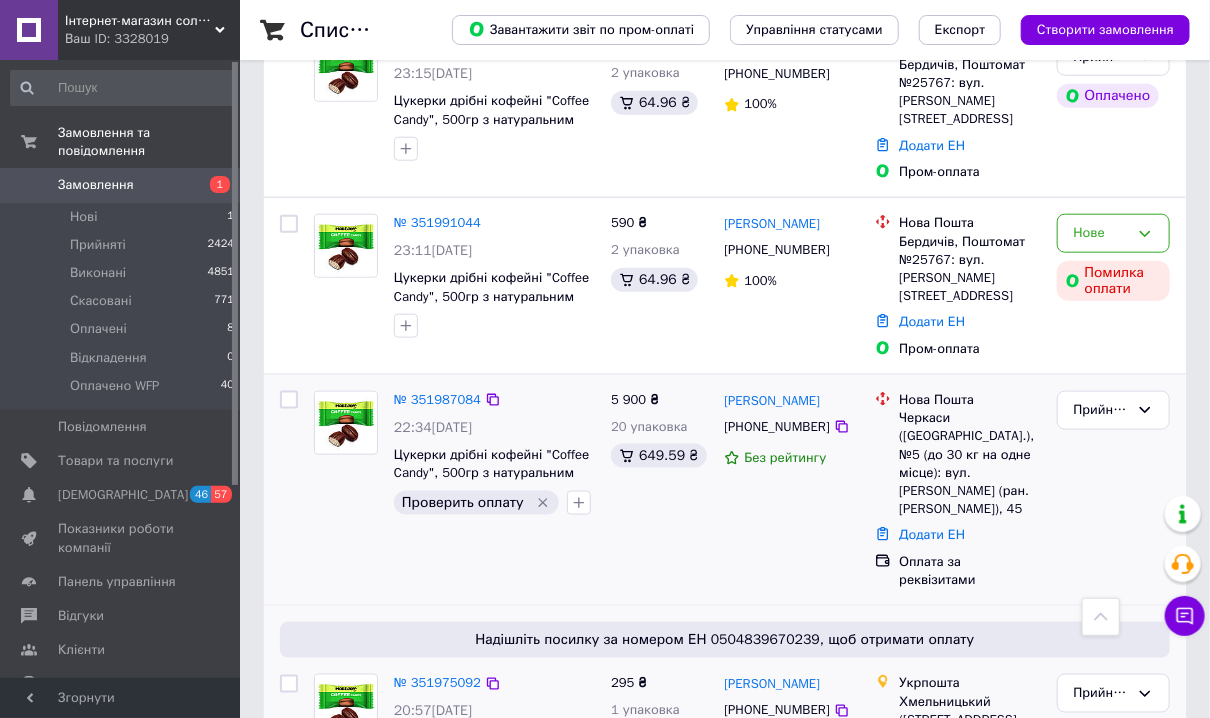 scroll, scrollTop: 720, scrollLeft: 0, axis: vertical 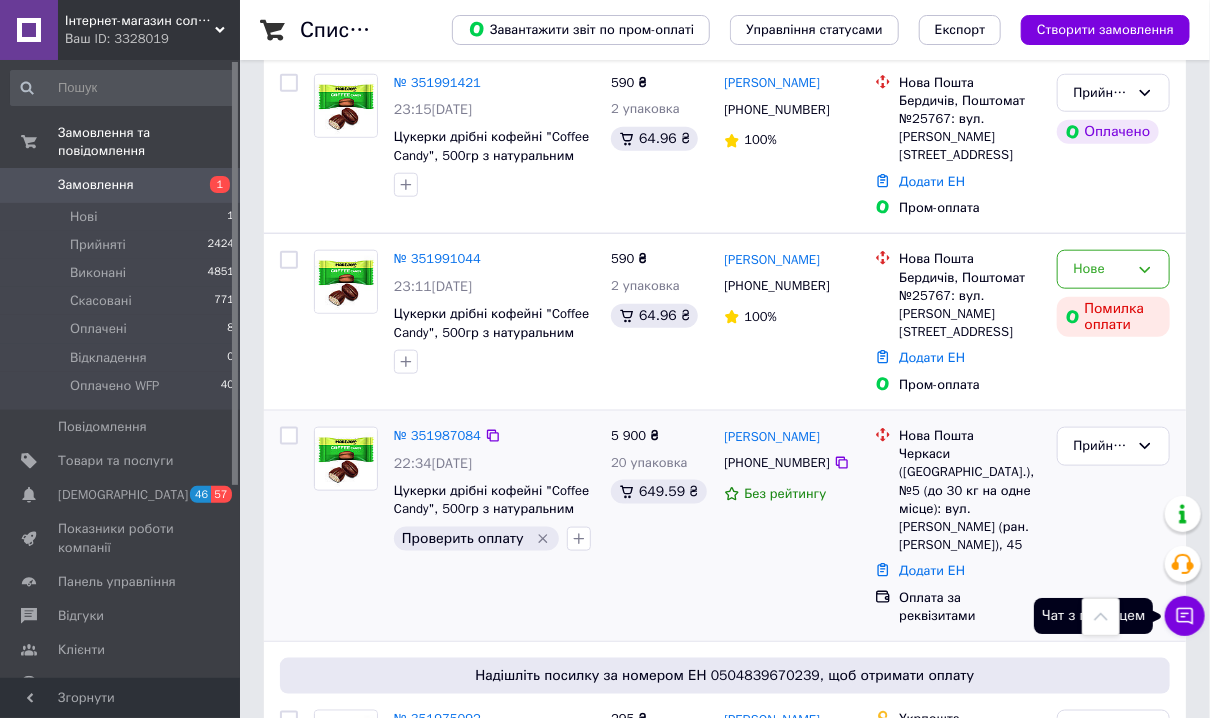 click 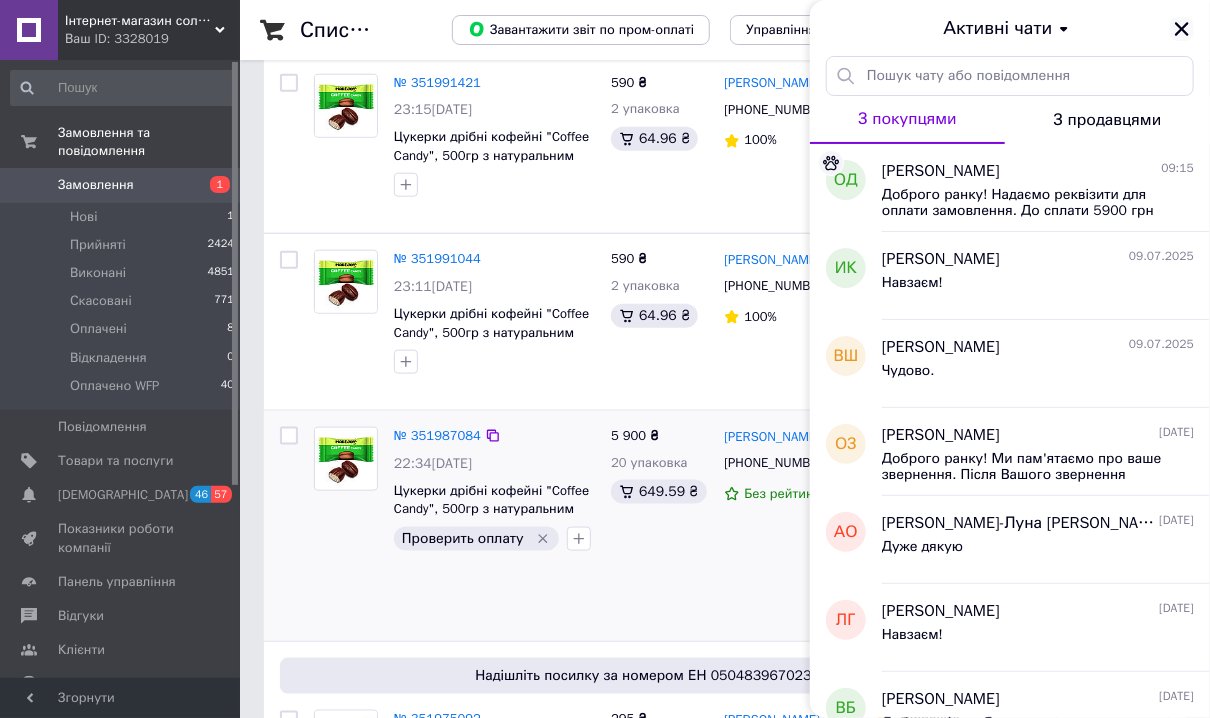 click 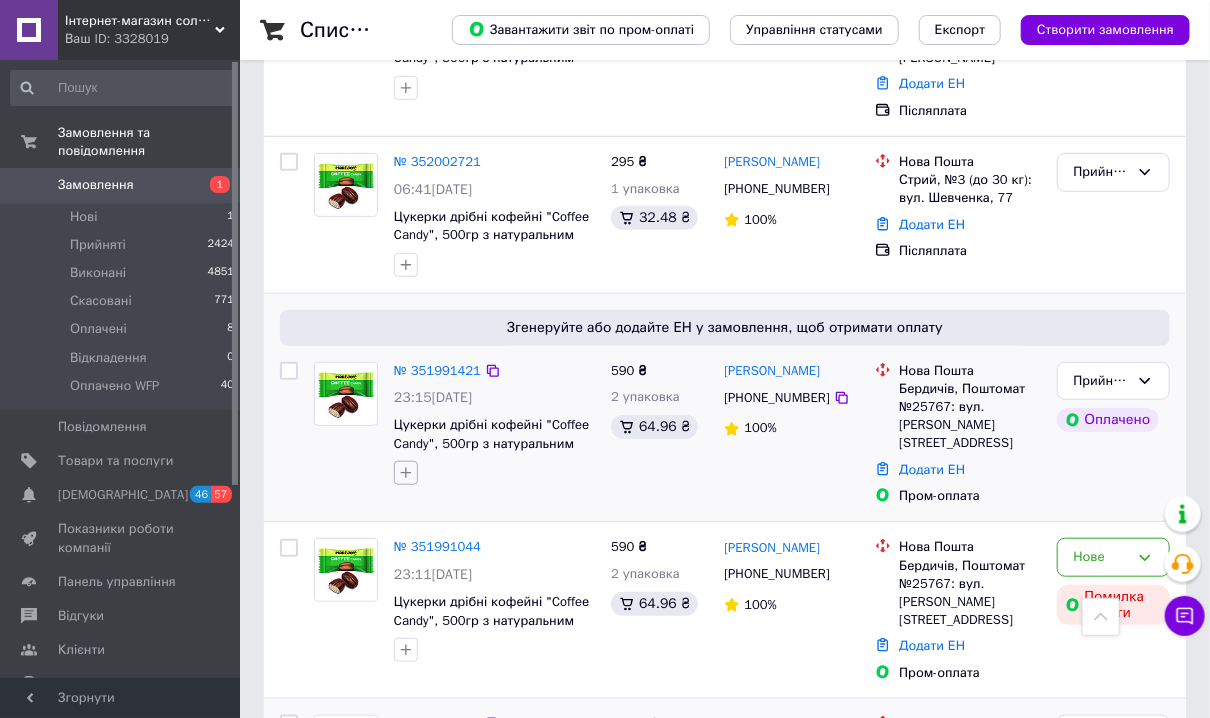 scroll, scrollTop: 400, scrollLeft: 0, axis: vertical 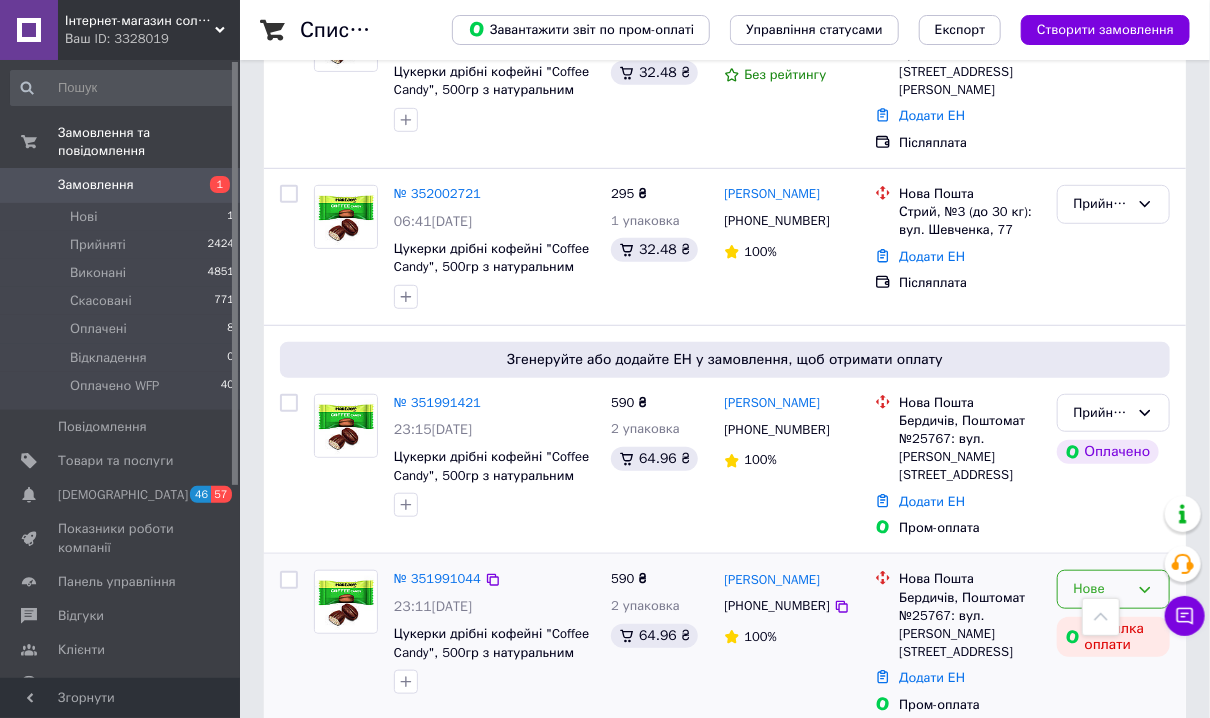 click on "Нове" at bounding box center (1101, 589) 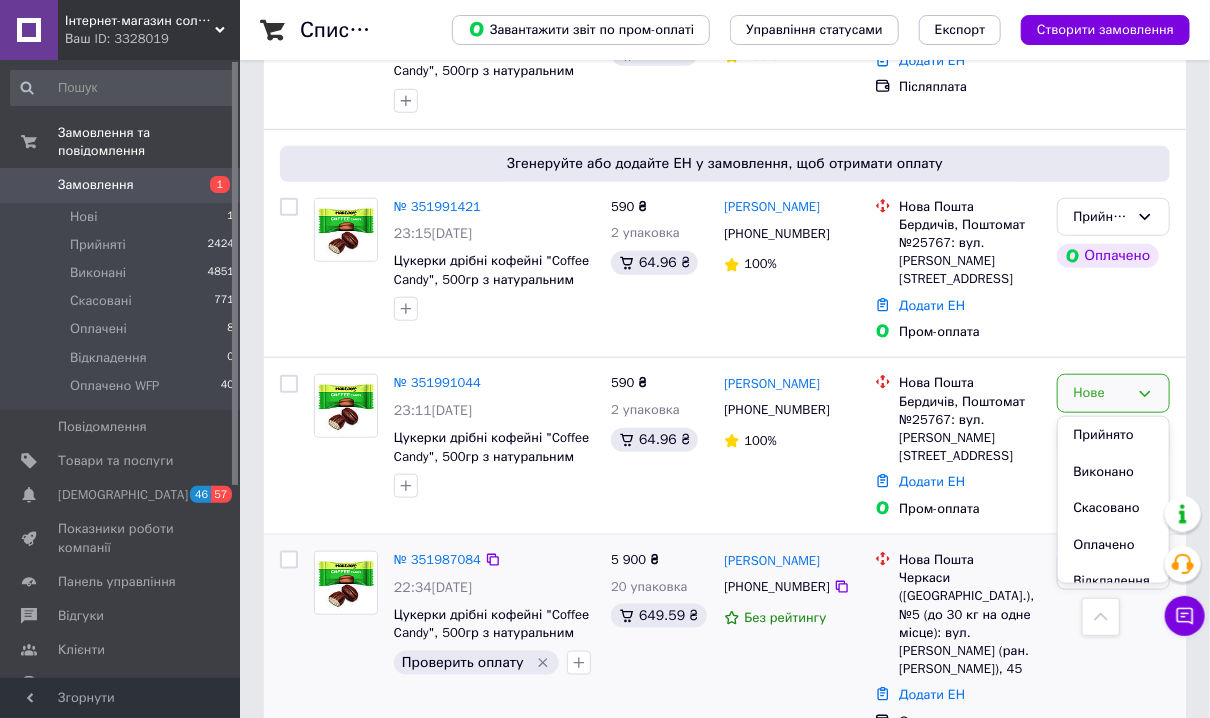scroll, scrollTop: 640, scrollLeft: 0, axis: vertical 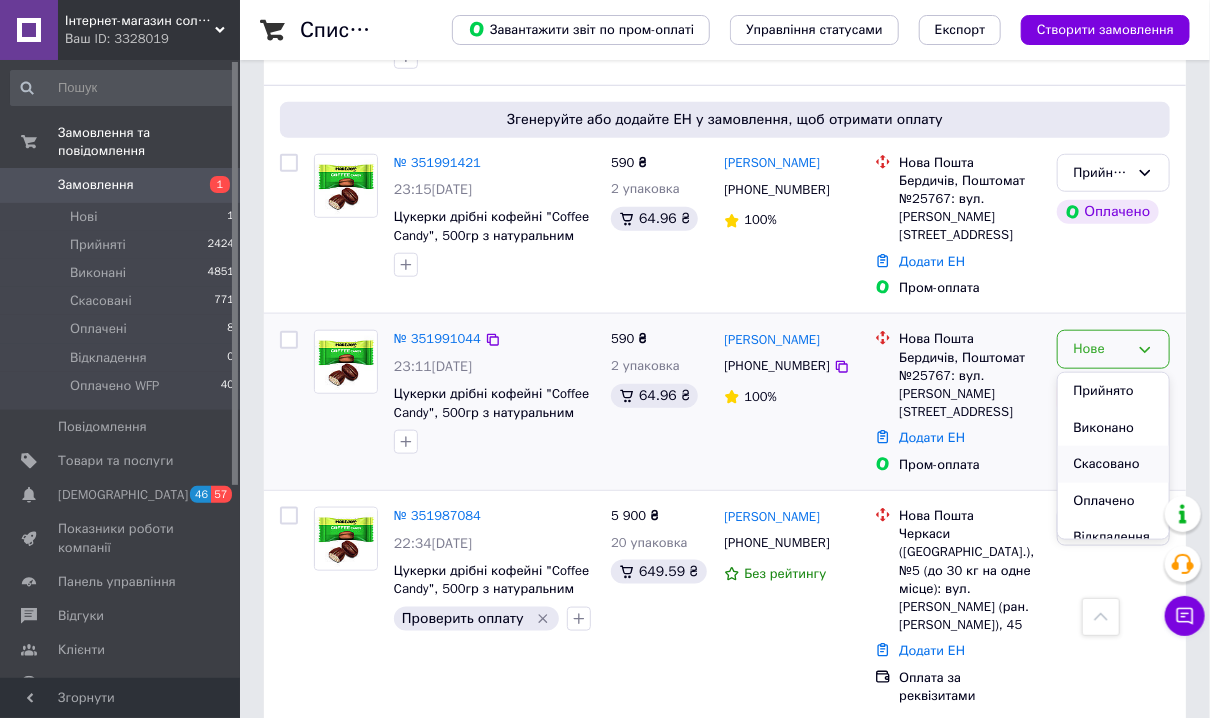 click on "Скасовано" at bounding box center (1113, 464) 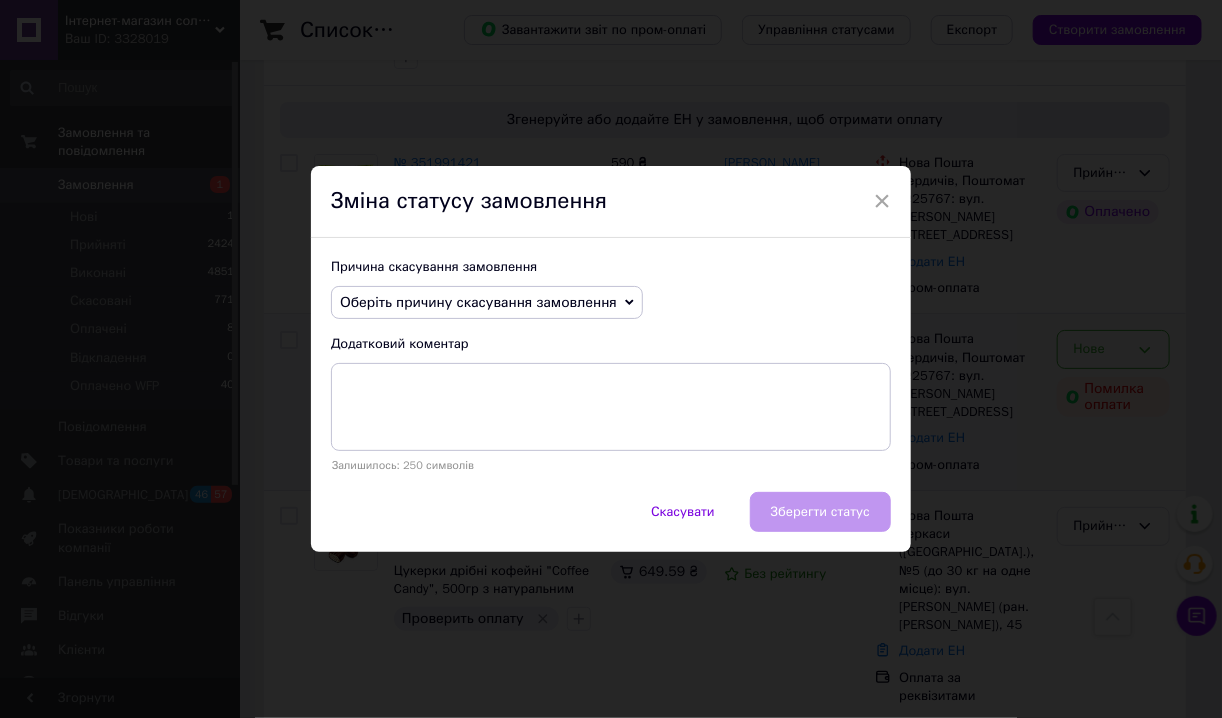 click on "Оберіть причину скасування замовлення" at bounding box center (478, 302) 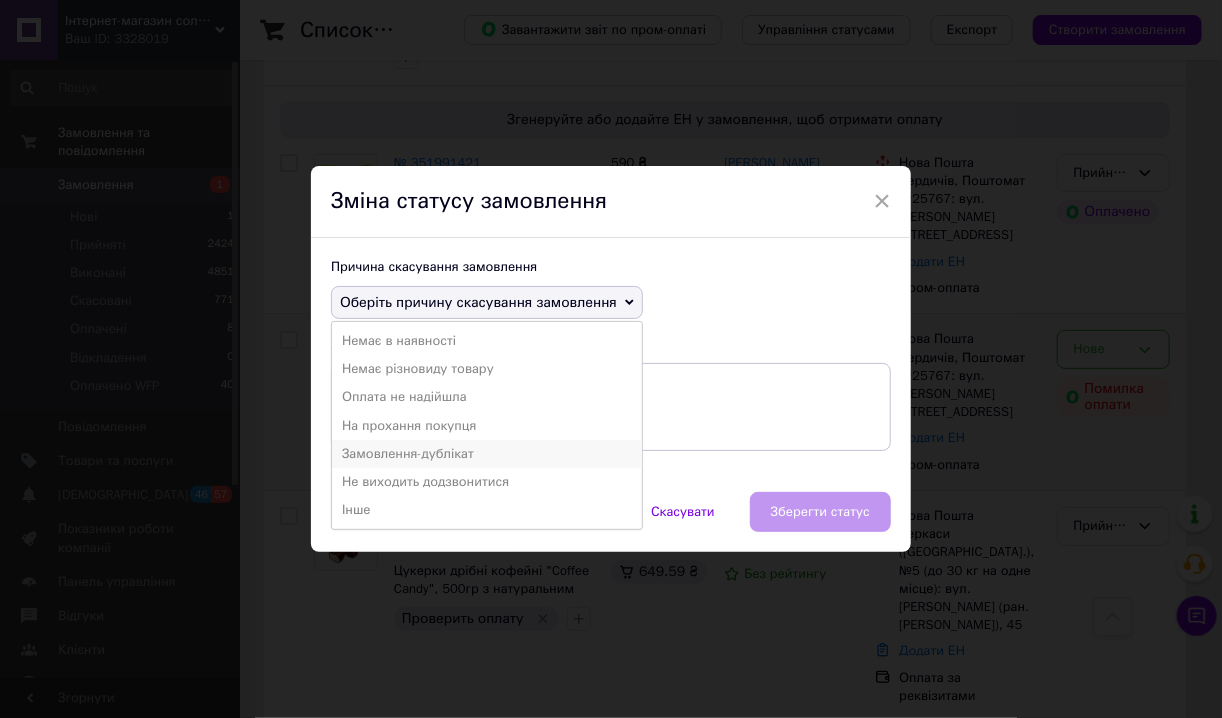 click on "Замовлення-дублікат" at bounding box center (487, 454) 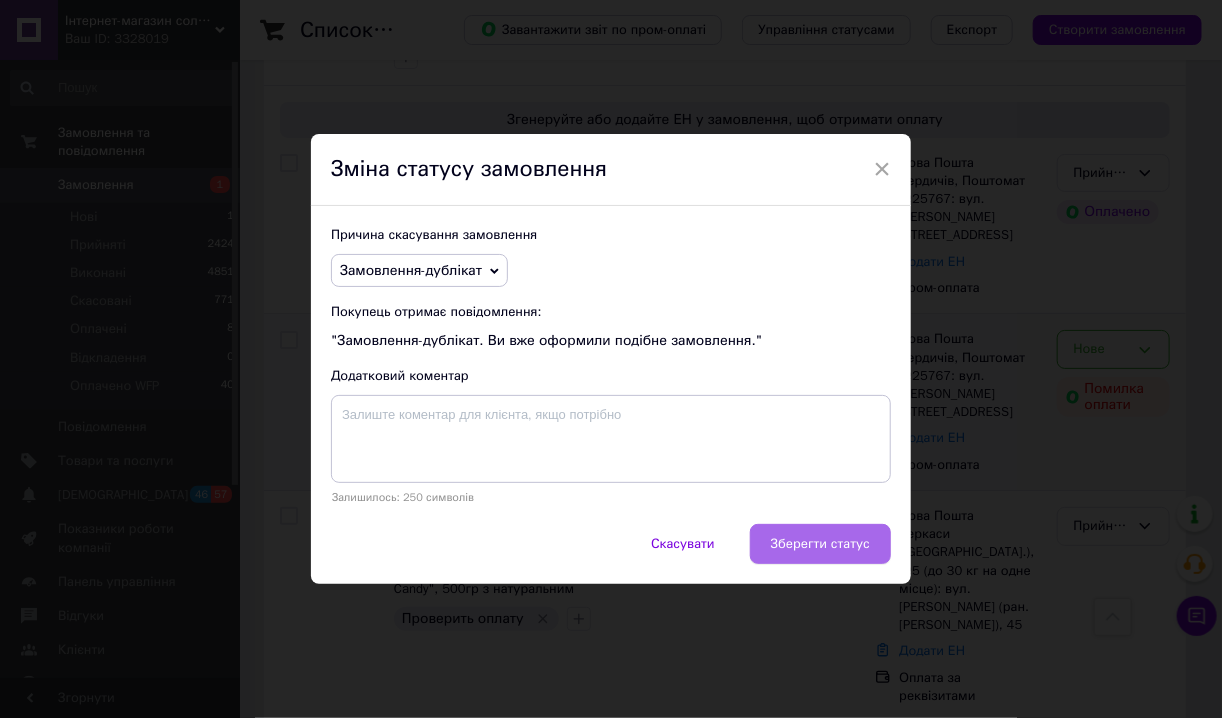 click on "Зберегти статус" at bounding box center [820, 544] 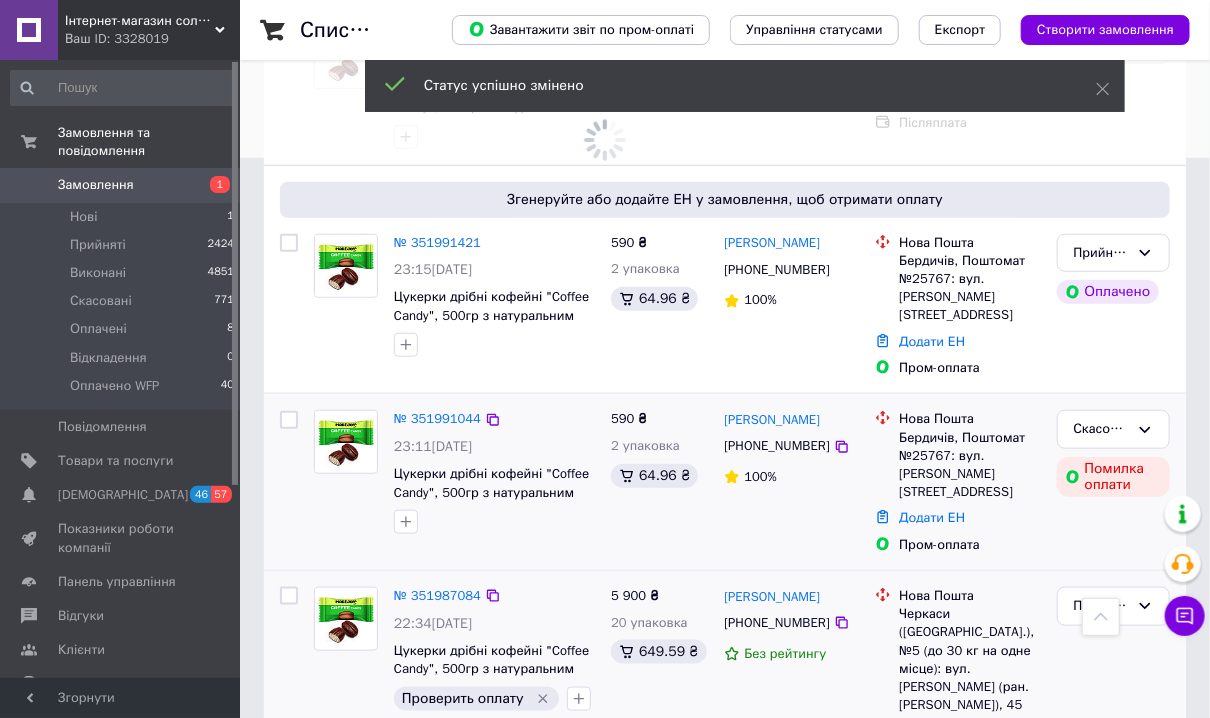 scroll, scrollTop: 400, scrollLeft: 0, axis: vertical 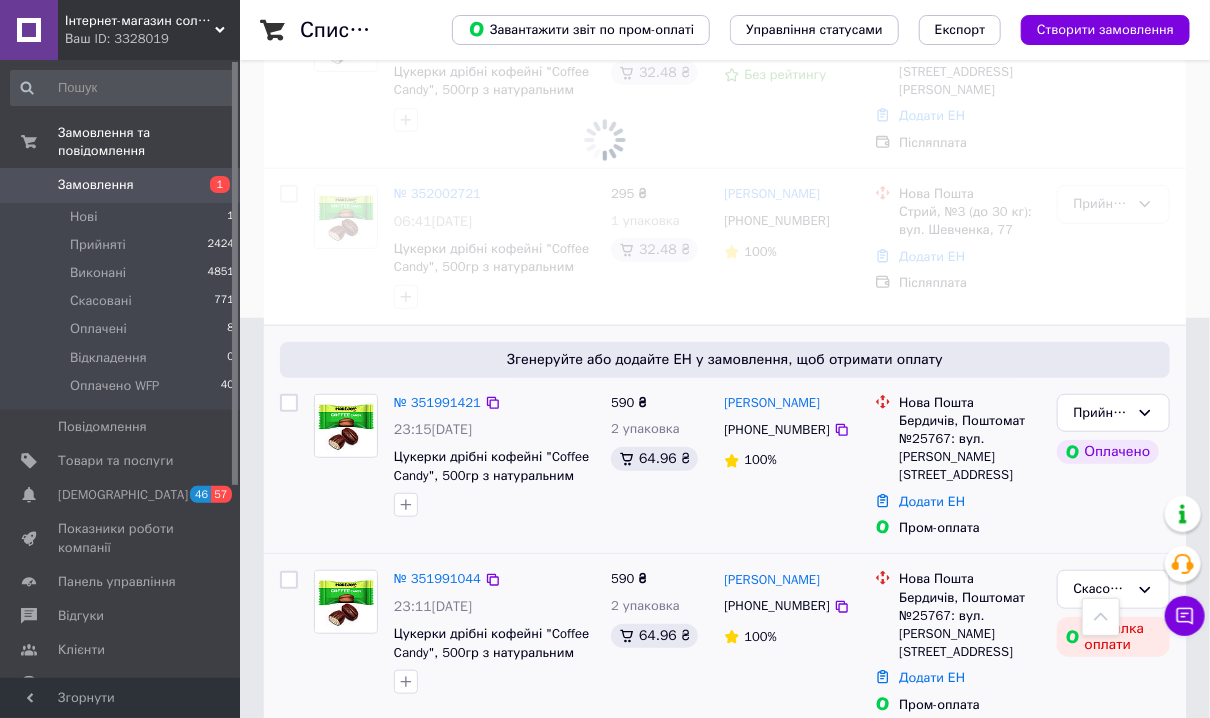click at bounding box center (346, 426) 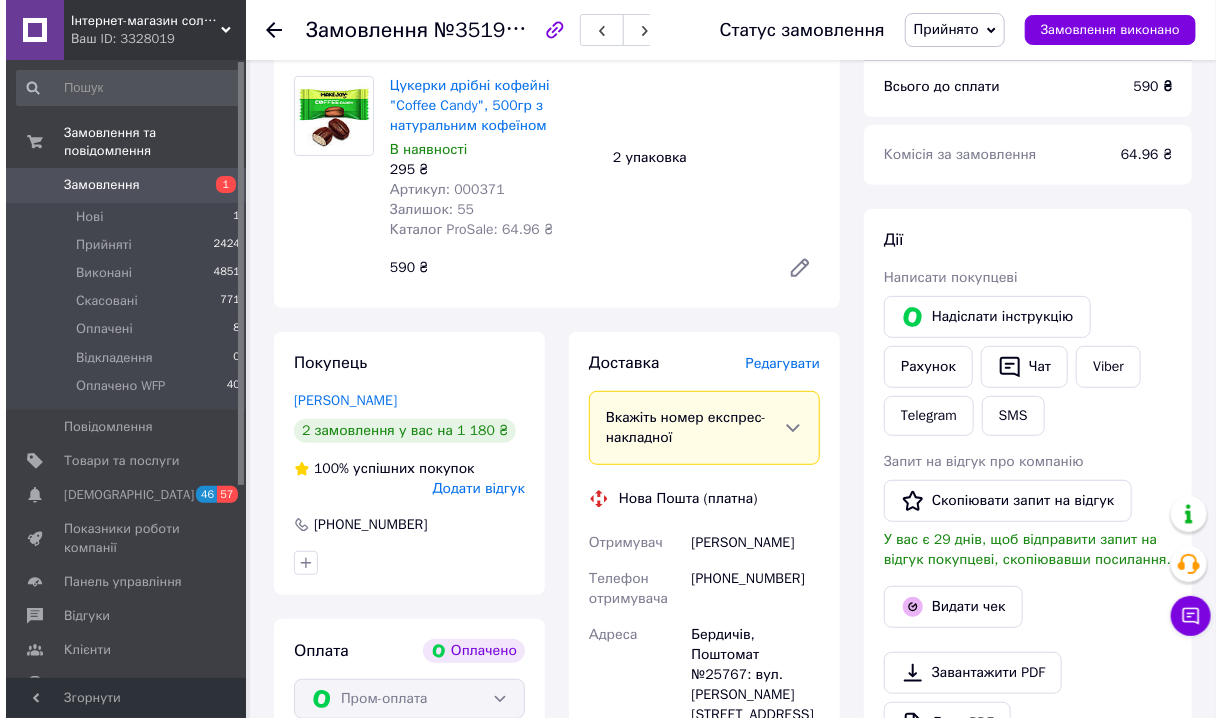 scroll, scrollTop: 240, scrollLeft: 0, axis: vertical 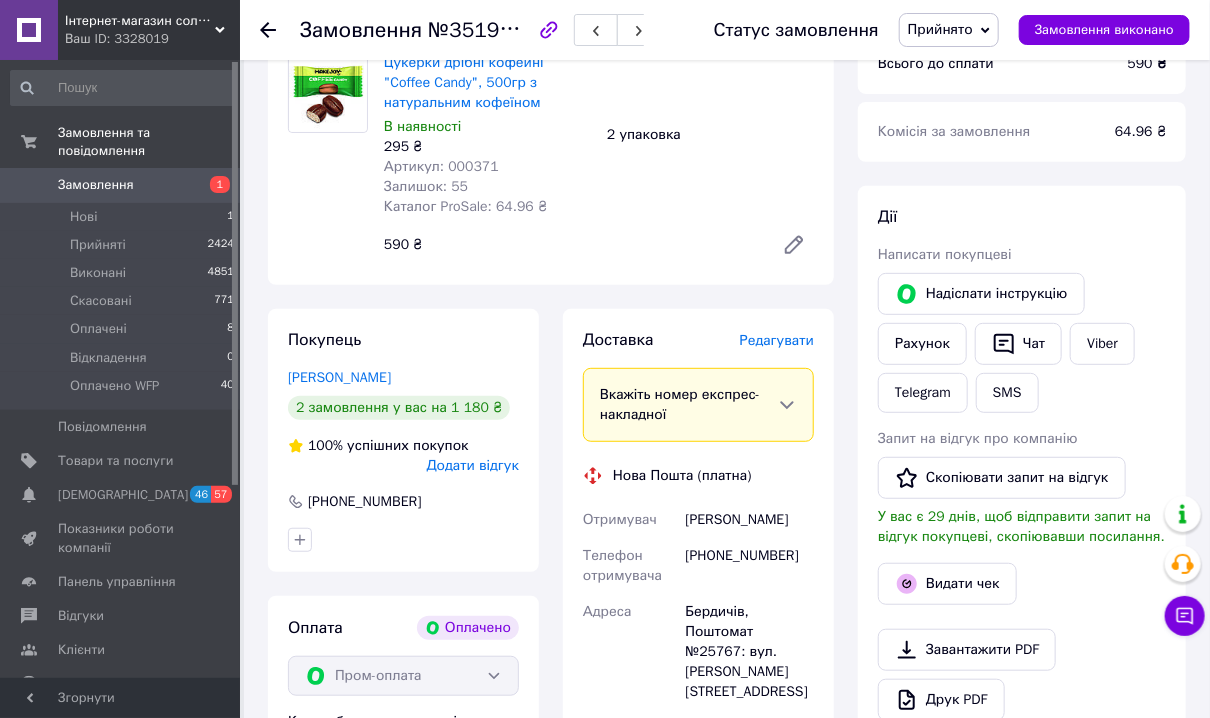 click on "Редагувати" at bounding box center (777, 340) 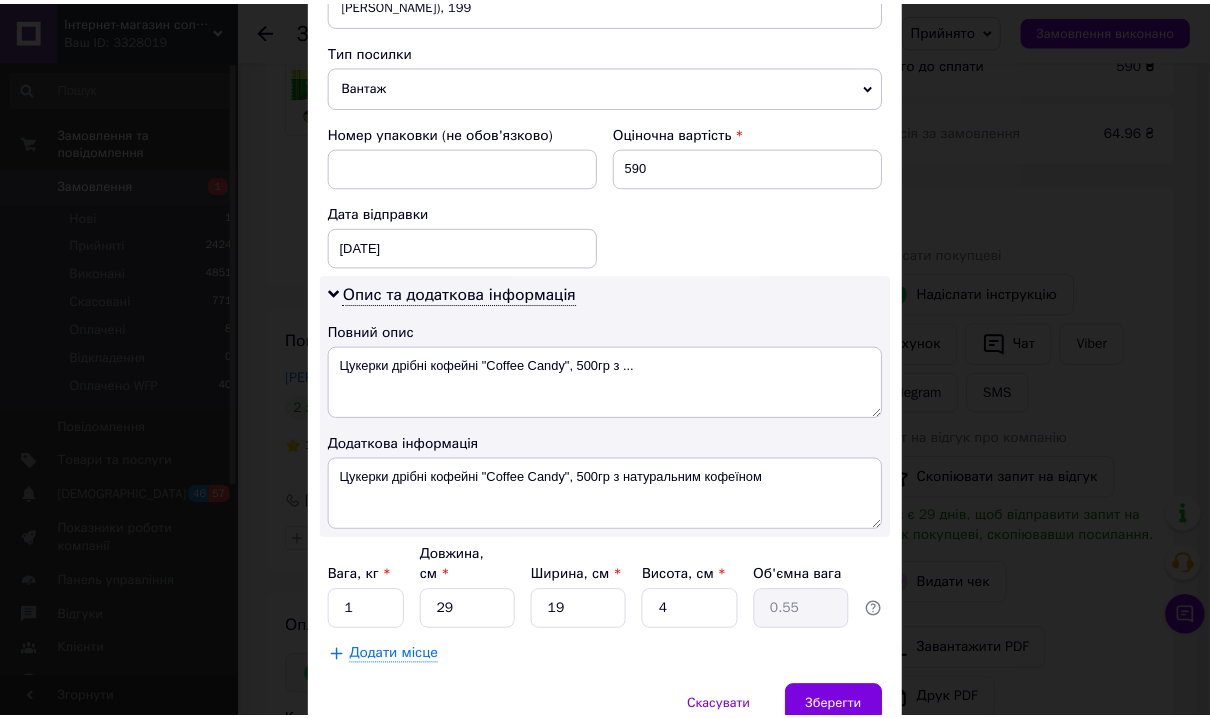 scroll, scrollTop: 800, scrollLeft: 0, axis: vertical 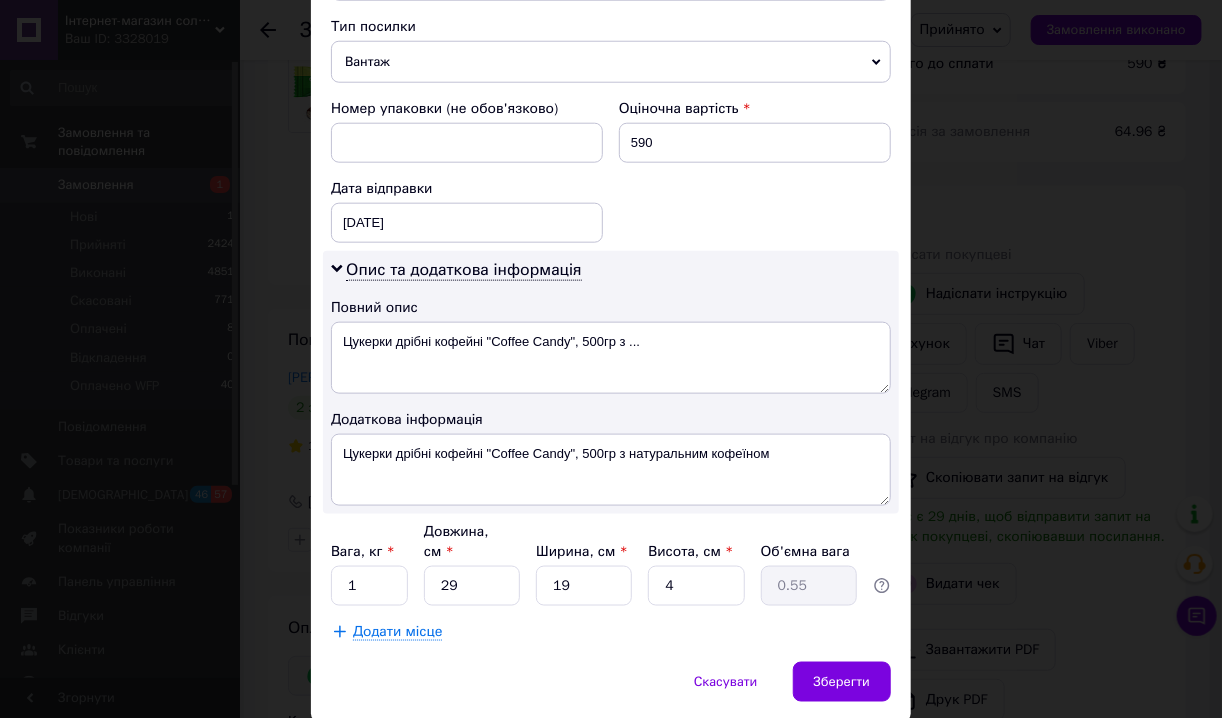 click on "Дата відправки" at bounding box center (467, 189) 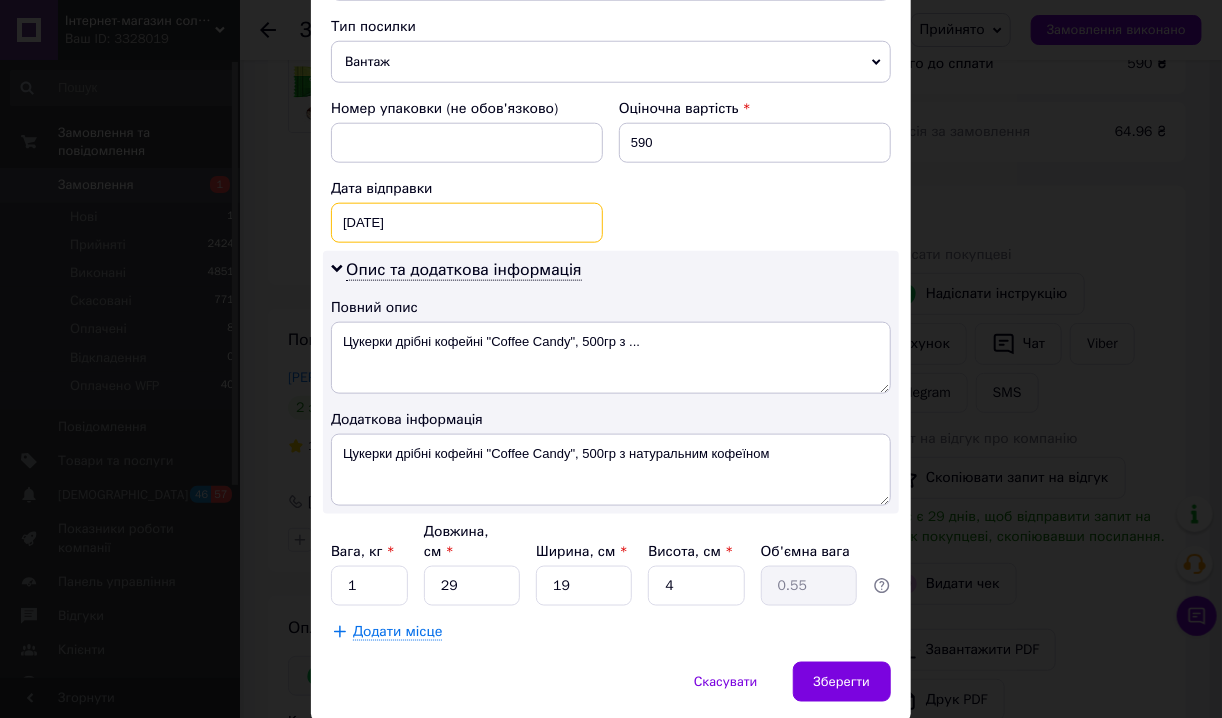 click on "[DATE] < 2025 > < Июль > Пн Вт Ср Чт Пт Сб Вс 30 1 2 3 4 5 6 7 8 9 10 11 12 13 14 15 16 17 18 19 20 21 22 23 24 25 26 27 28 29 30 31 1 2 3 4 5 6 7 8 9 10" at bounding box center [467, 223] 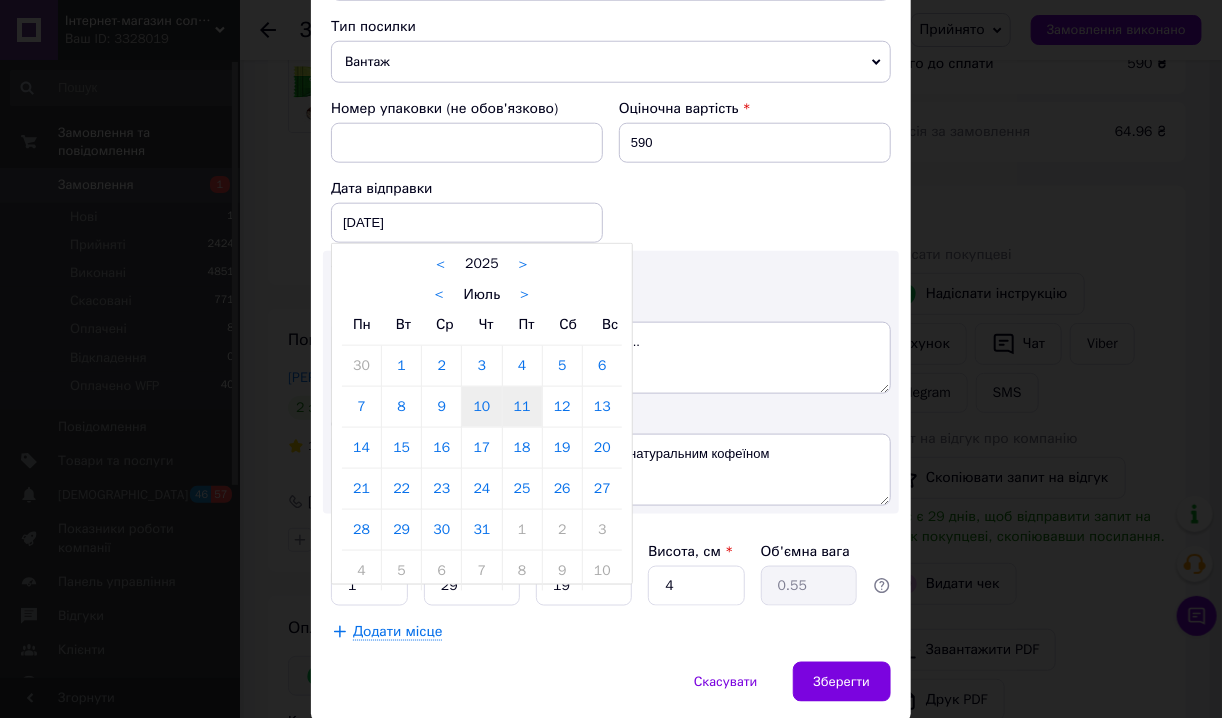 click on "11" at bounding box center [522, 407] 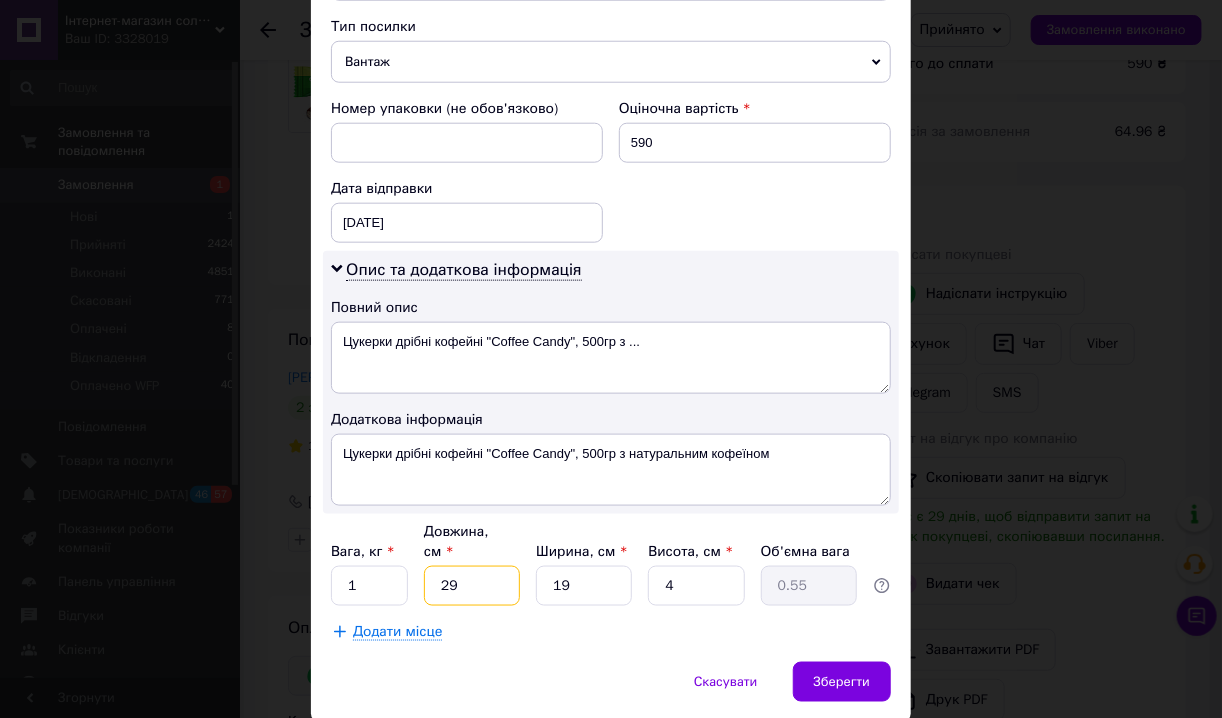 click on "29" at bounding box center [472, 586] 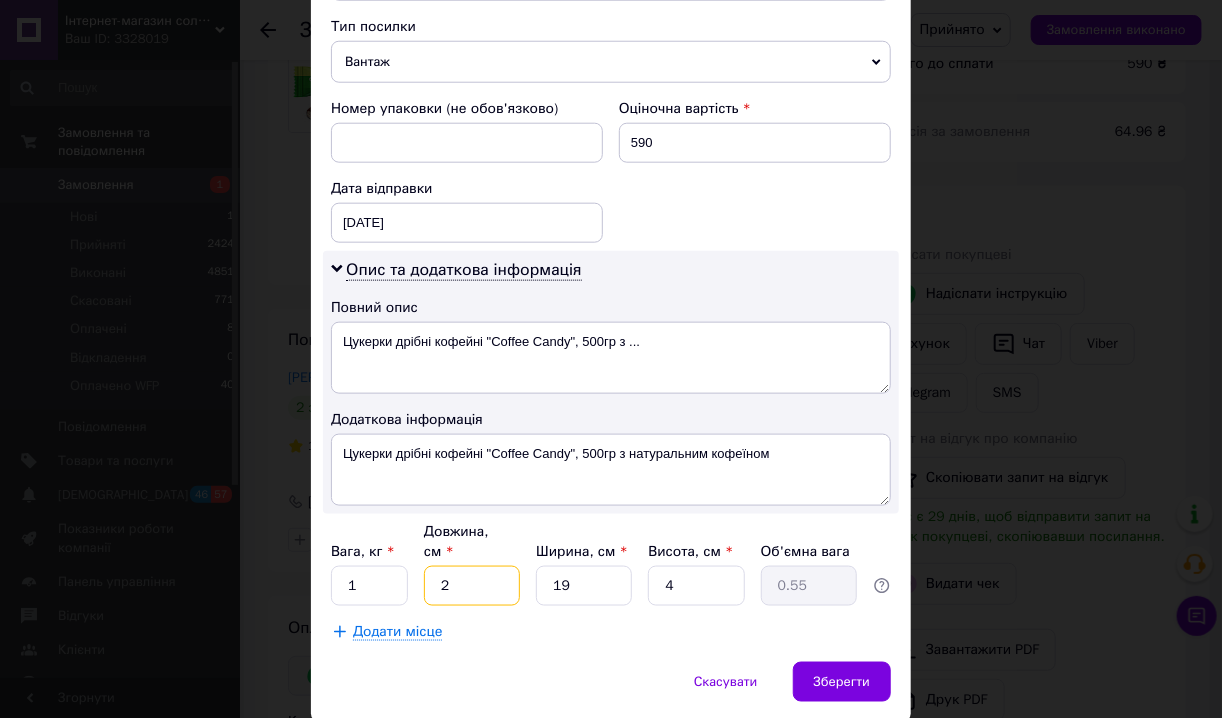 type on "0.1" 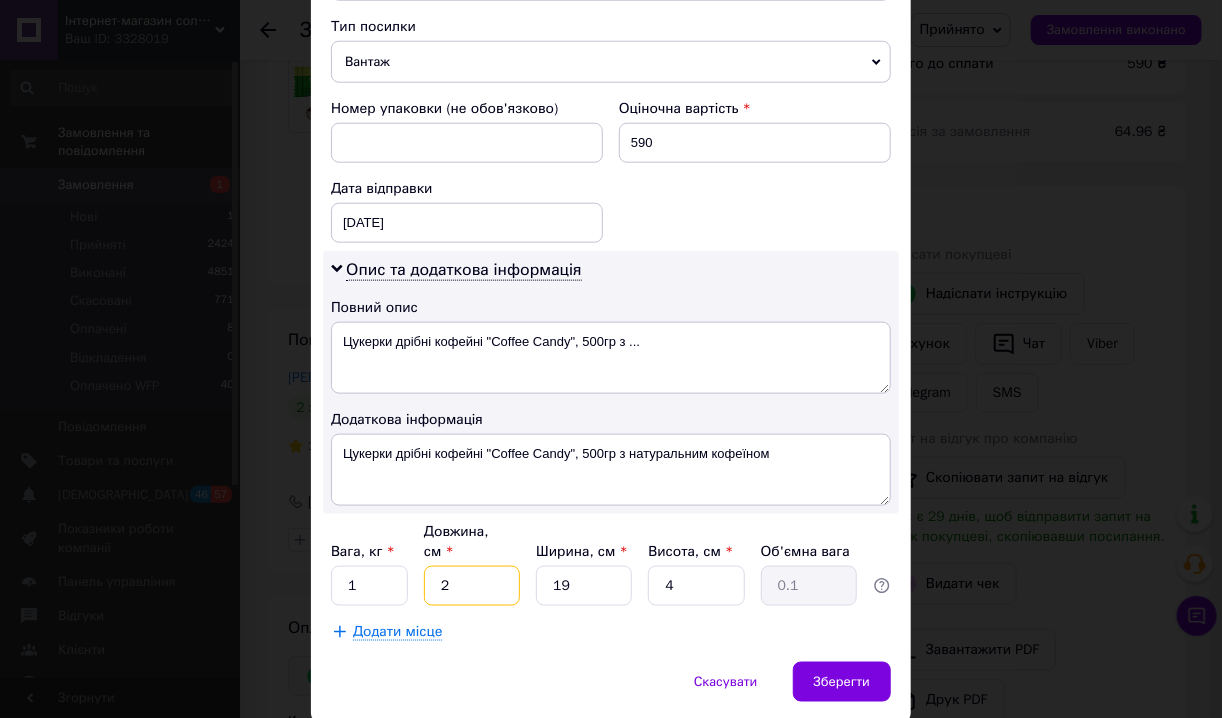 type 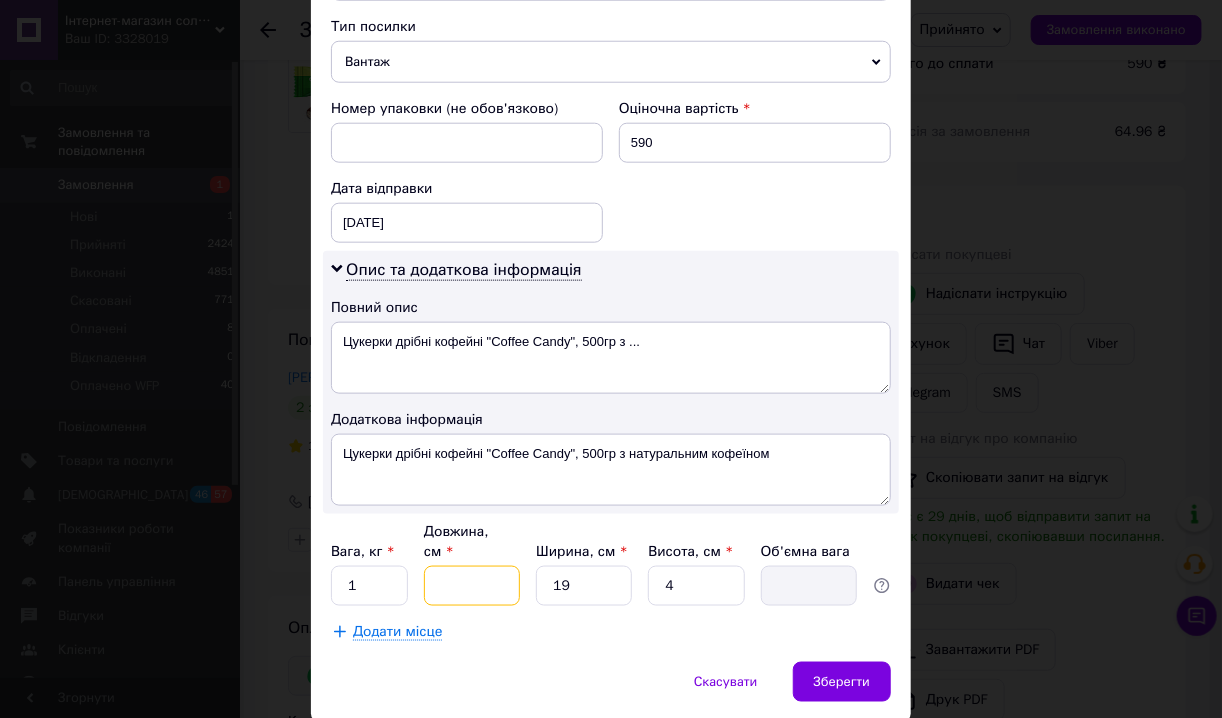 type on "3" 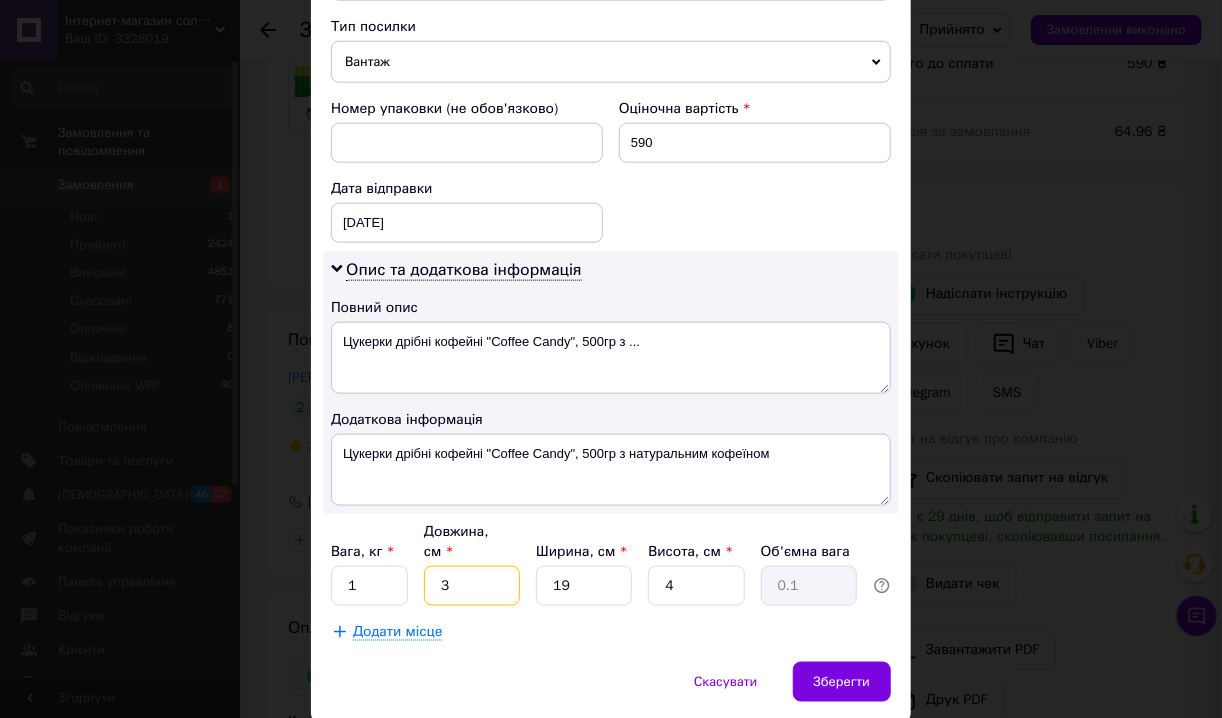 type on "30" 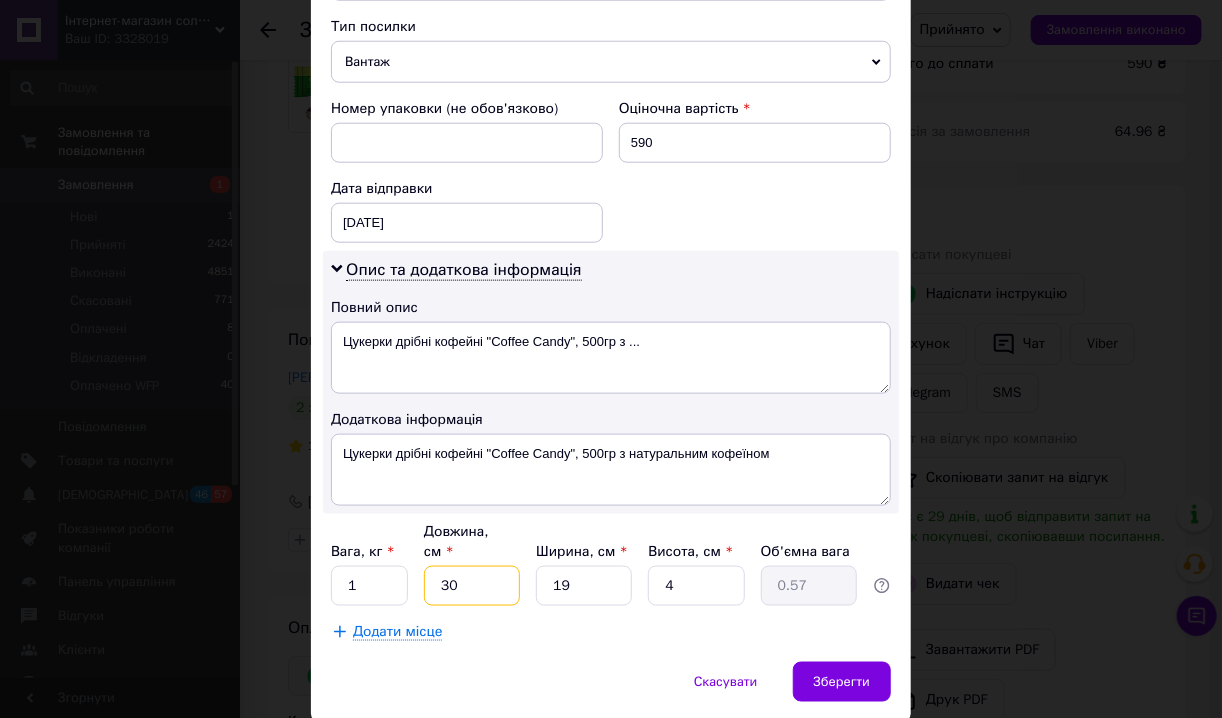 type on "30" 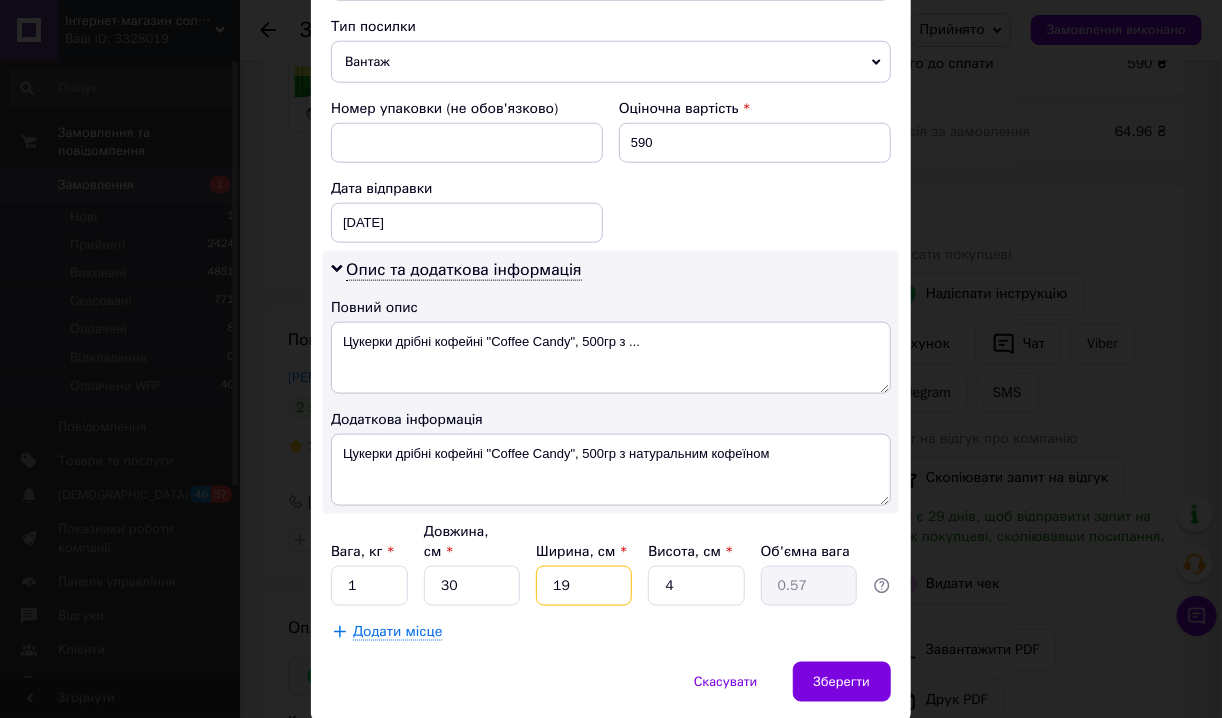 click on "19" at bounding box center (584, 586) 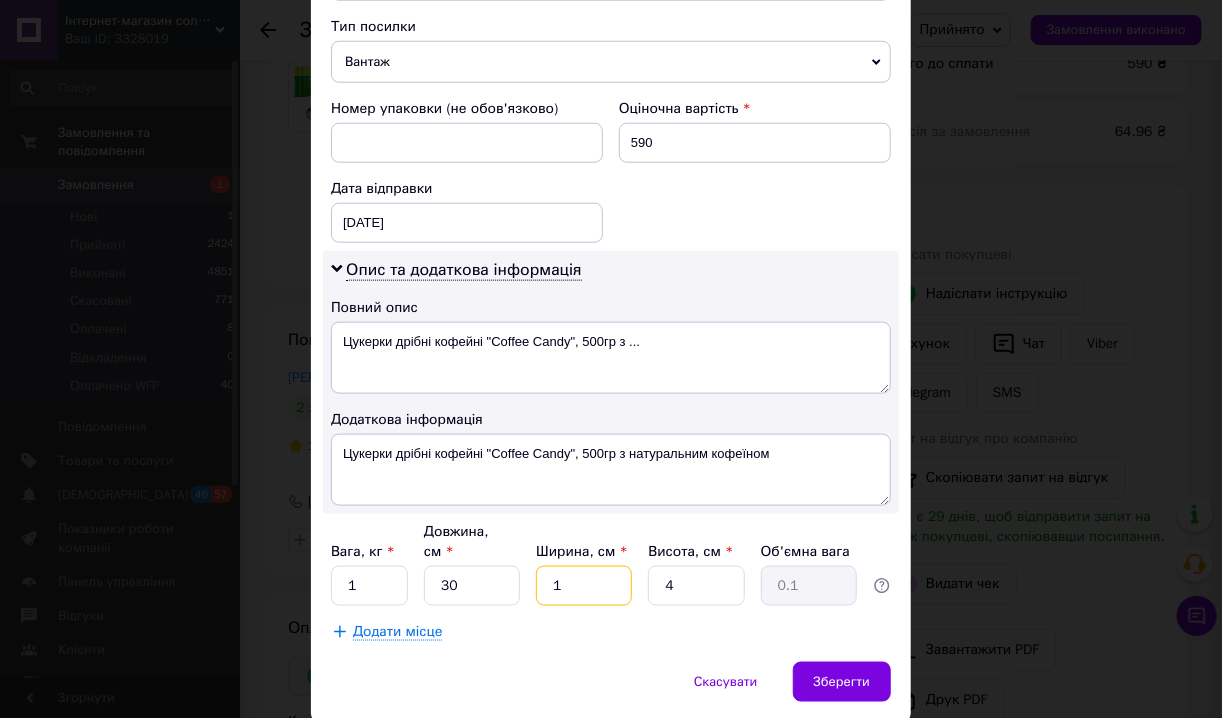 type 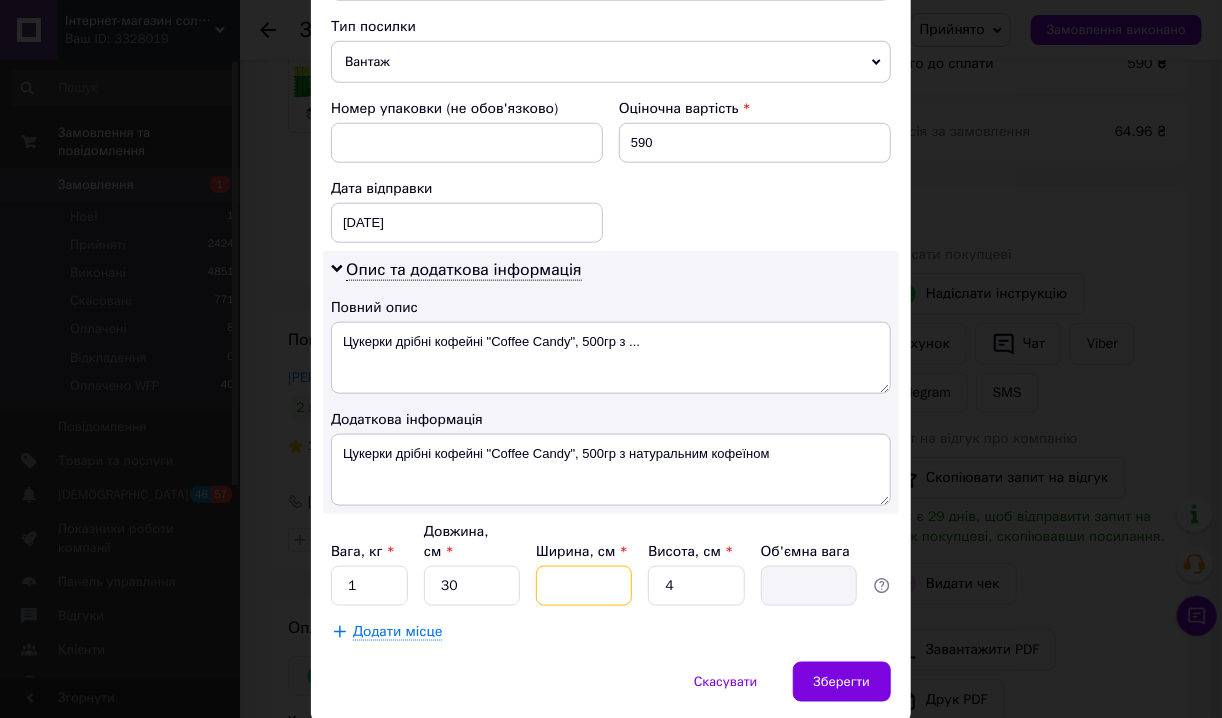 type on "2" 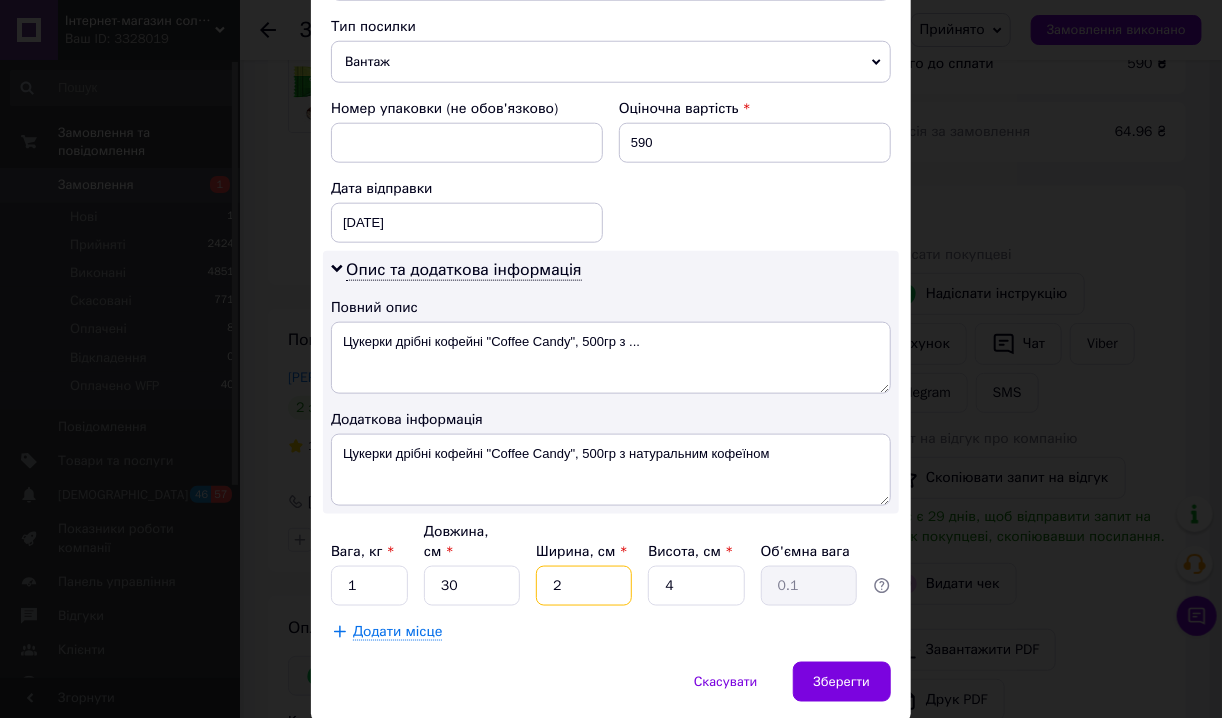 type on "21" 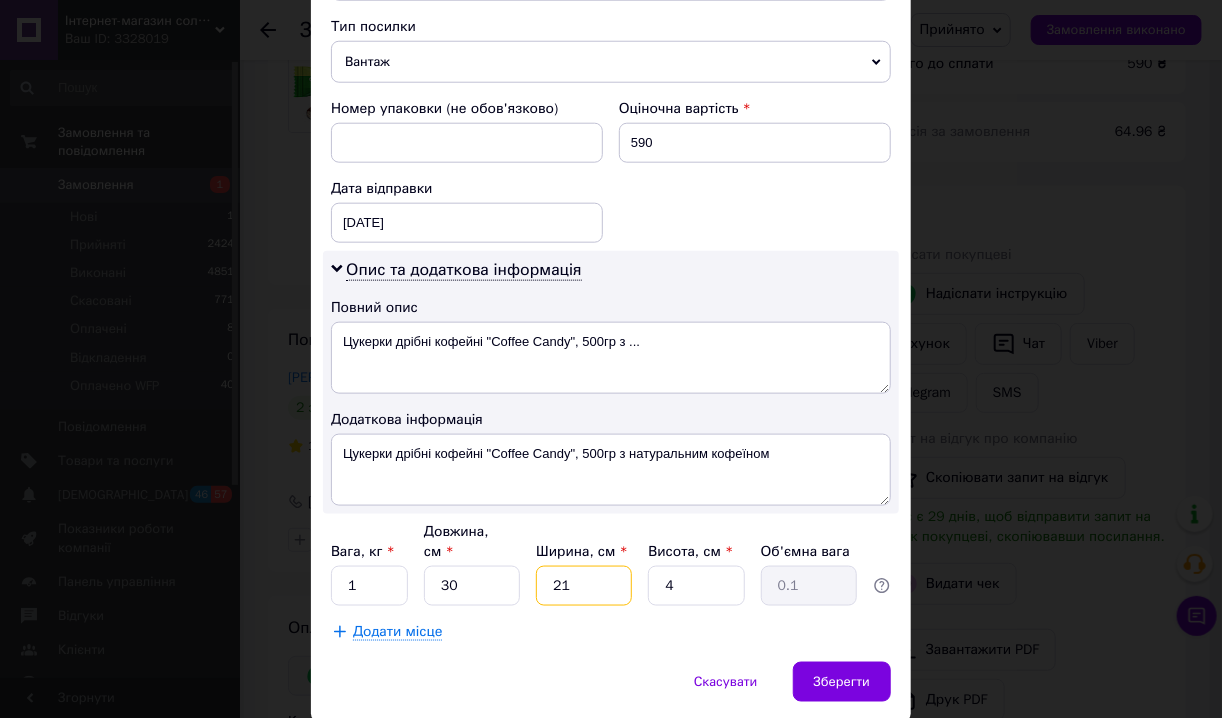type on "0.63" 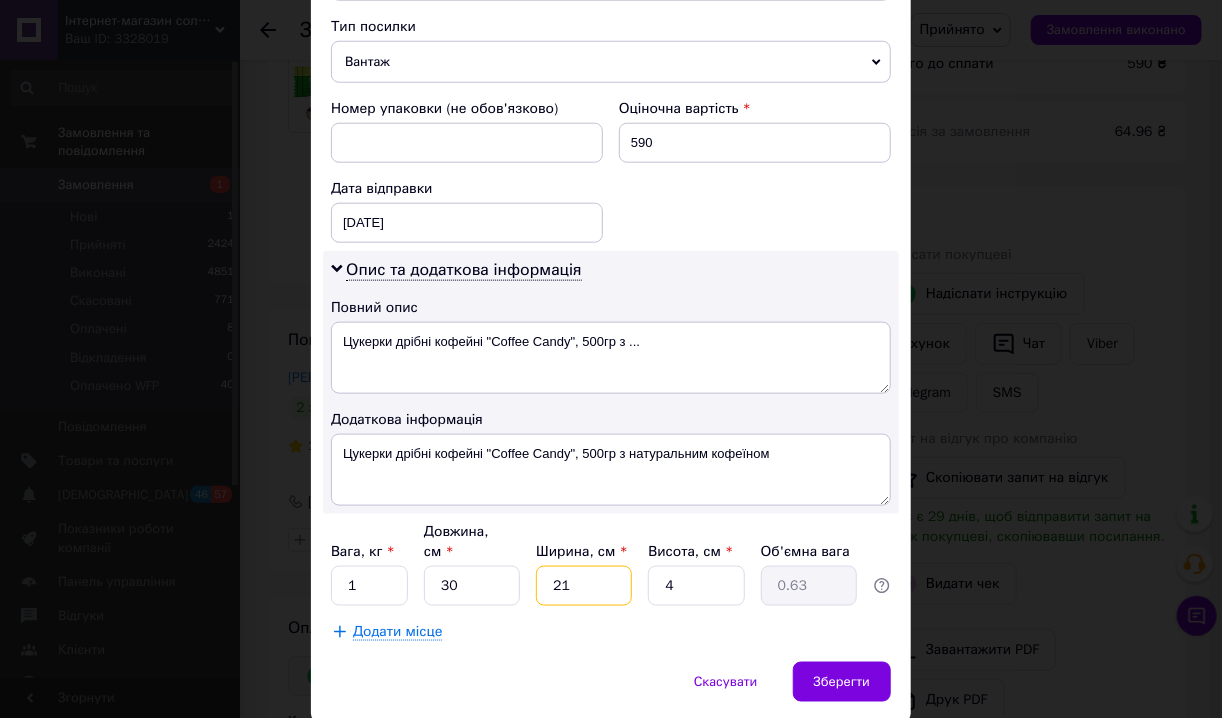 type on "21" 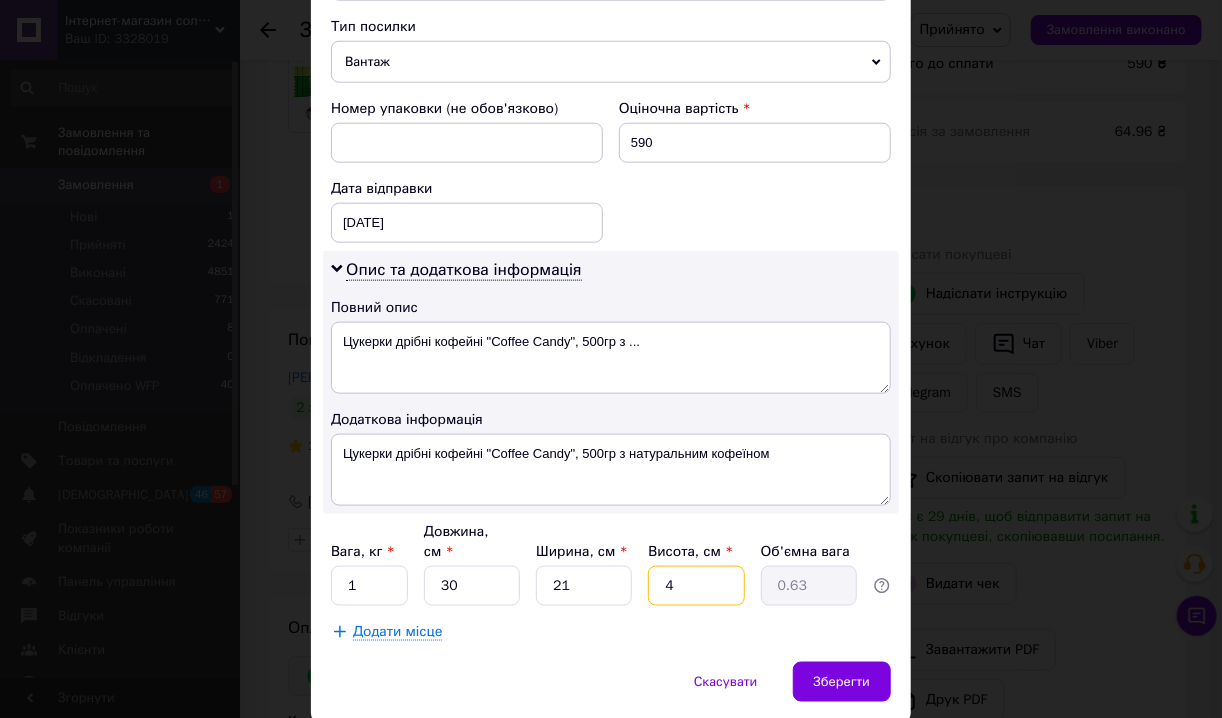 click on "4" at bounding box center (696, 586) 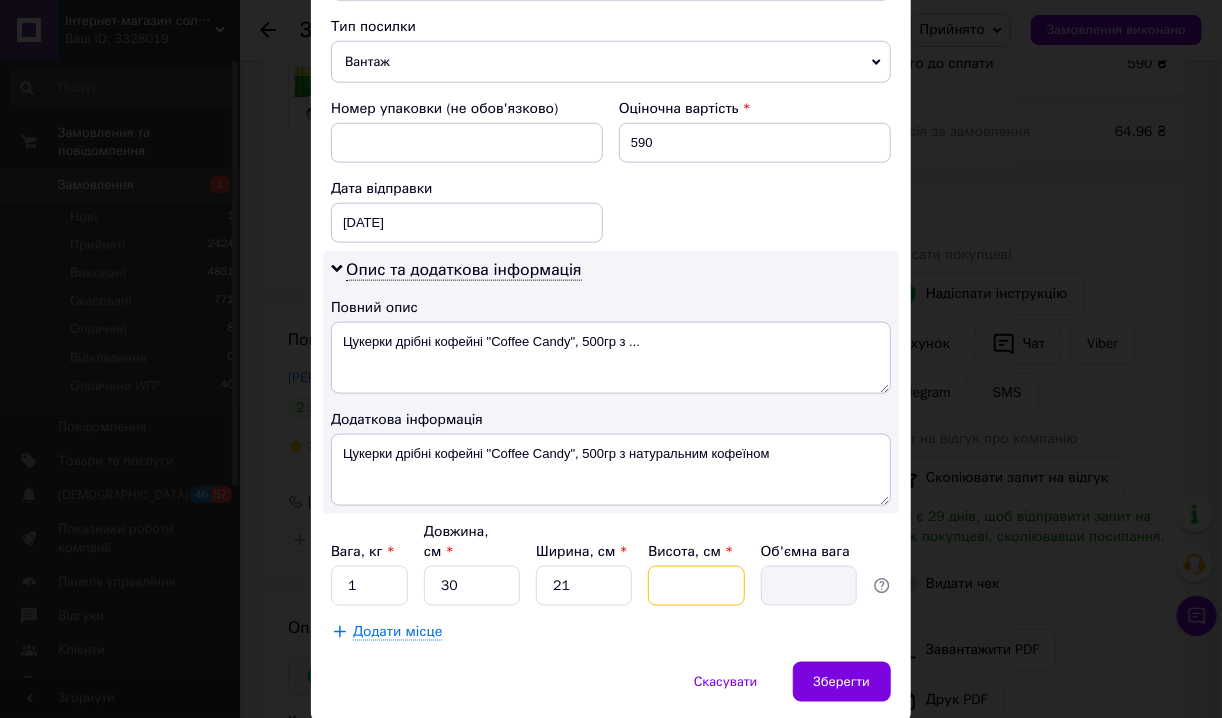 type on "1" 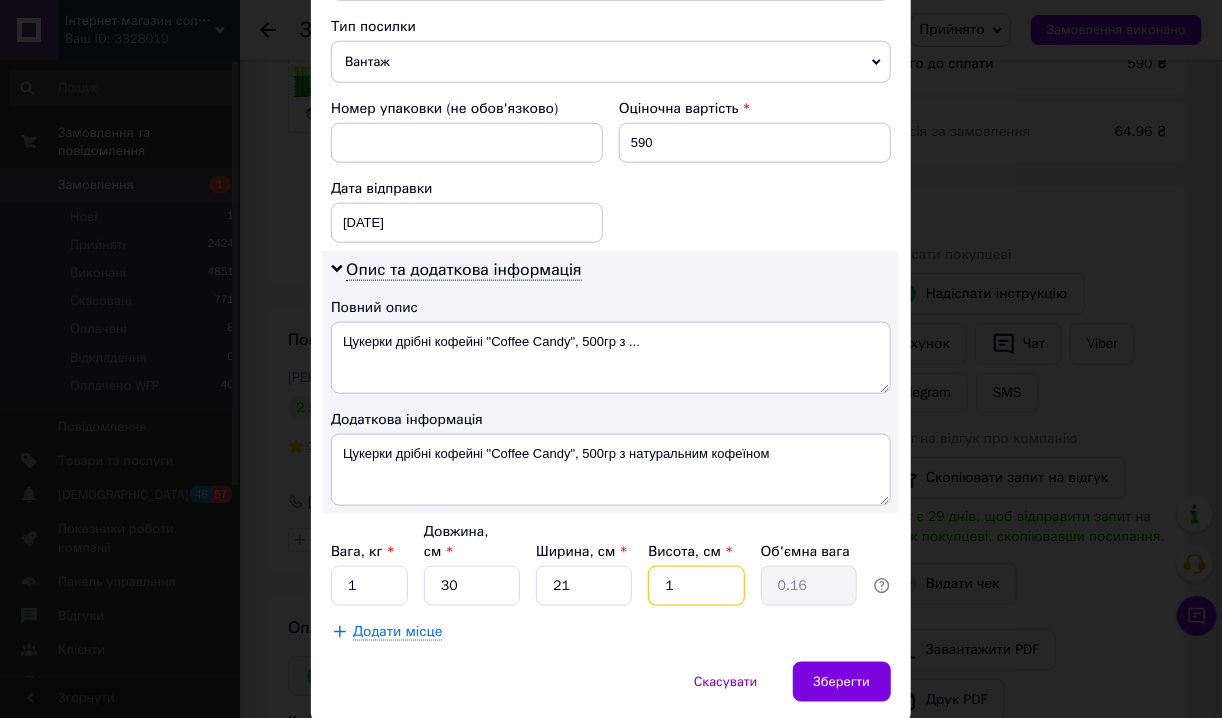 type on "14" 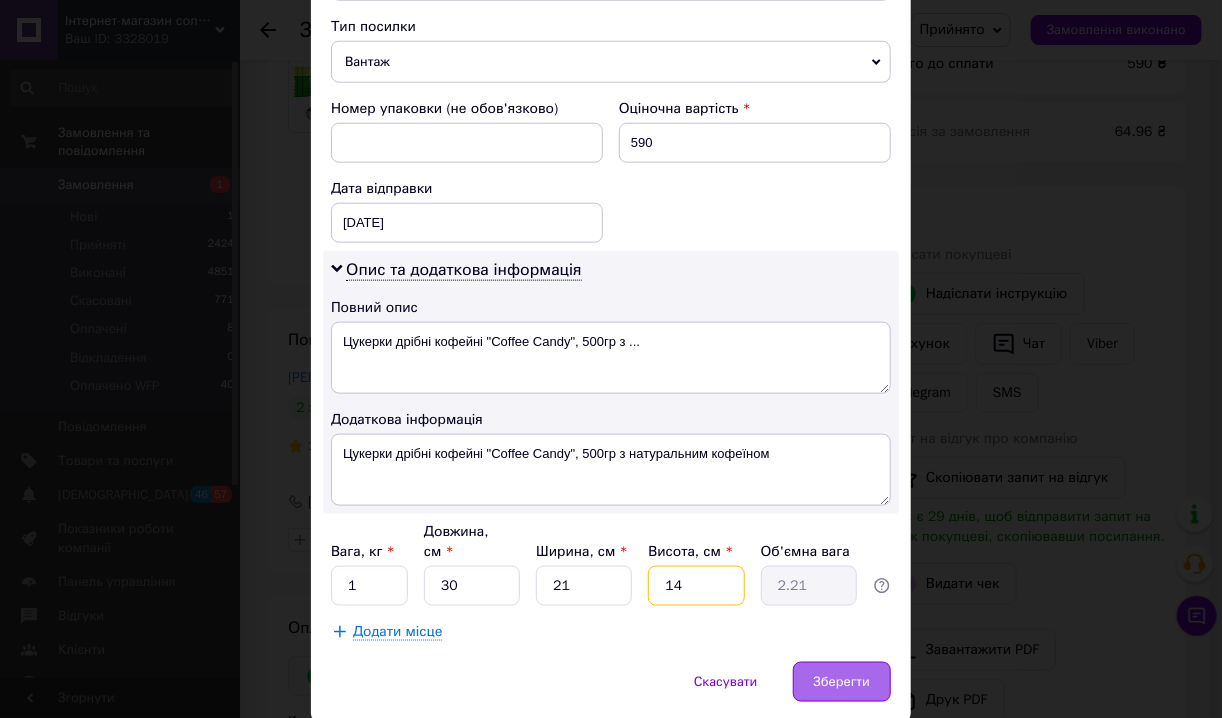 type on "14" 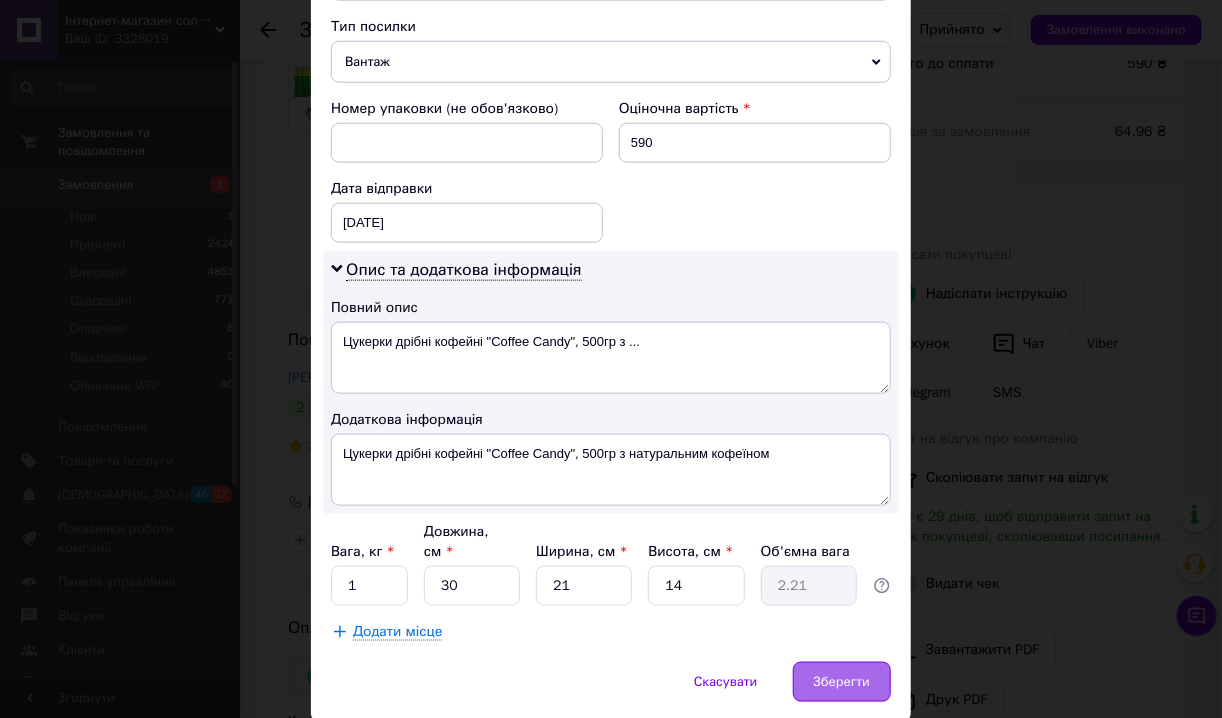 click on "Зберегти" at bounding box center (842, 682) 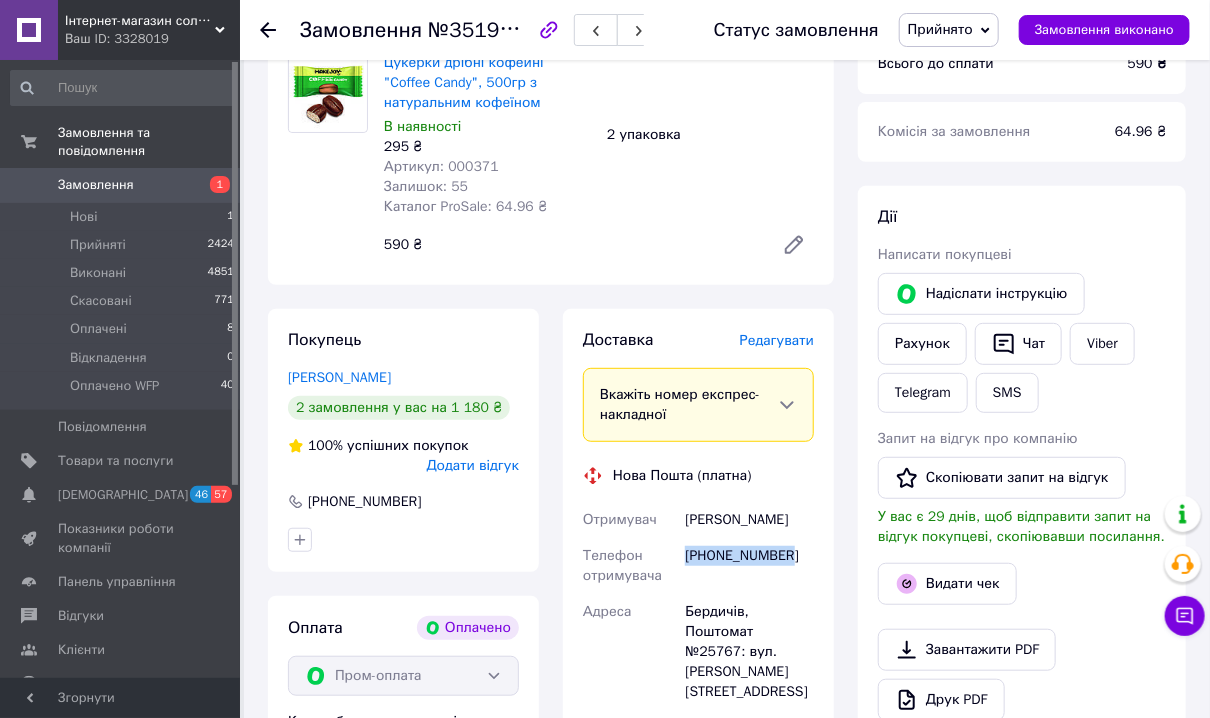 drag, startPoint x: 764, startPoint y: 569, endPoint x: 689, endPoint y: 580, distance: 75.802376 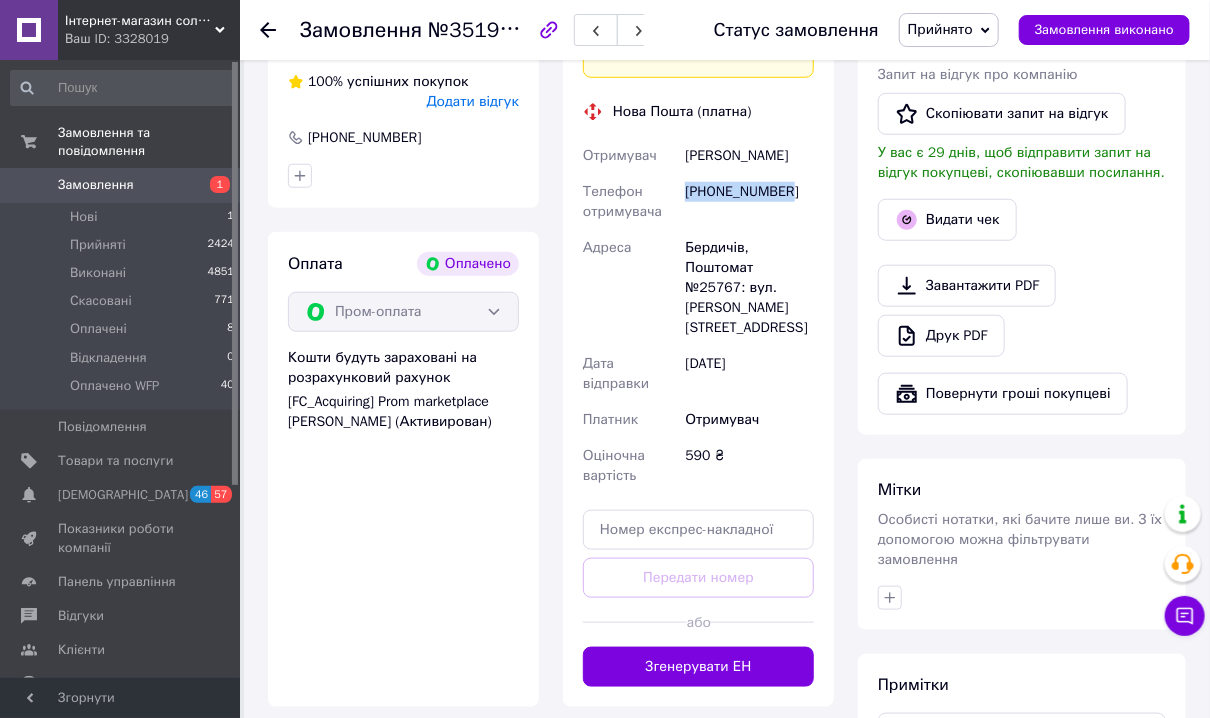 scroll, scrollTop: 640, scrollLeft: 0, axis: vertical 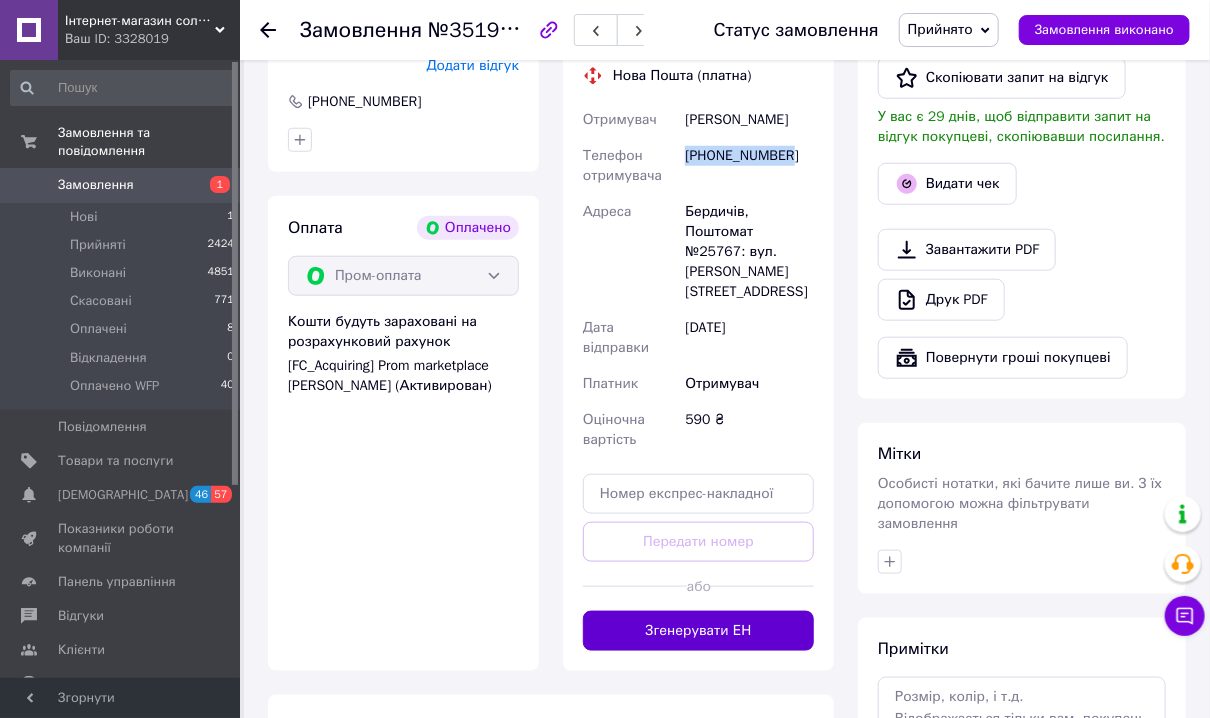click on "Згенерувати ЕН" at bounding box center [698, 631] 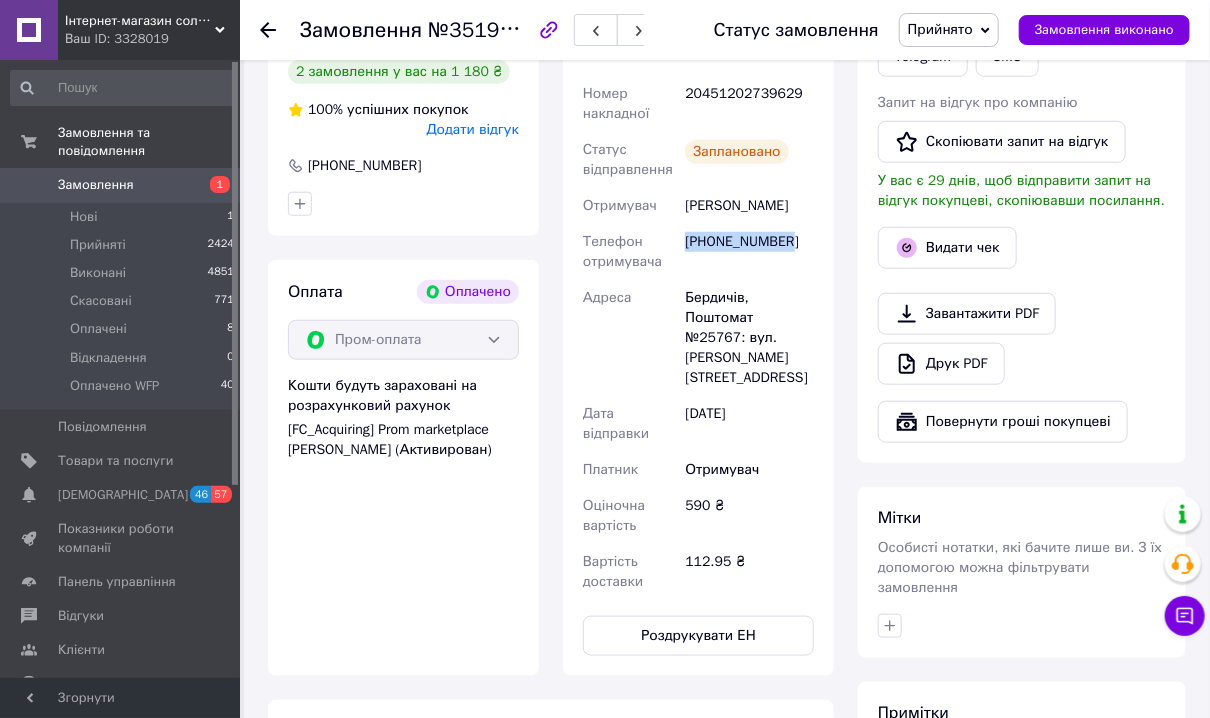 scroll, scrollTop: 480, scrollLeft: 0, axis: vertical 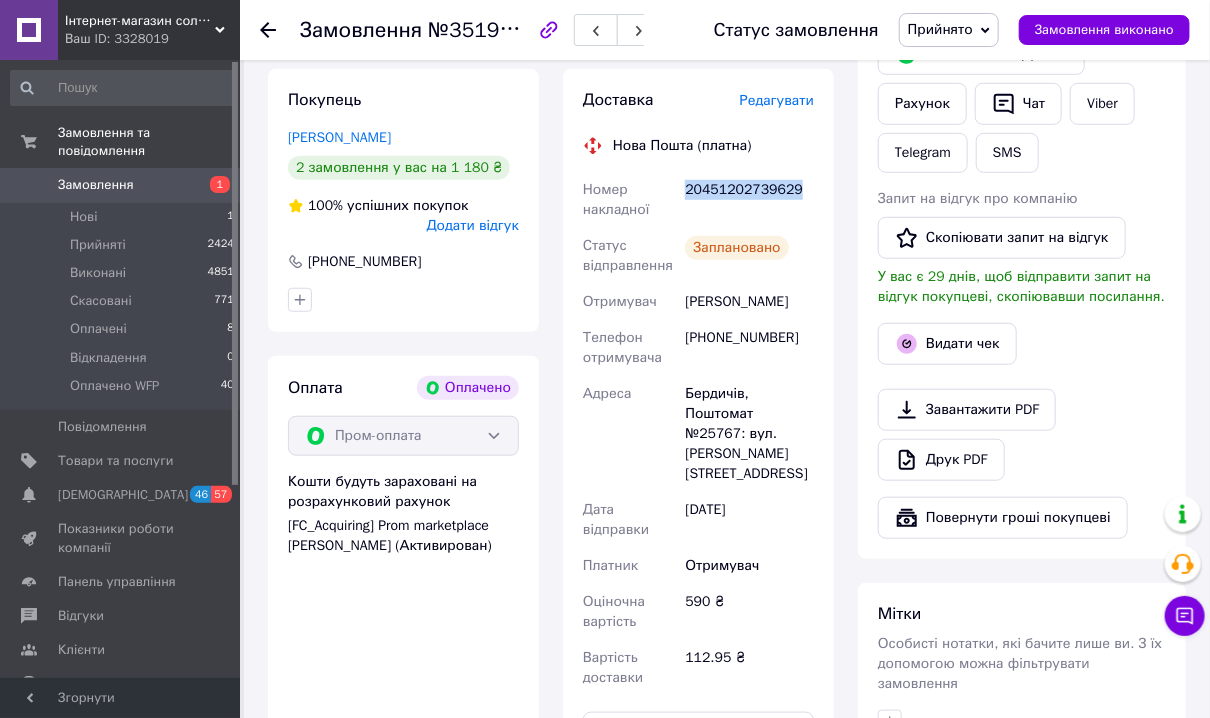 drag, startPoint x: 805, startPoint y: 191, endPoint x: 684, endPoint y: 205, distance: 121.80723 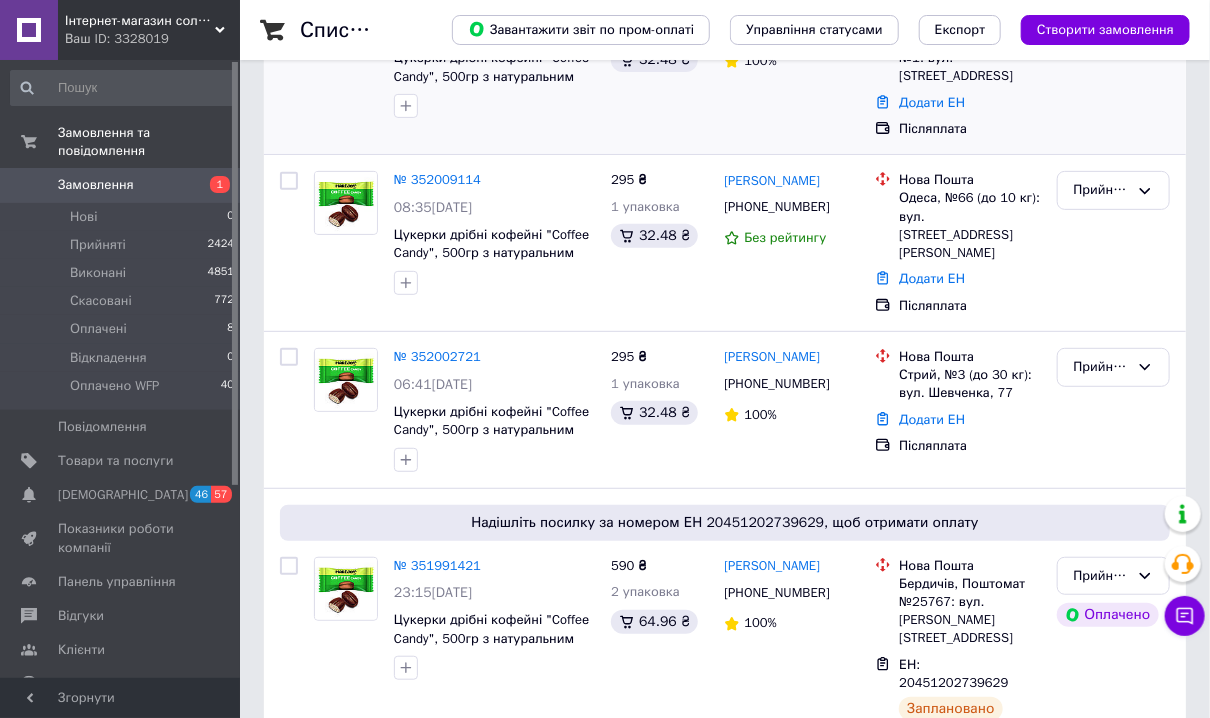 scroll, scrollTop: 160, scrollLeft: 0, axis: vertical 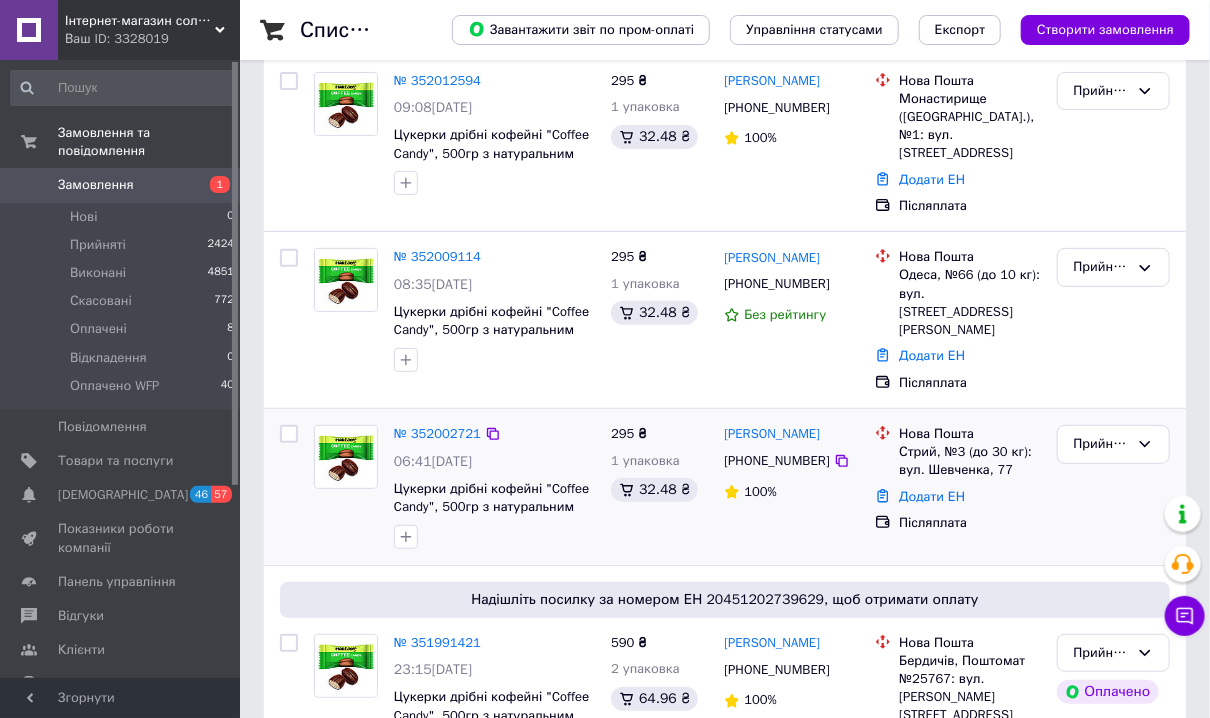 click at bounding box center (346, 457) 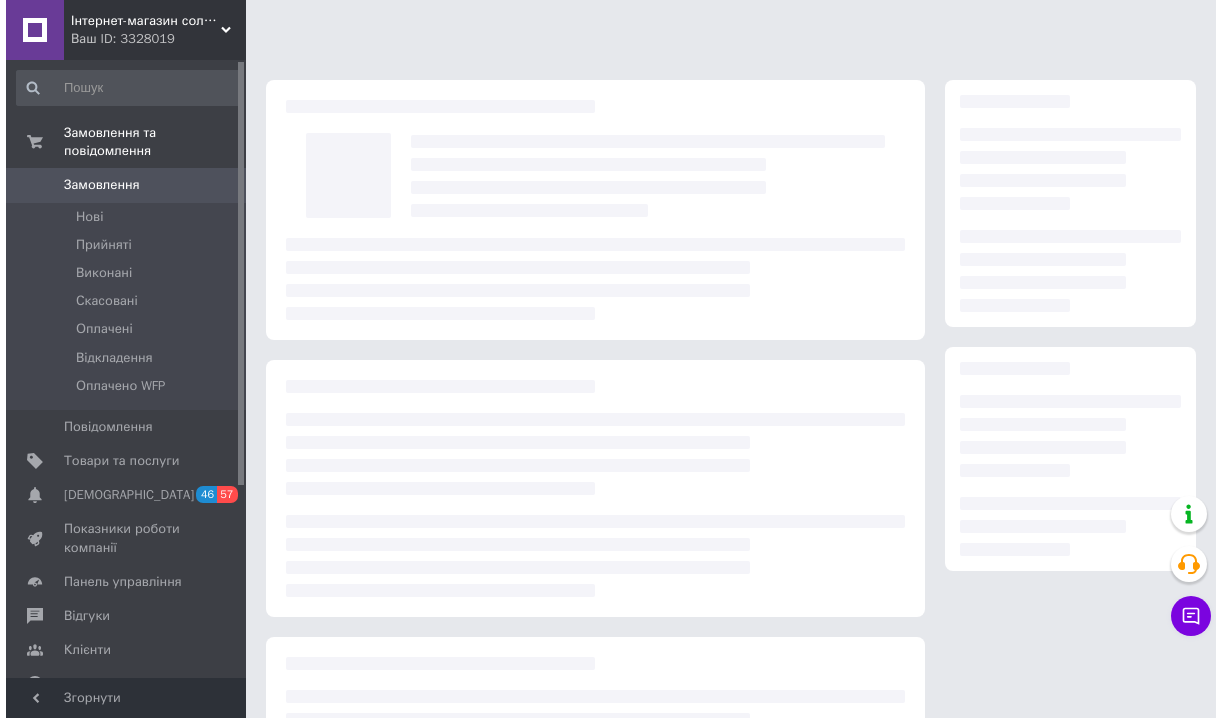 scroll, scrollTop: 0, scrollLeft: 0, axis: both 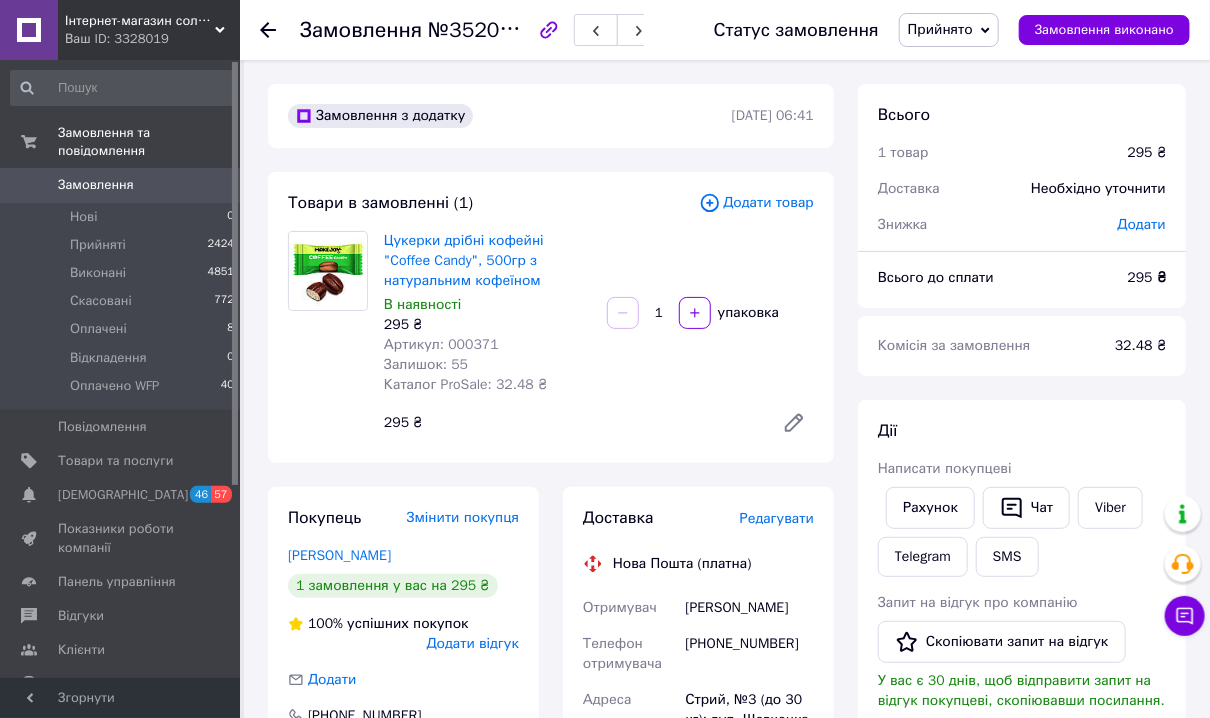 click on "Редагувати" at bounding box center [777, 518] 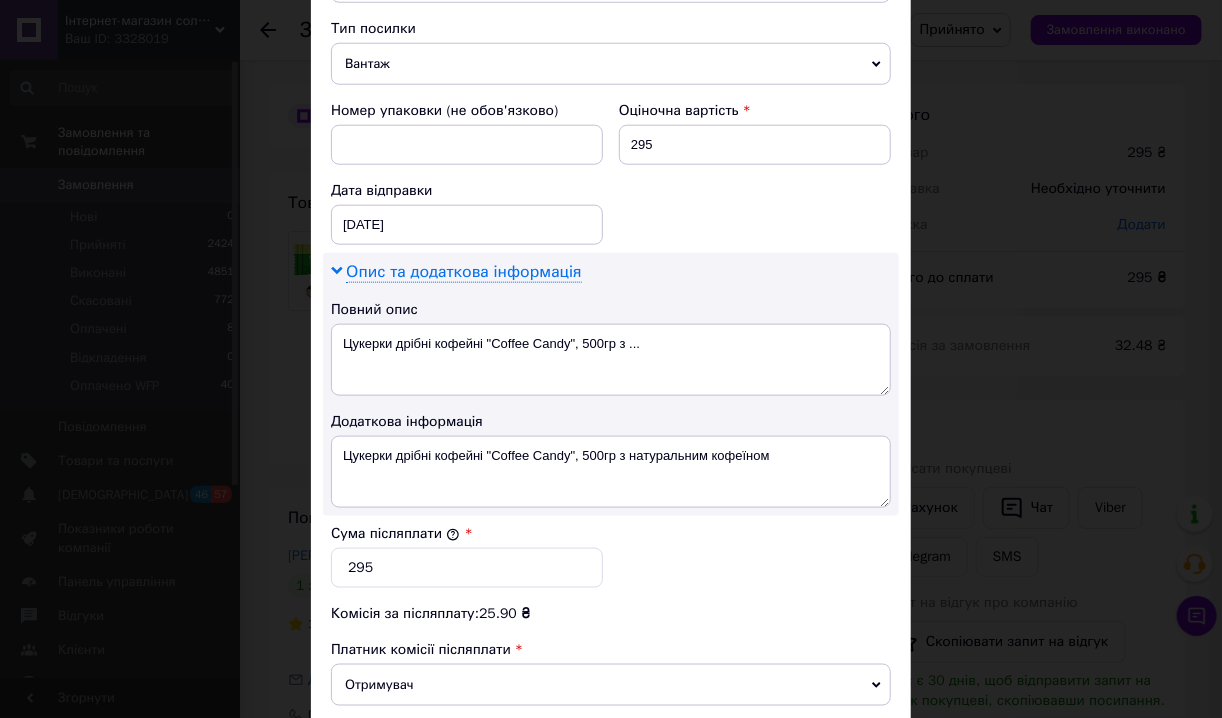 scroll, scrollTop: 800, scrollLeft: 0, axis: vertical 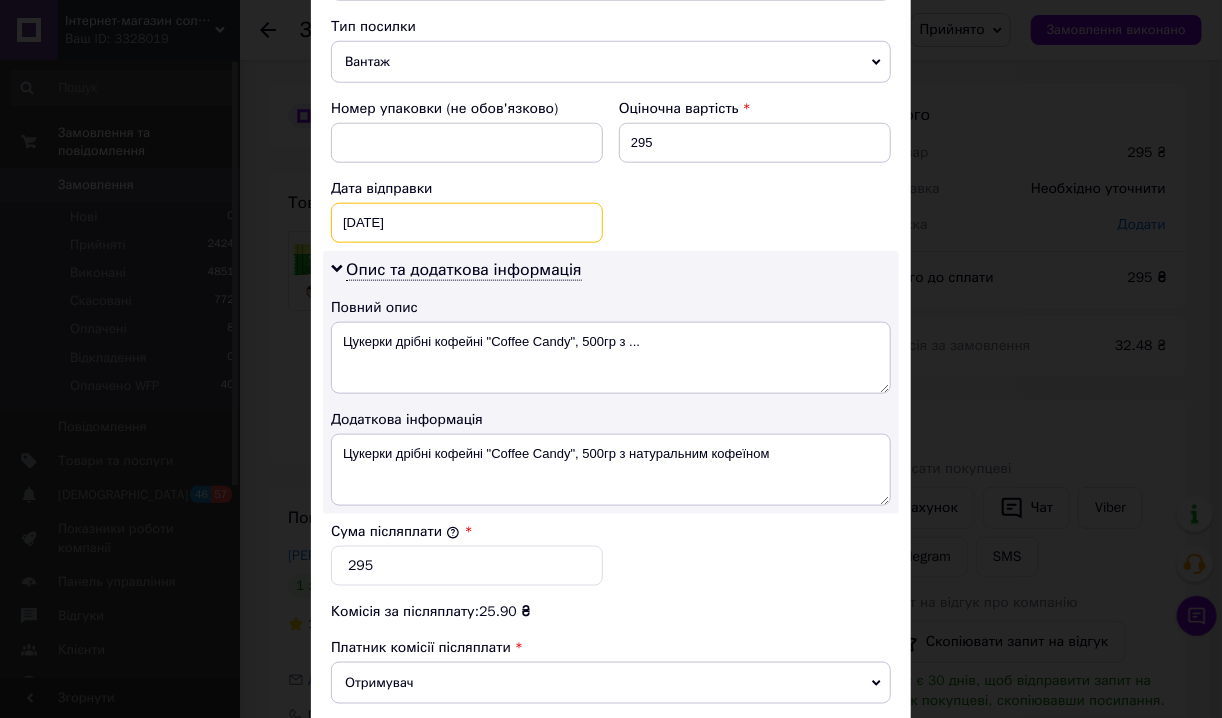 click on "[DATE] < 2025 > < Июль > Пн Вт Ср Чт Пт Сб Вс 30 1 2 3 4 5 6 7 8 9 10 11 12 13 14 15 16 17 18 19 20 21 22 23 24 25 26 27 28 29 30 31 1 2 3 4 5 6 7 8 9 10" at bounding box center [467, 223] 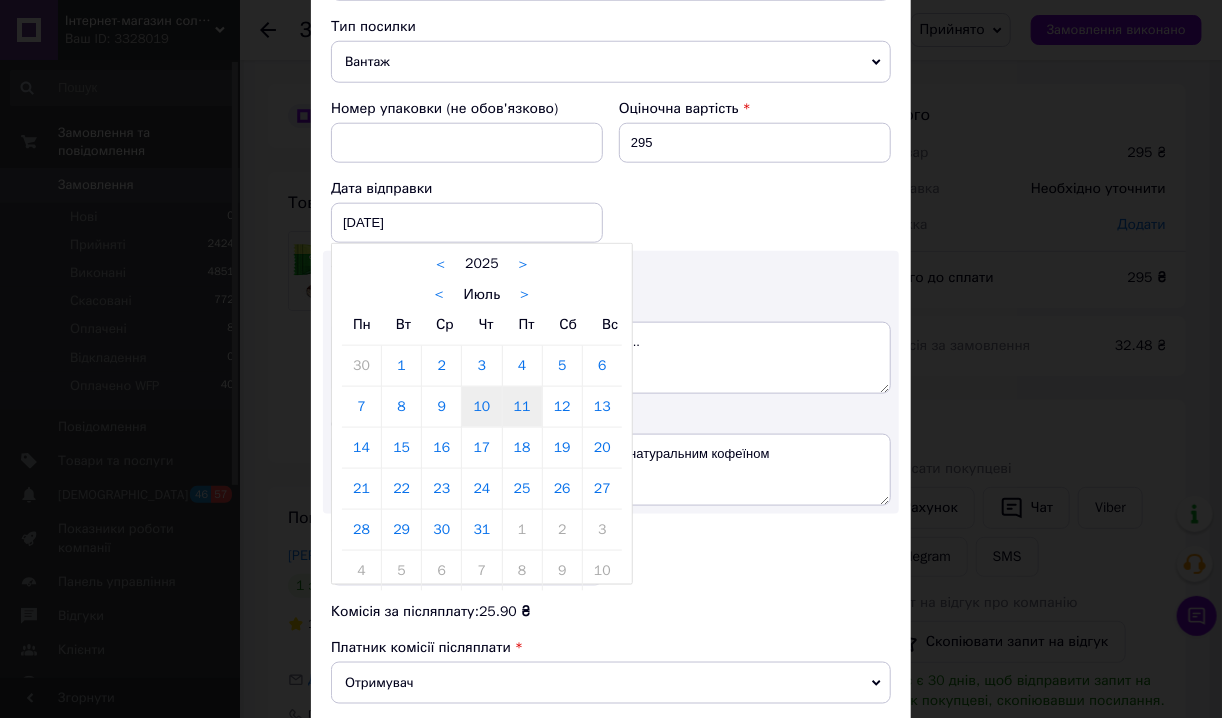 click on "11" at bounding box center (522, 407) 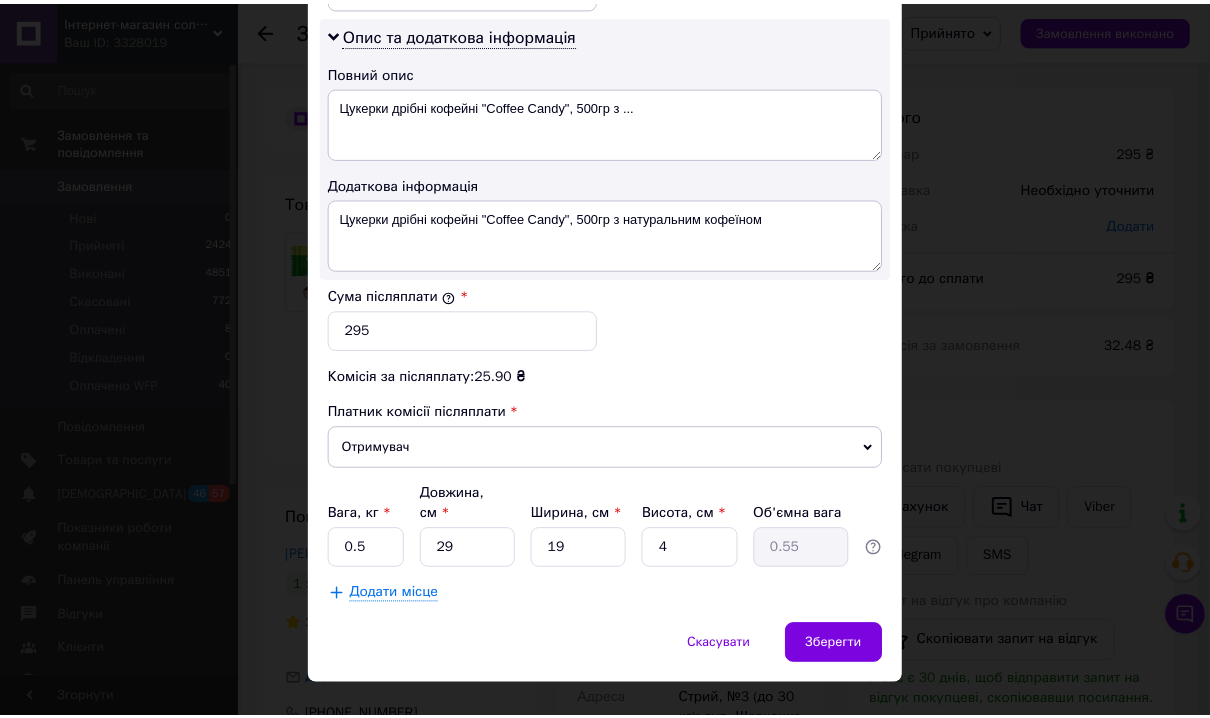 scroll, scrollTop: 1044, scrollLeft: 0, axis: vertical 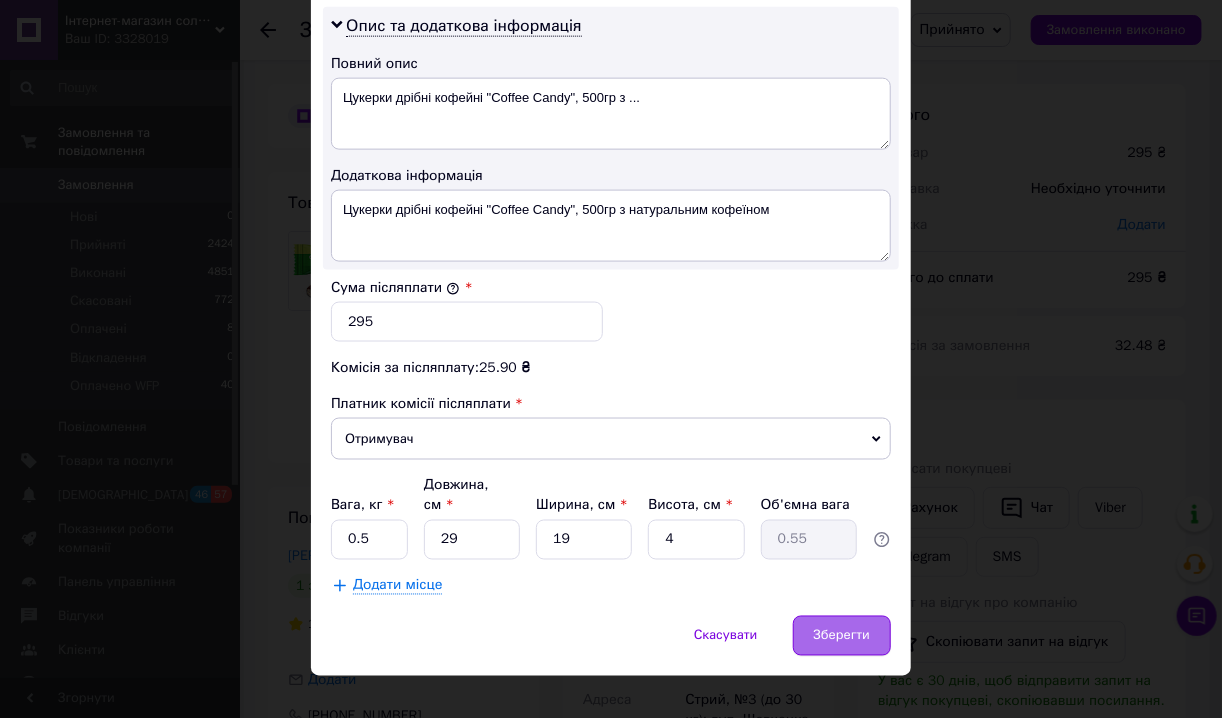 click on "Зберегти" at bounding box center [842, 636] 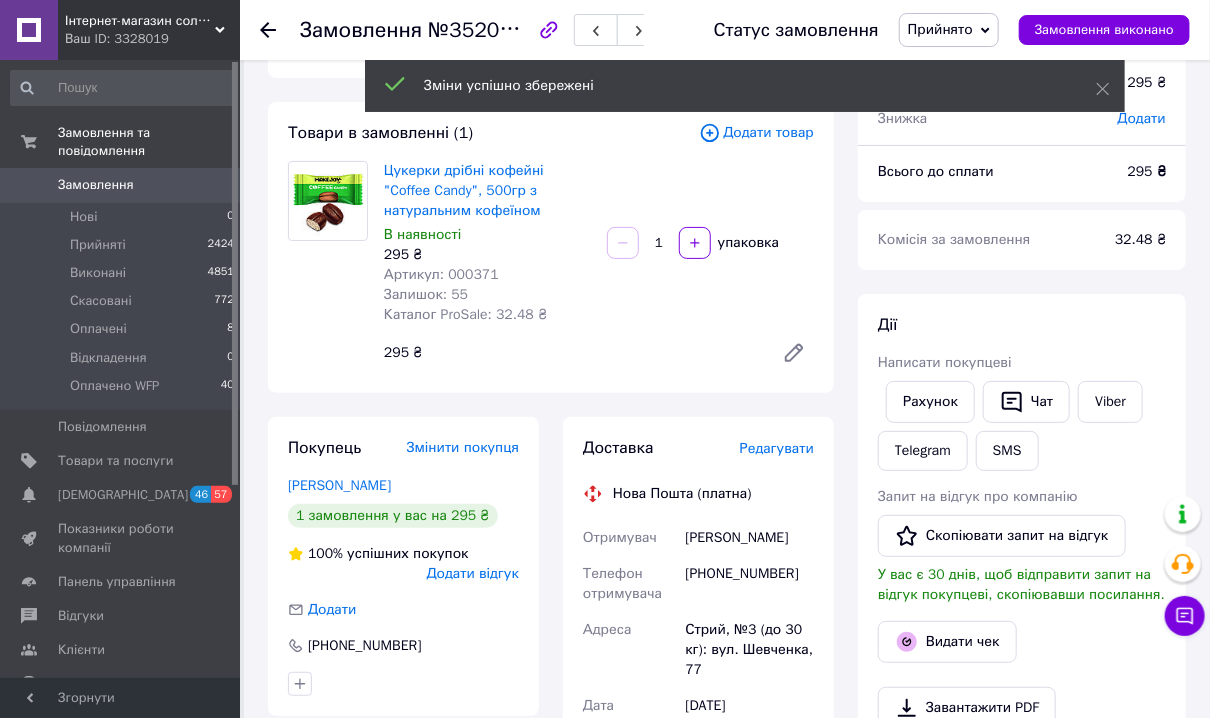 scroll, scrollTop: 80, scrollLeft: 0, axis: vertical 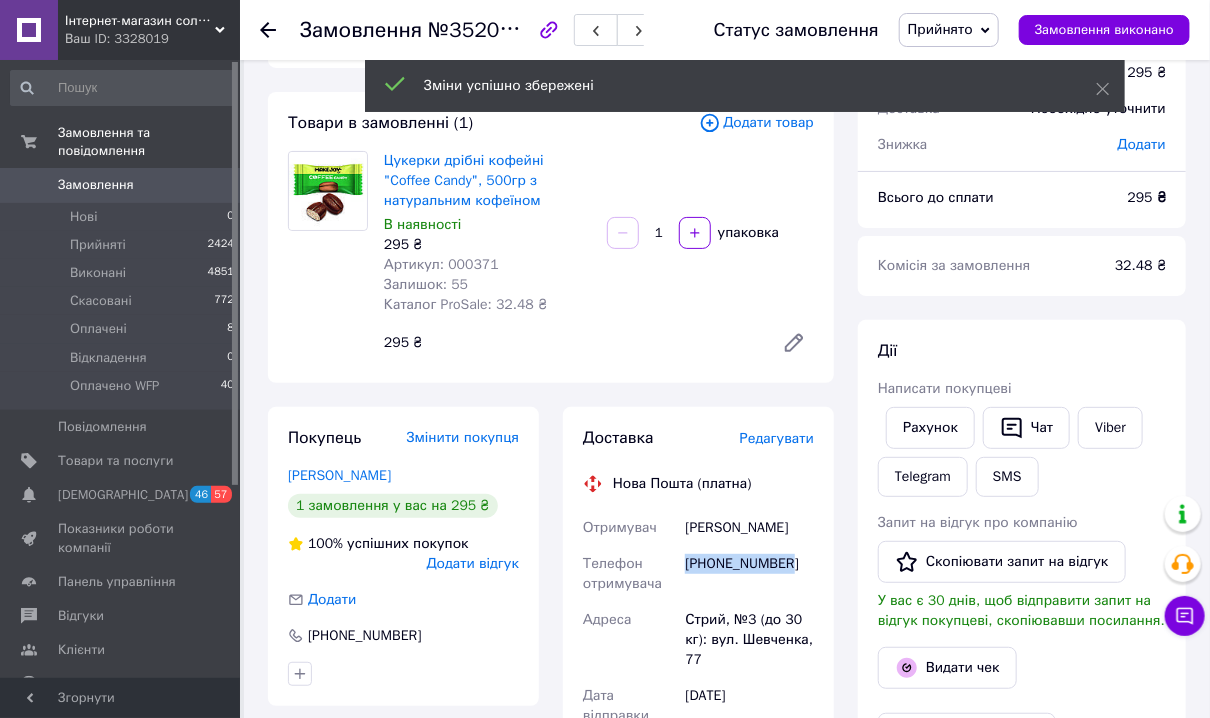 drag, startPoint x: 792, startPoint y: 572, endPoint x: 685, endPoint y: 559, distance: 107.78683 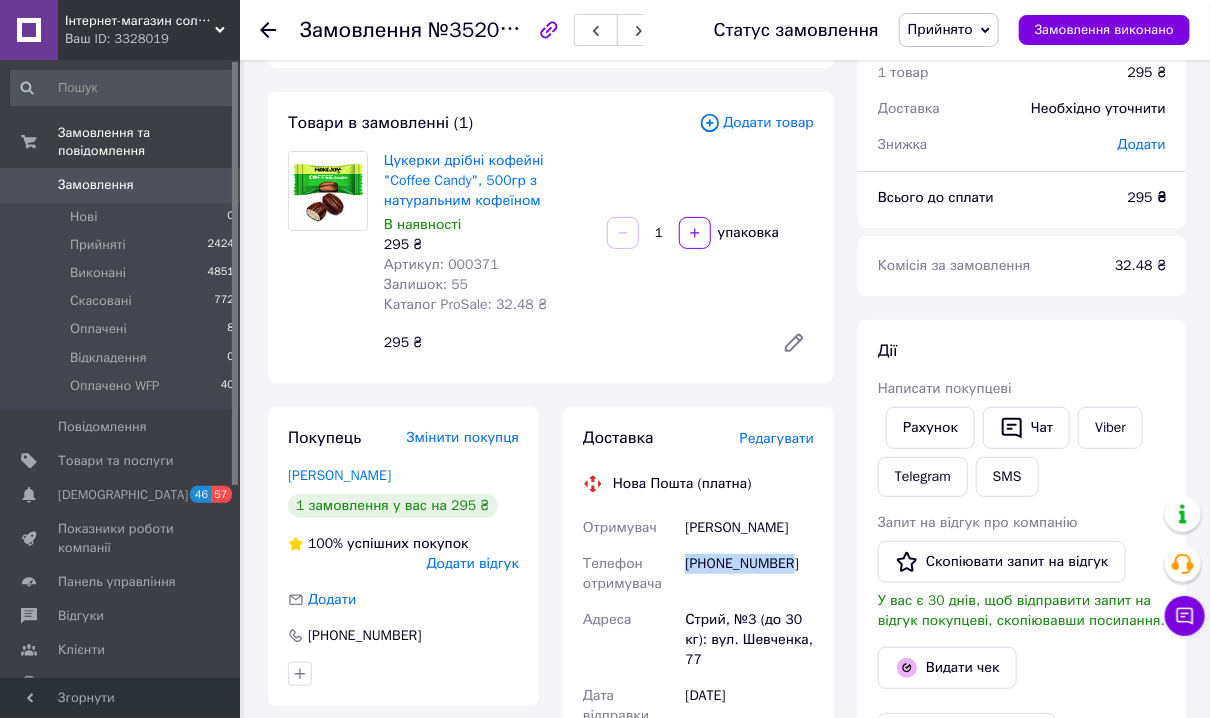 copy on "[PHONE_NUMBER]" 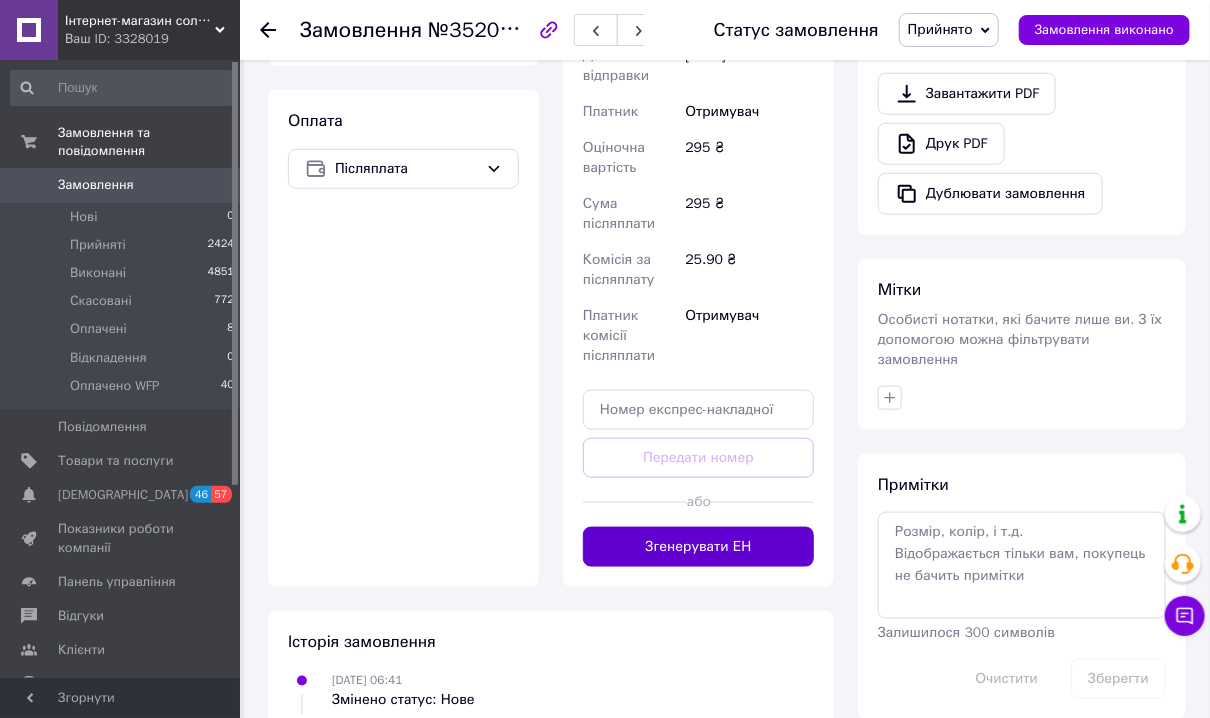 click on "Згенерувати ЕН" at bounding box center [698, 547] 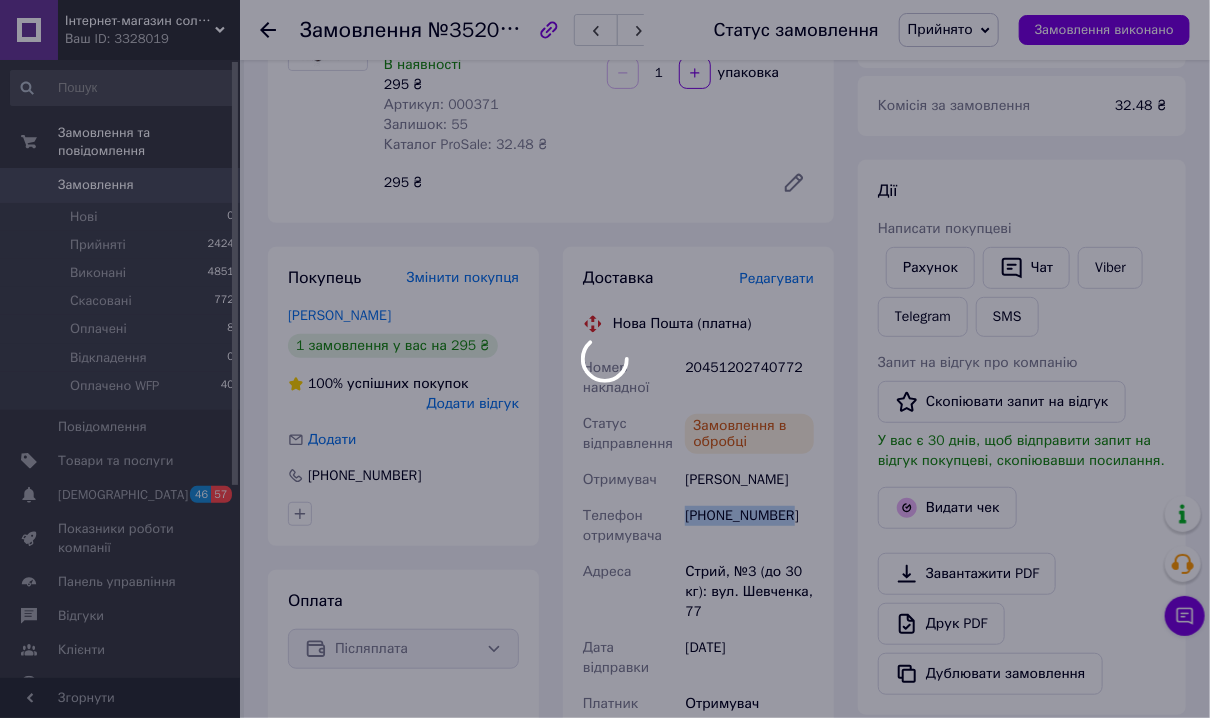 scroll, scrollTop: 160, scrollLeft: 0, axis: vertical 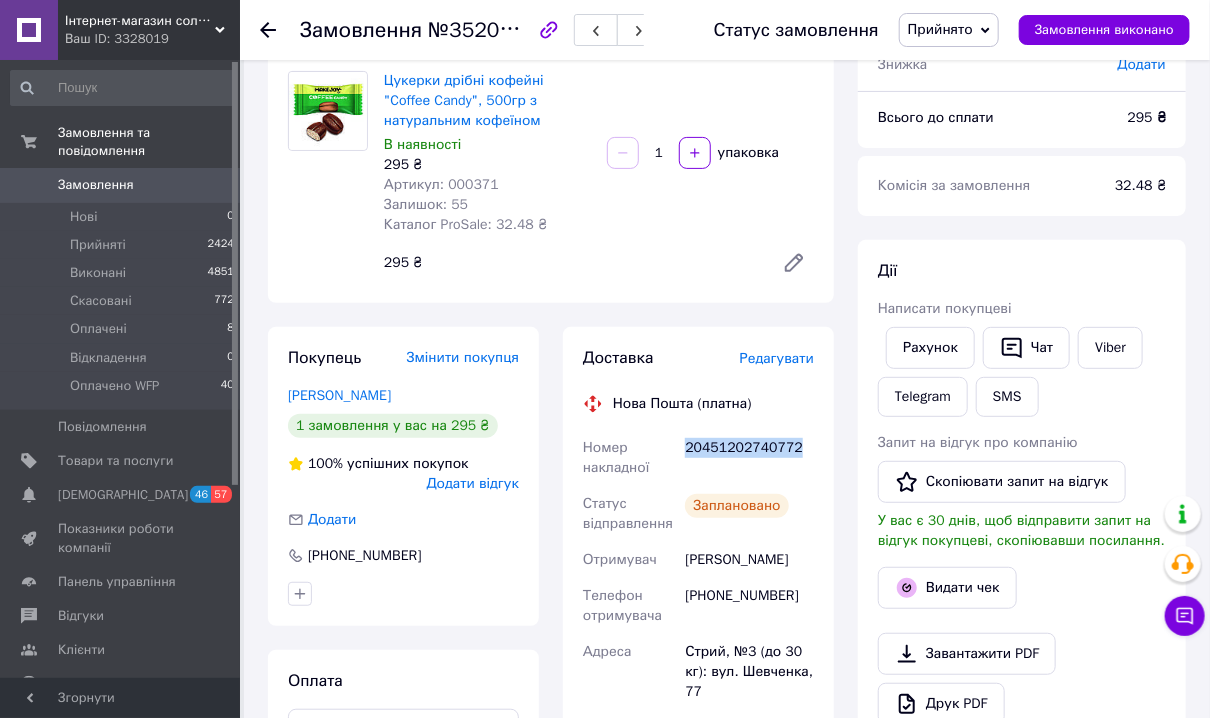 drag, startPoint x: 804, startPoint y: 448, endPoint x: 688, endPoint y: 448, distance: 116 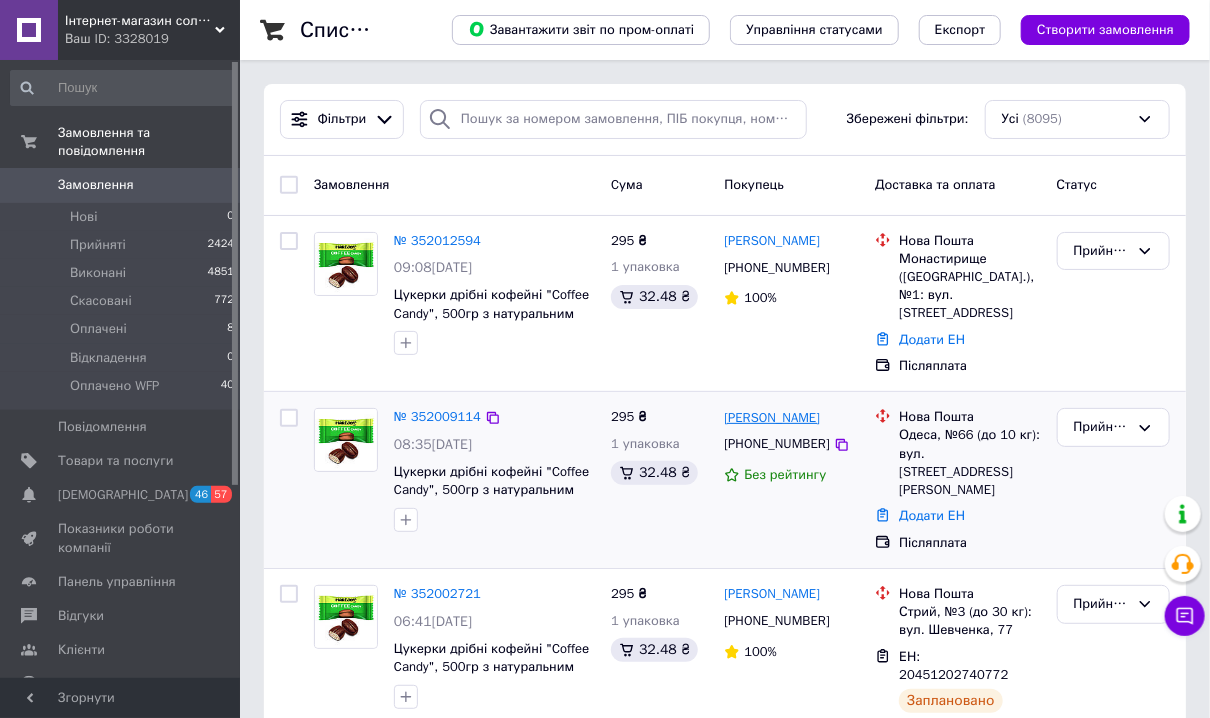 scroll, scrollTop: 0, scrollLeft: 0, axis: both 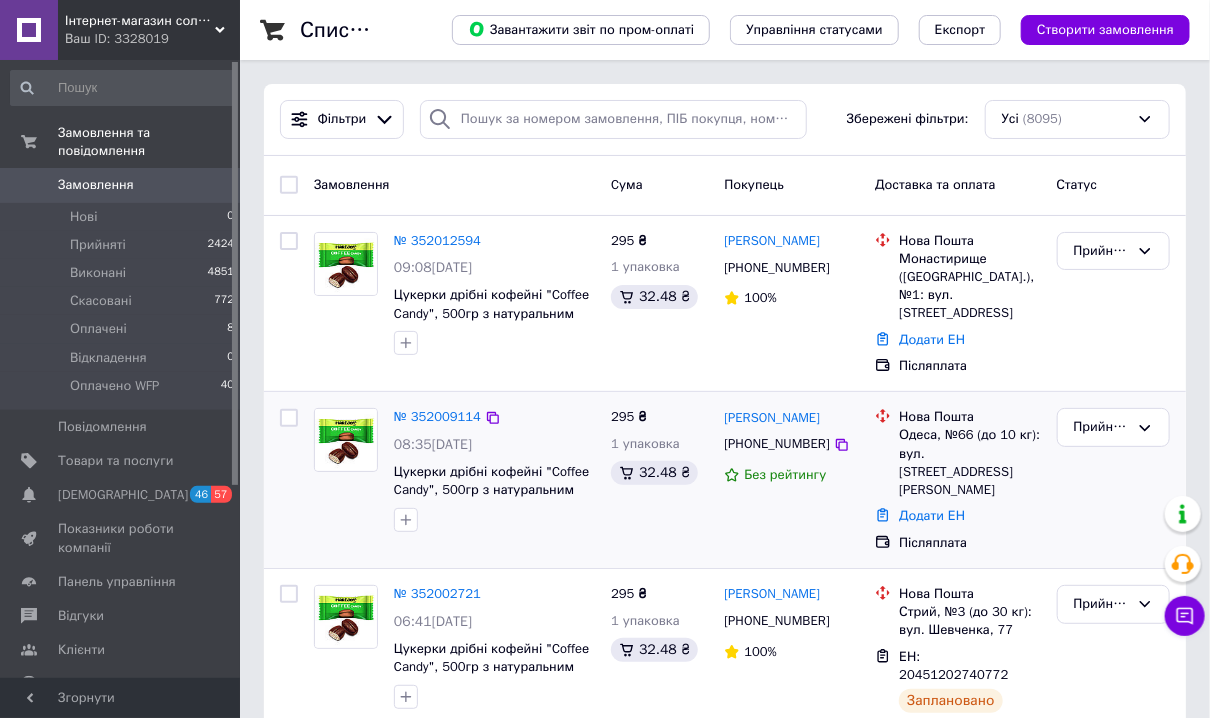 click at bounding box center (346, 440) 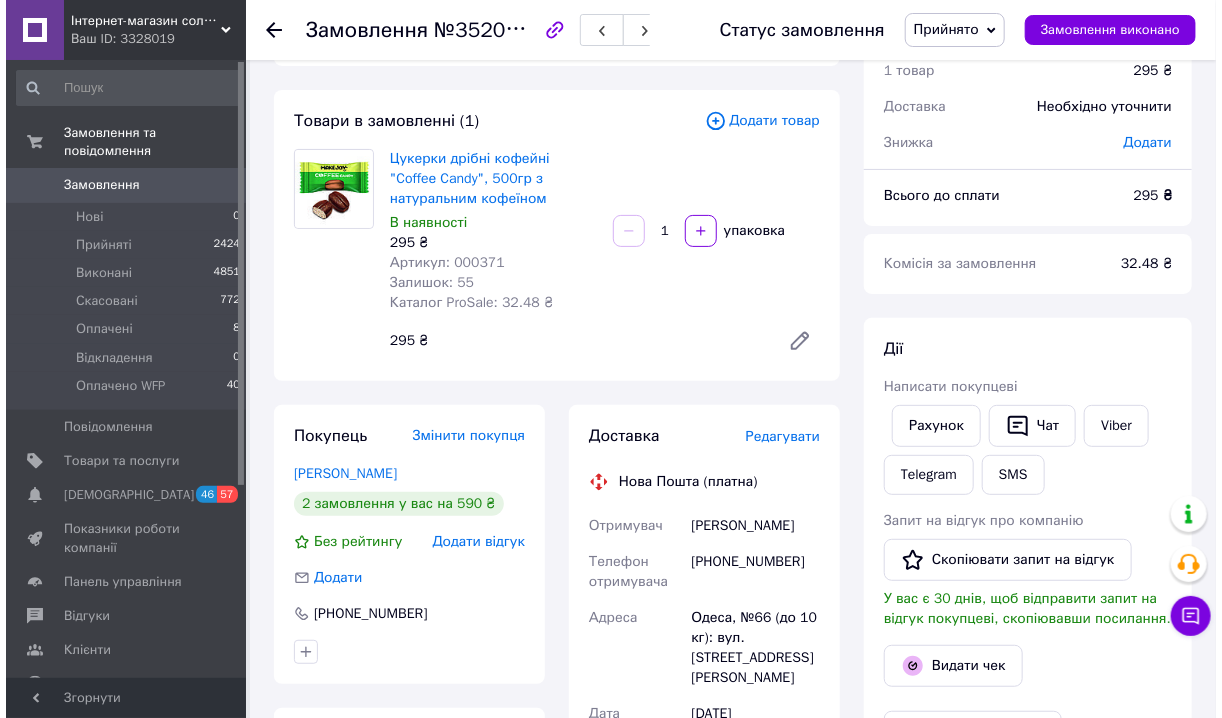 scroll, scrollTop: 160, scrollLeft: 0, axis: vertical 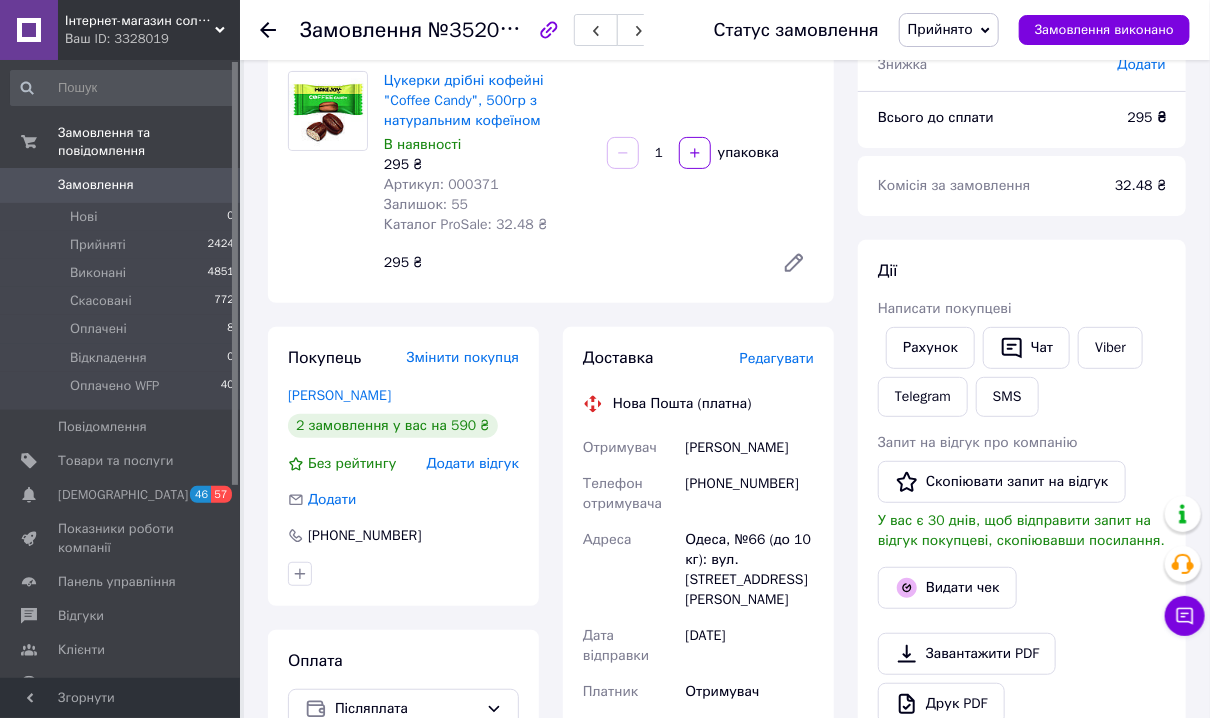 click on "Редагувати" at bounding box center (777, 358) 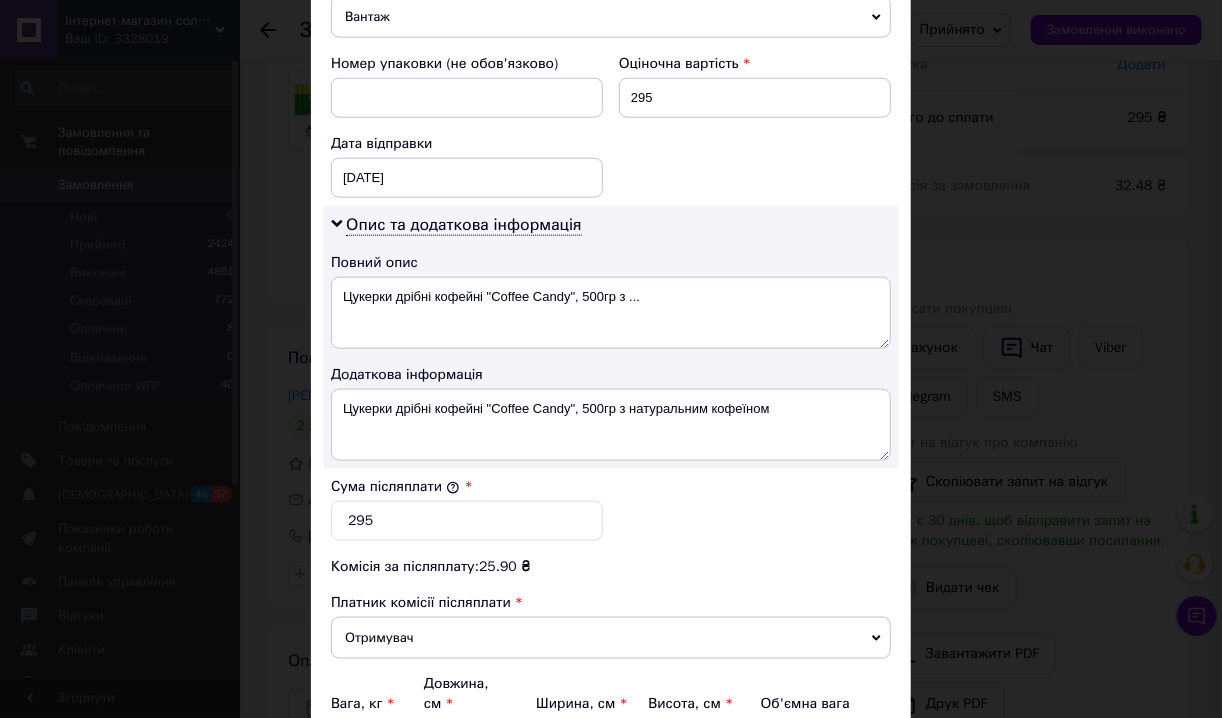 scroll, scrollTop: 880, scrollLeft: 0, axis: vertical 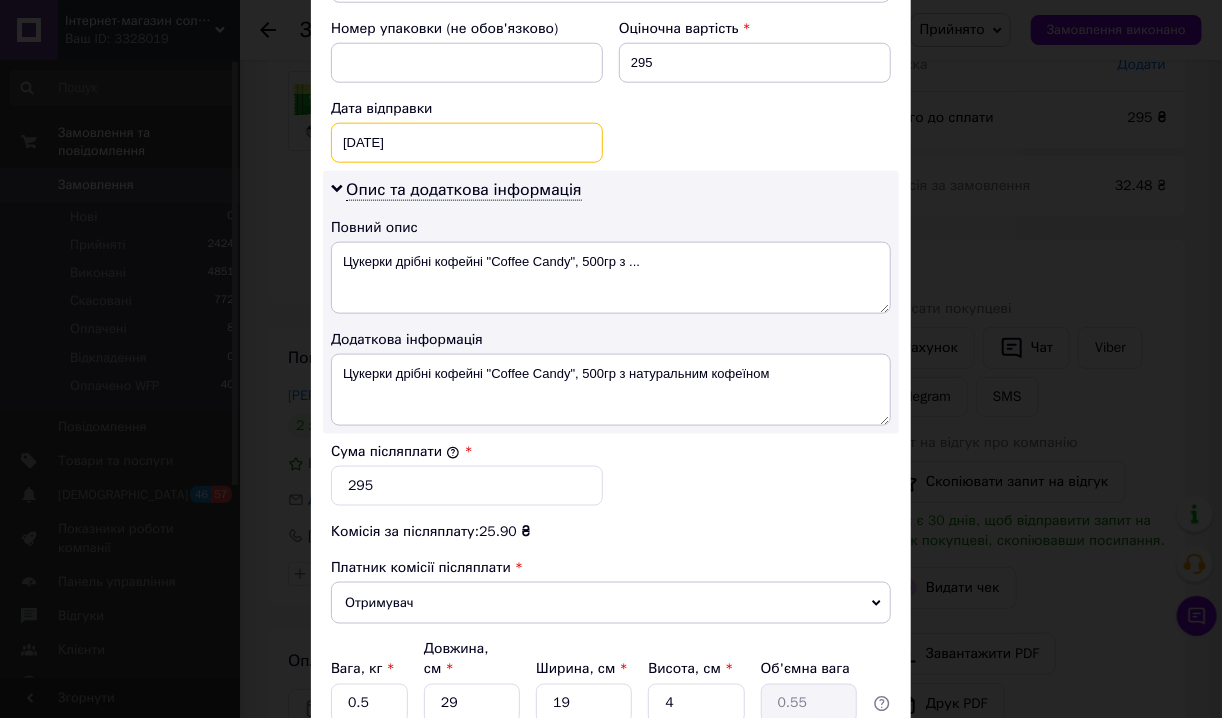 click on "[DATE] < 2025 > < Июль > Пн Вт Ср Чт Пт Сб Вс 30 1 2 3 4 5 6 7 8 9 10 11 12 13 14 15 16 17 18 19 20 21 22 23 24 25 26 27 28 29 30 31 1 2 3 4 5 6 7 8 9 10" at bounding box center (467, 143) 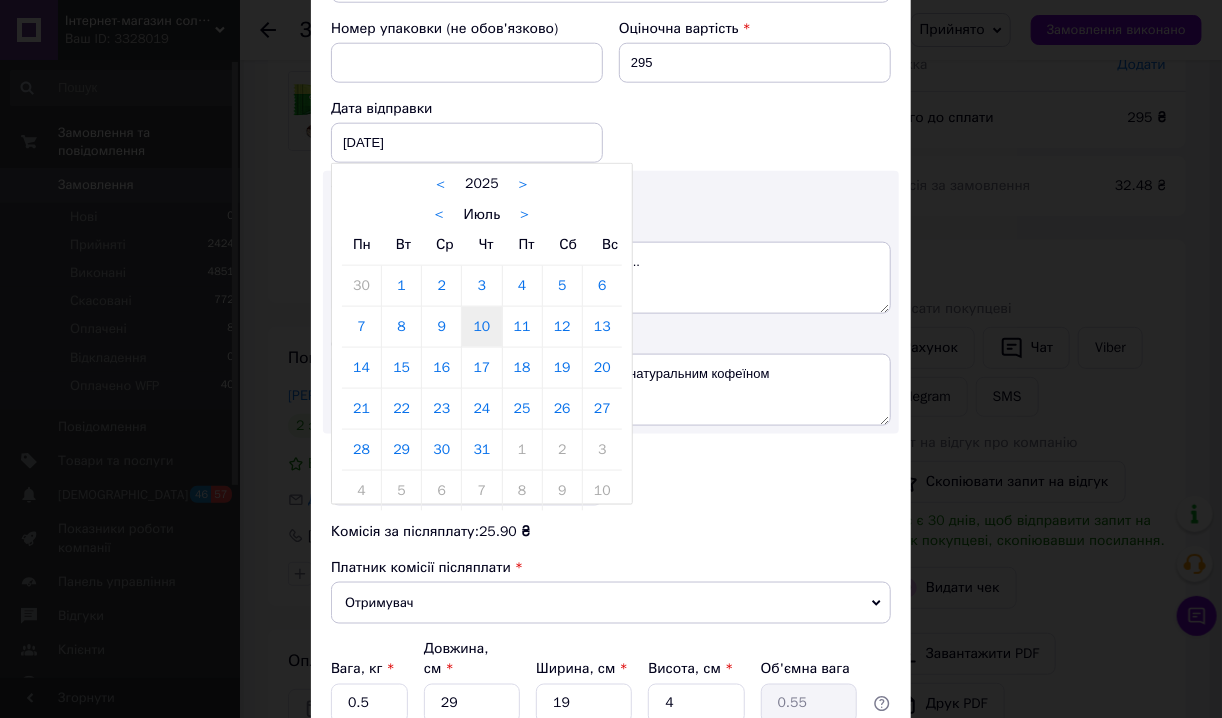 click on "11" at bounding box center [522, 327] 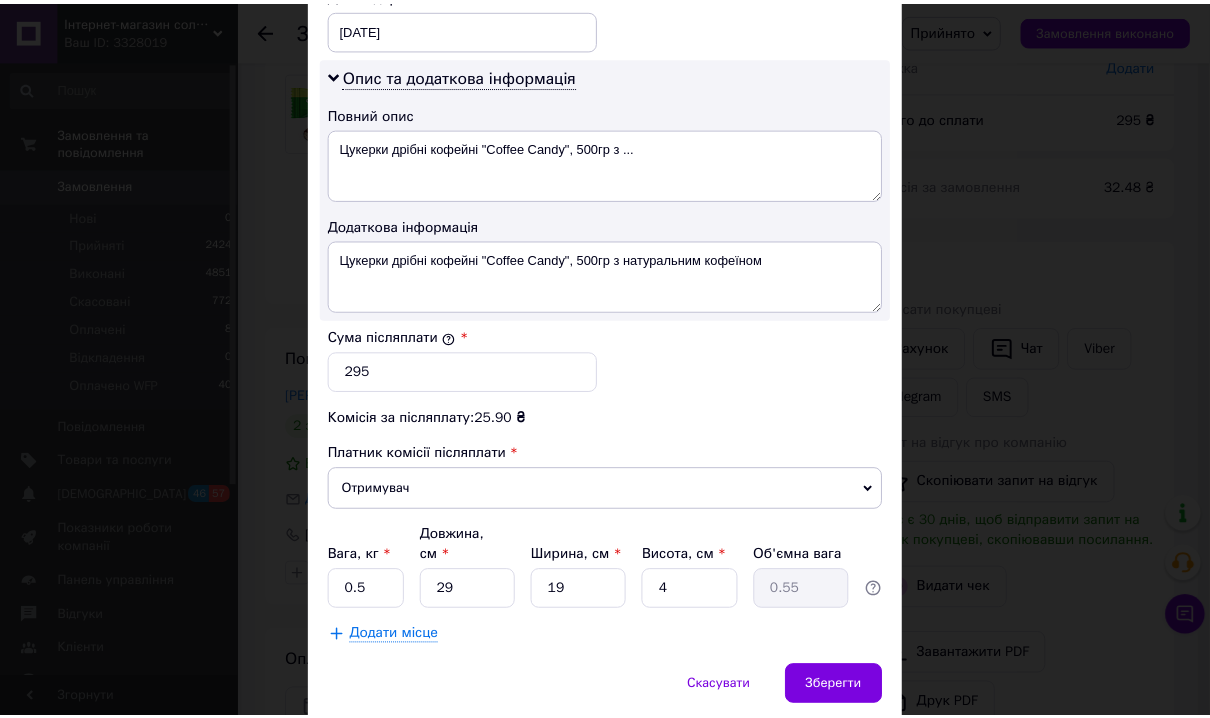 scroll, scrollTop: 1044, scrollLeft: 0, axis: vertical 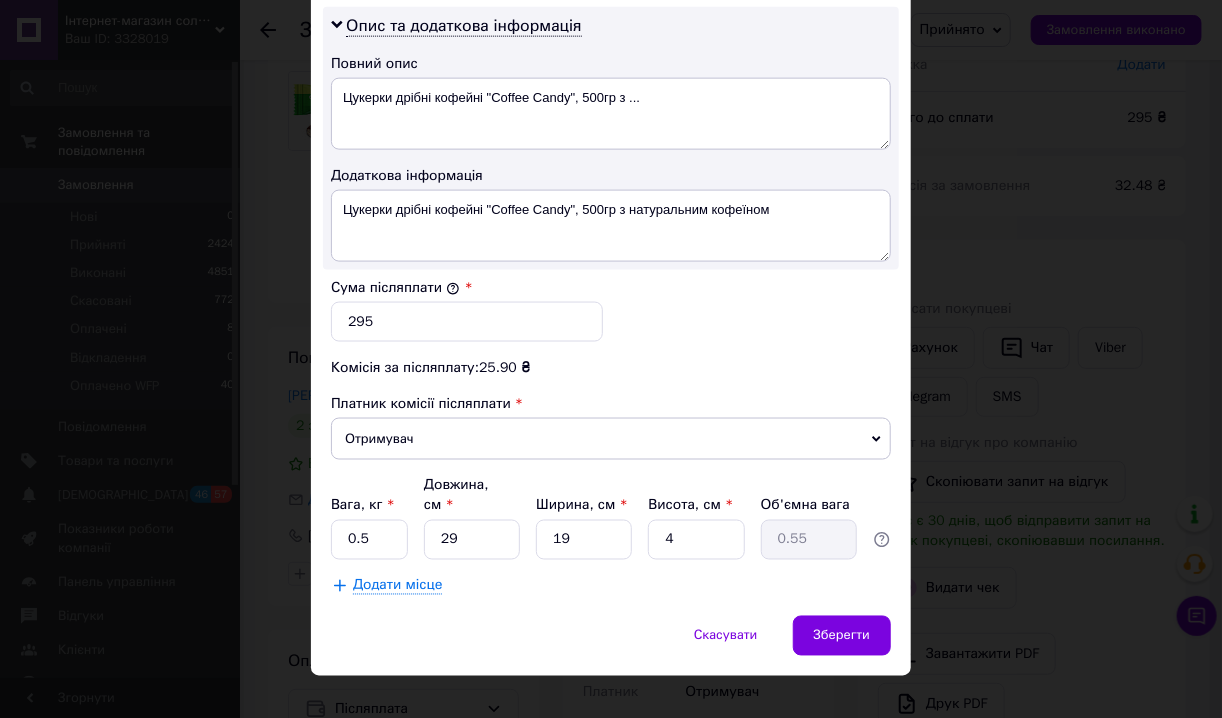 click on "Скасувати   Зберегти" at bounding box center [611, 646] 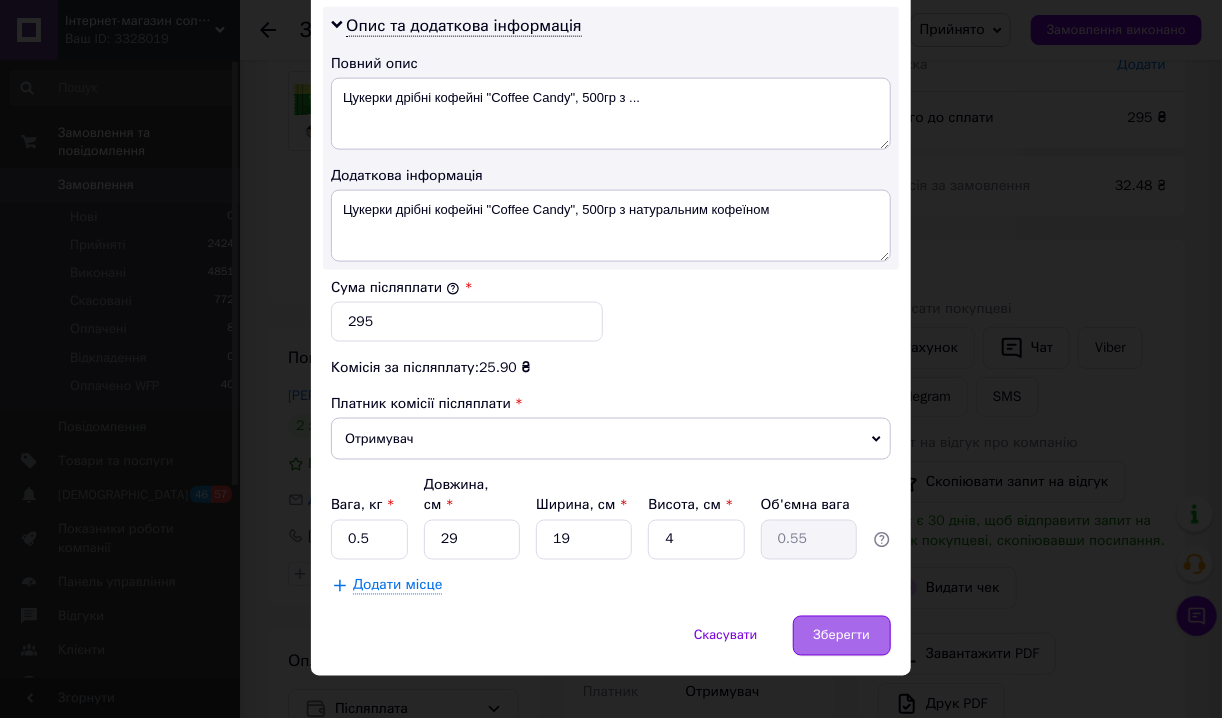 click on "Зберегти" at bounding box center [842, 636] 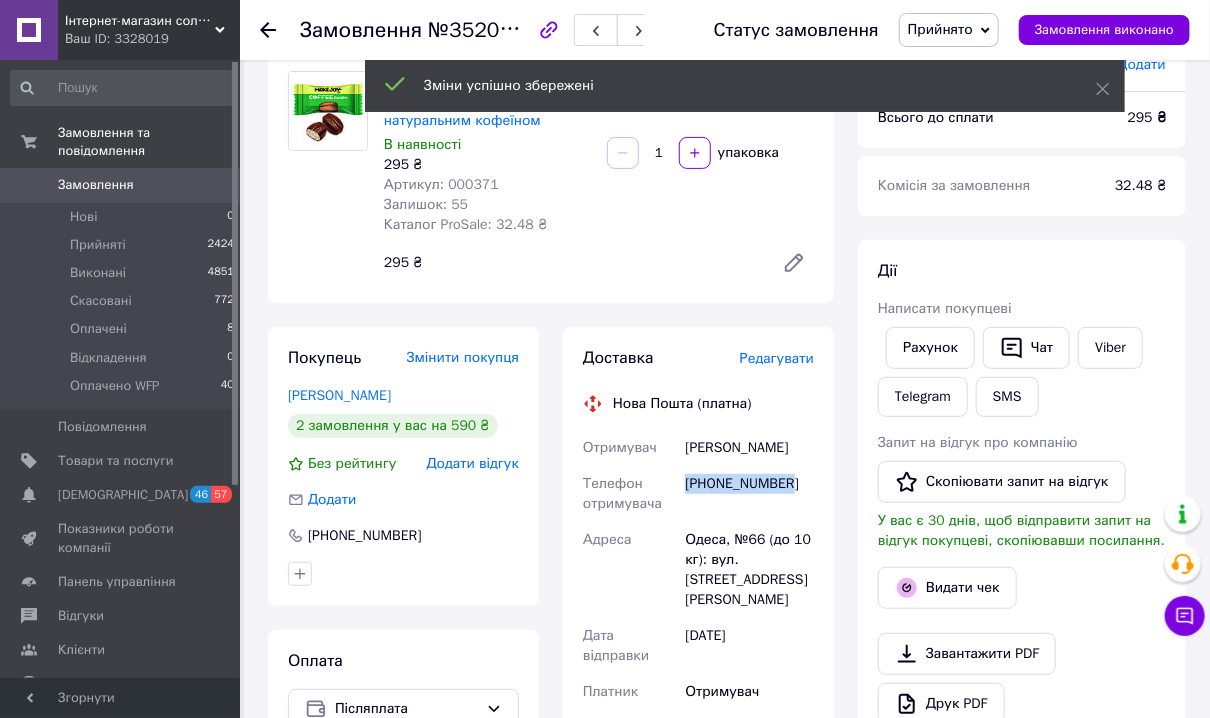 drag, startPoint x: 765, startPoint y: 478, endPoint x: 684, endPoint y: 481, distance: 81.055534 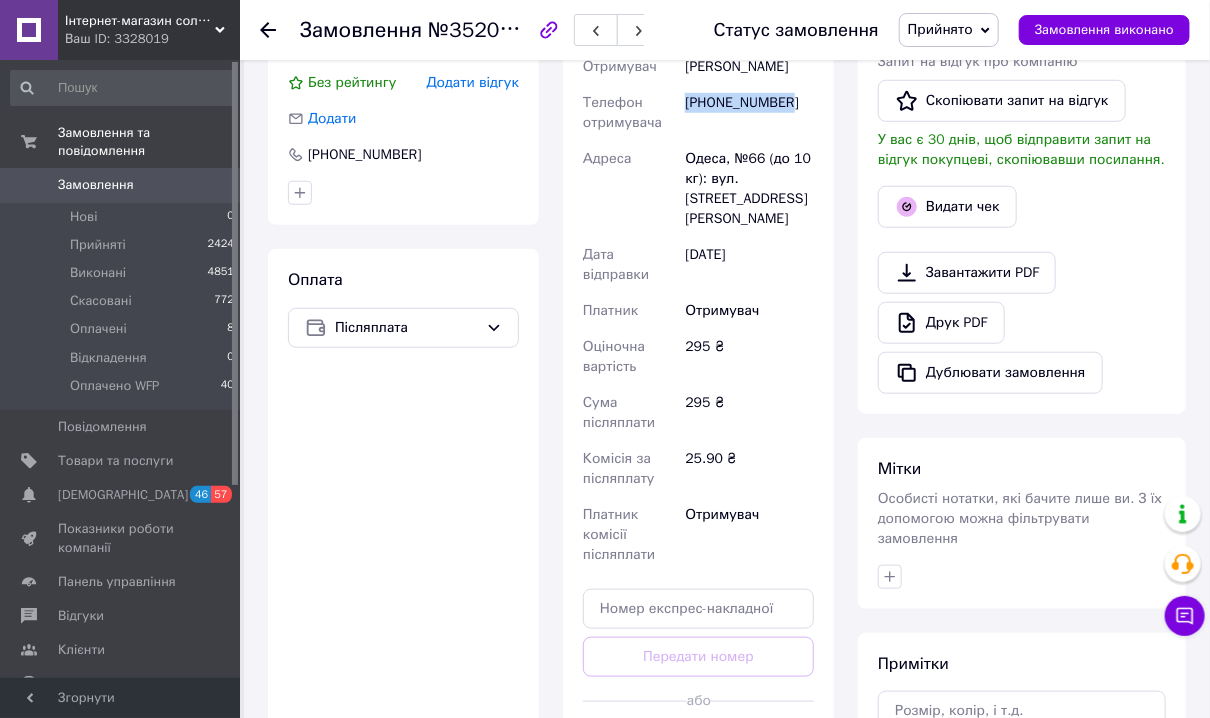 scroll, scrollTop: 560, scrollLeft: 0, axis: vertical 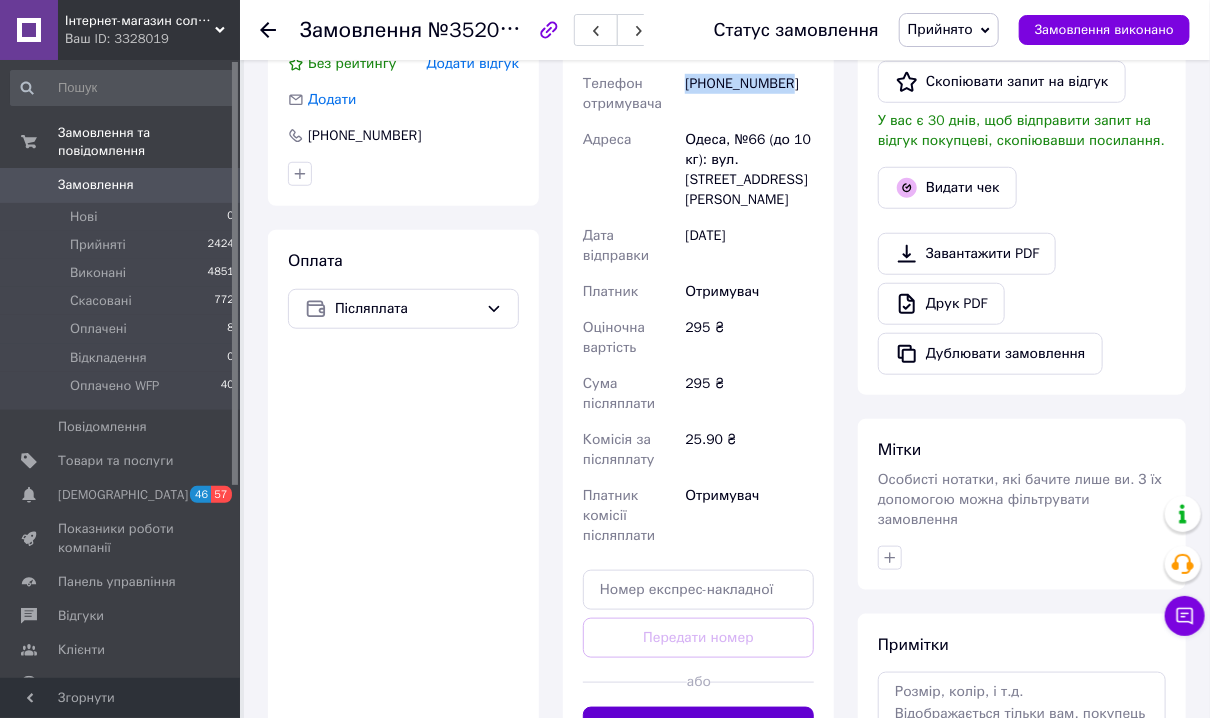 click on "Згенерувати ЕН" at bounding box center (698, 727) 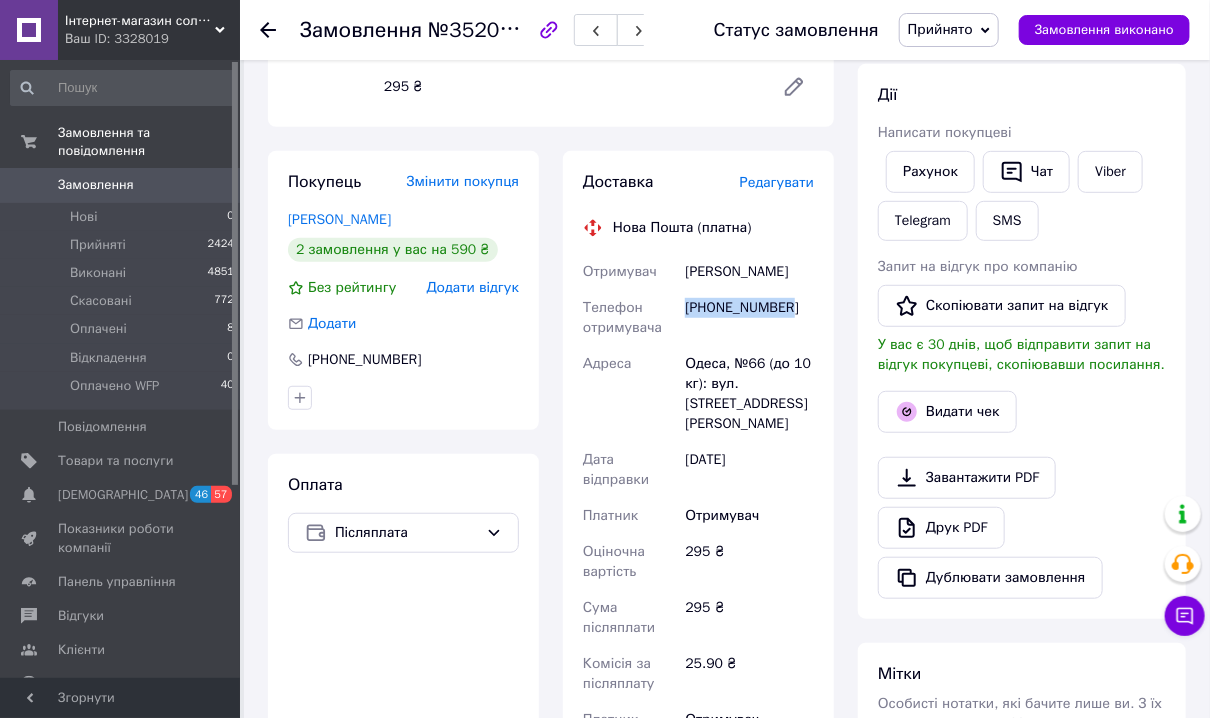scroll, scrollTop: 320, scrollLeft: 0, axis: vertical 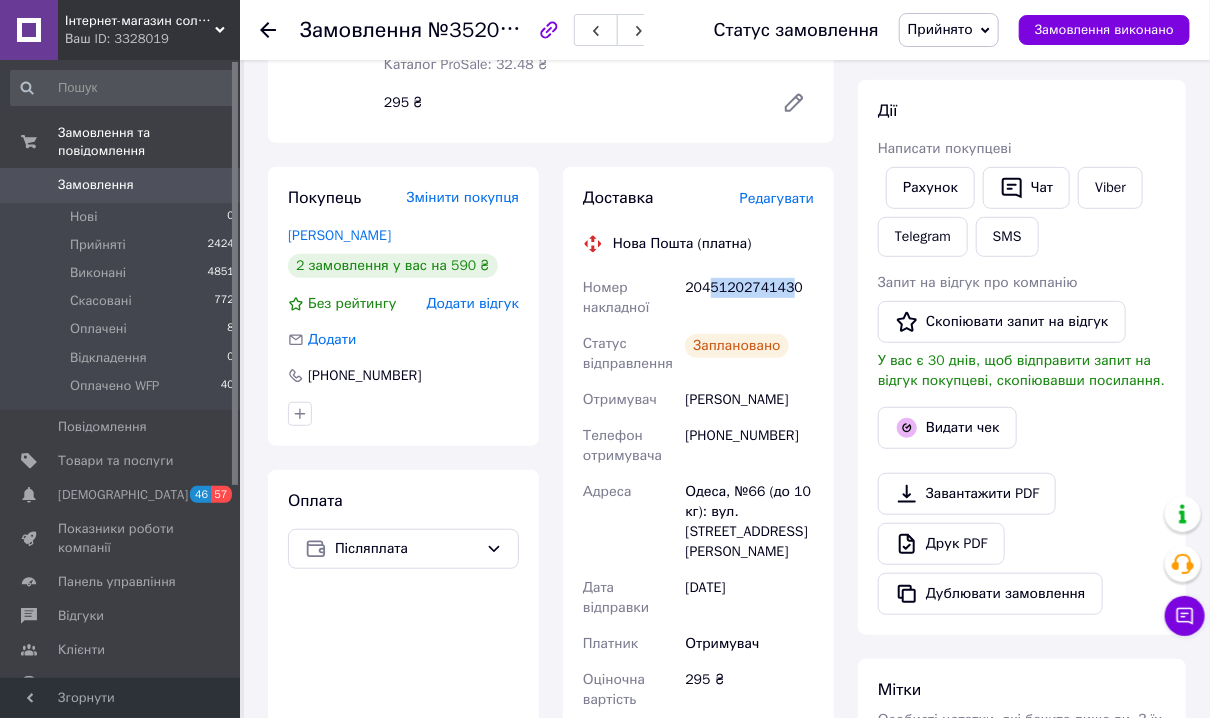 drag, startPoint x: 772, startPoint y: 280, endPoint x: 704, endPoint y: 292, distance: 69.050705 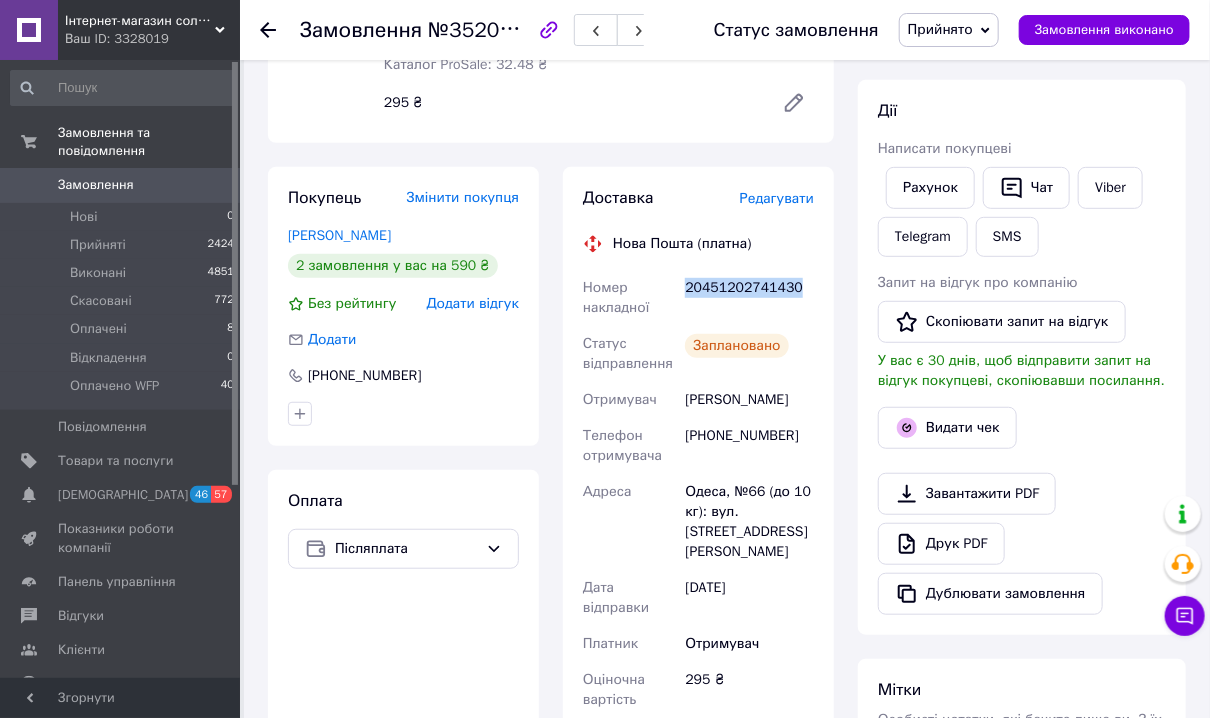 drag, startPoint x: 804, startPoint y: 284, endPoint x: 676, endPoint y: 302, distance: 129.25943 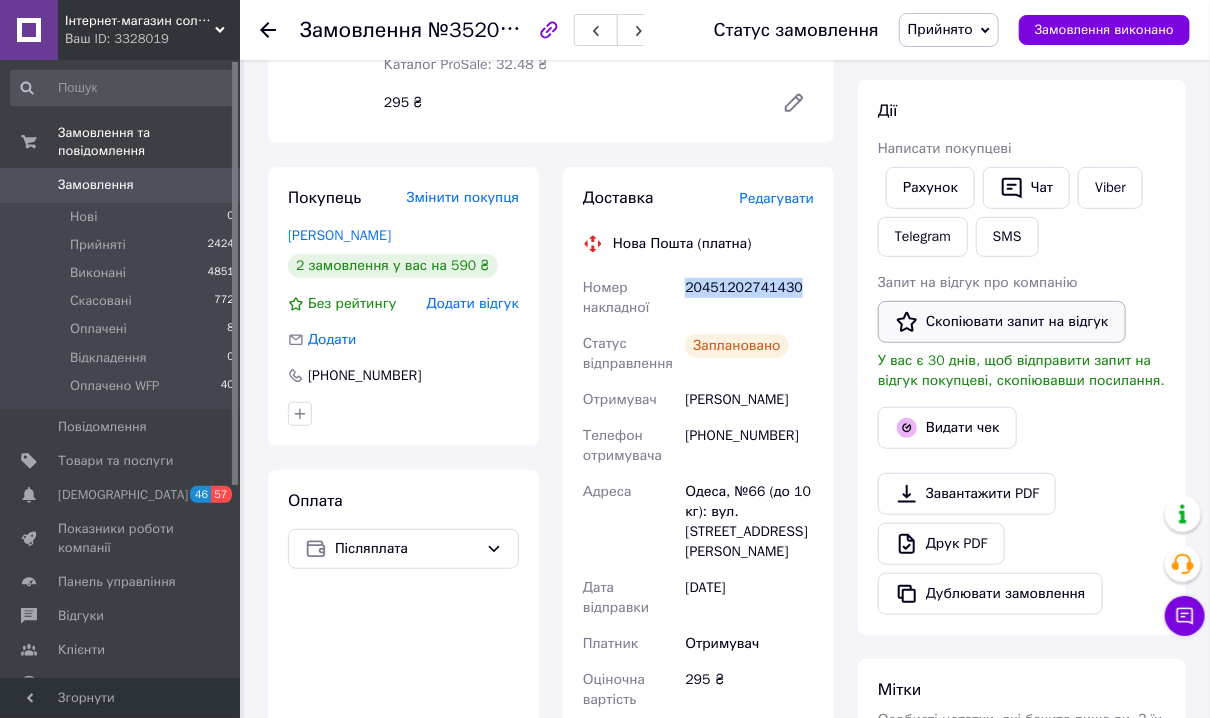 copy on "Номер накладної 20451202741430" 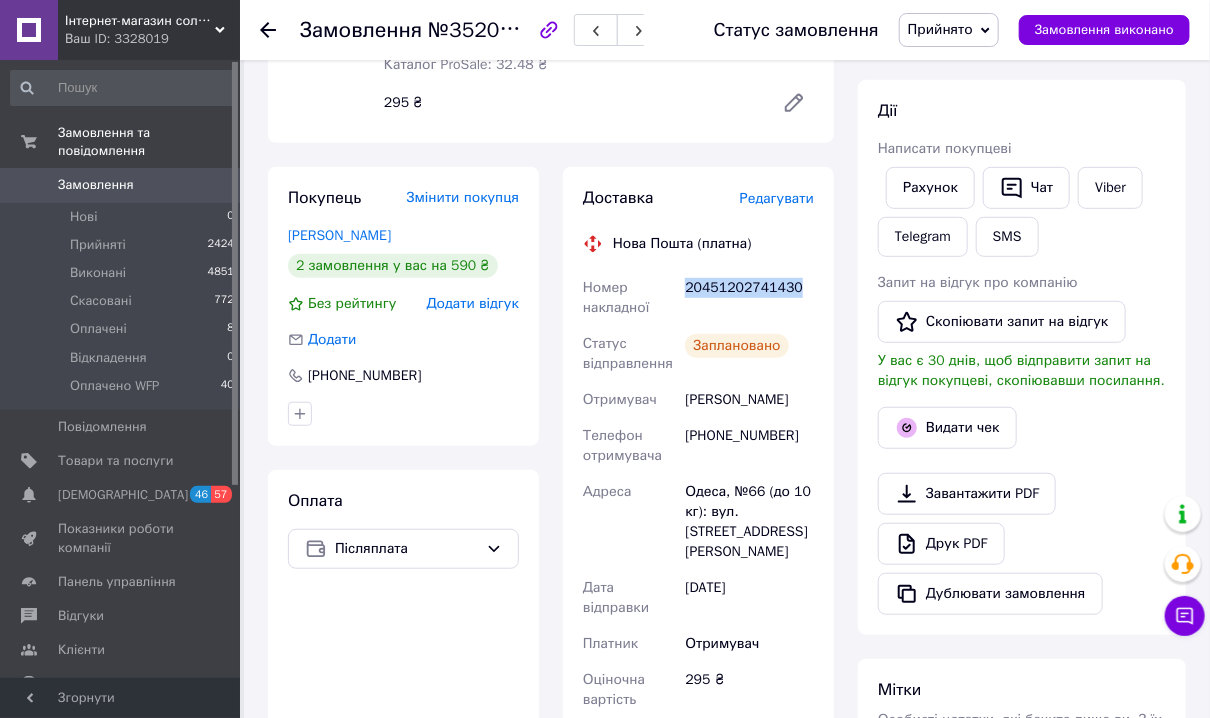 click on "Замовлення 0" at bounding box center [123, 185] 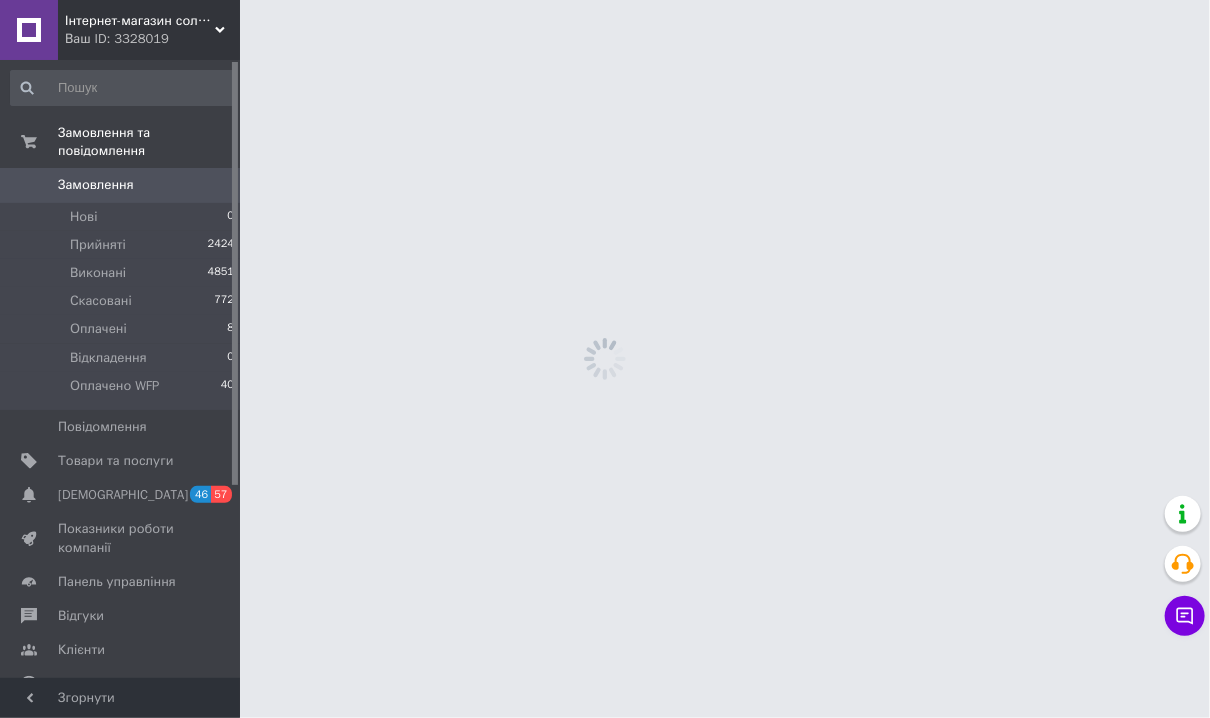 scroll, scrollTop: 0, scrollLeft: 0, axis: both 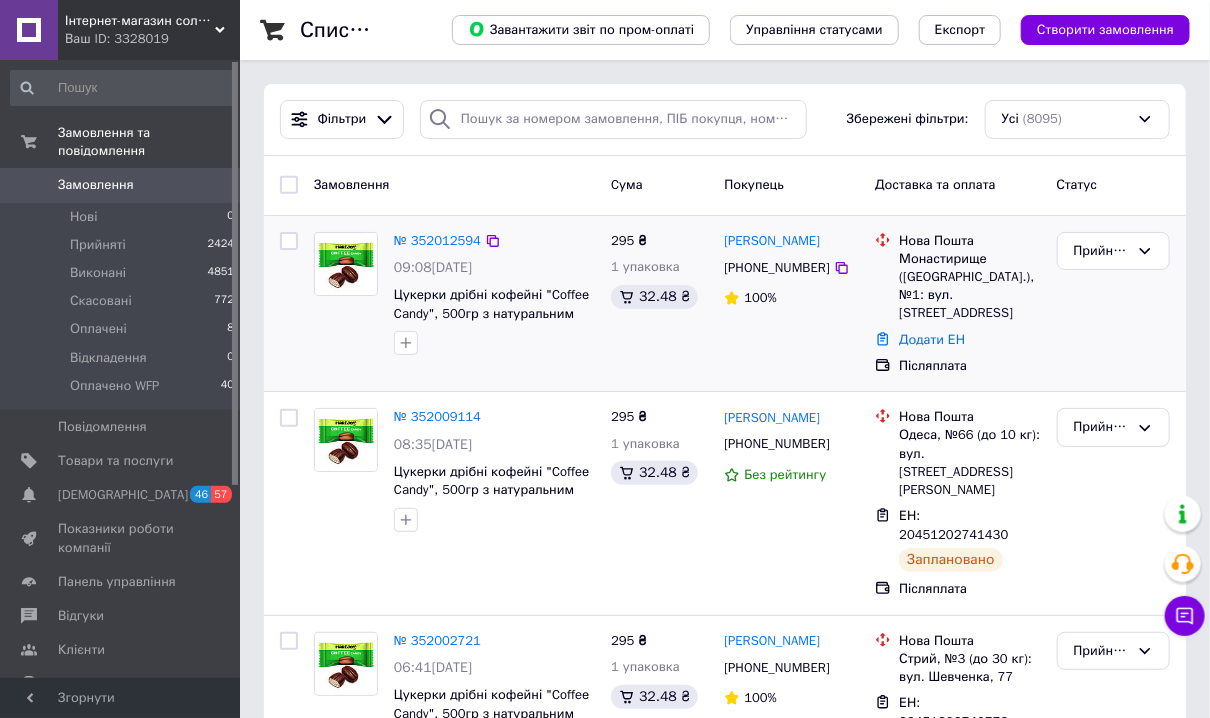 click at bounding box center (346, 264) 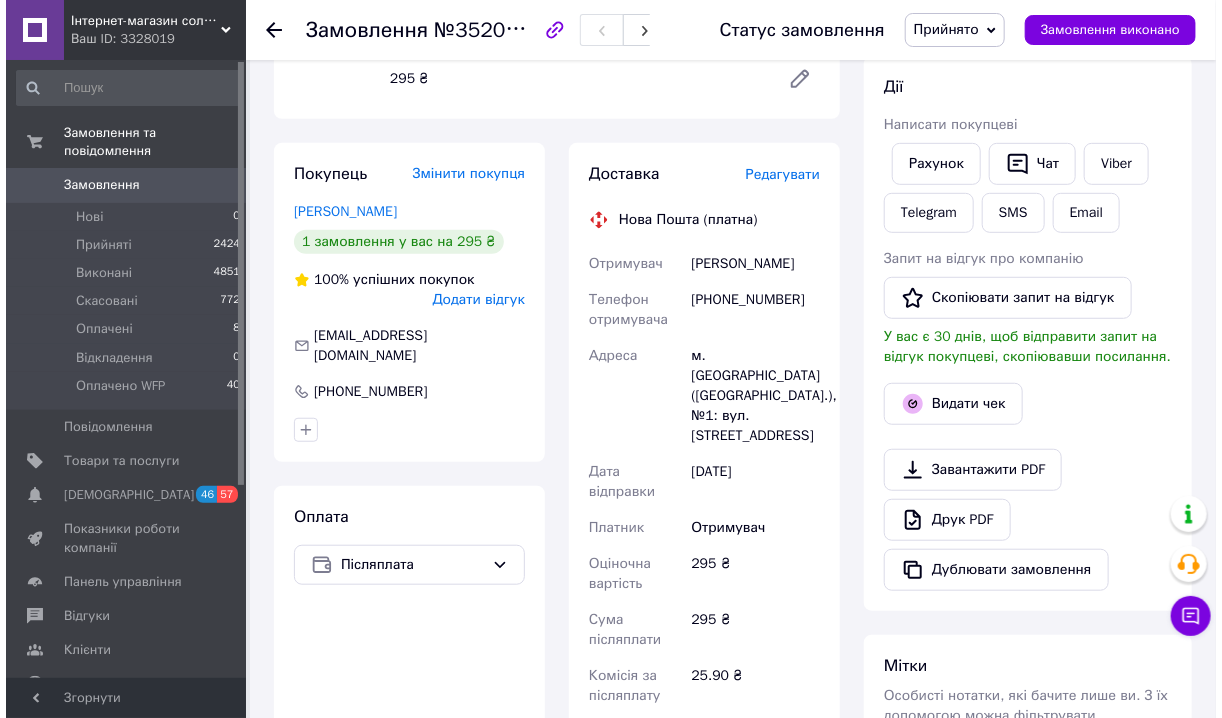 scroll, scrollTop: 240, scrollLeft: 0, axis: vertical 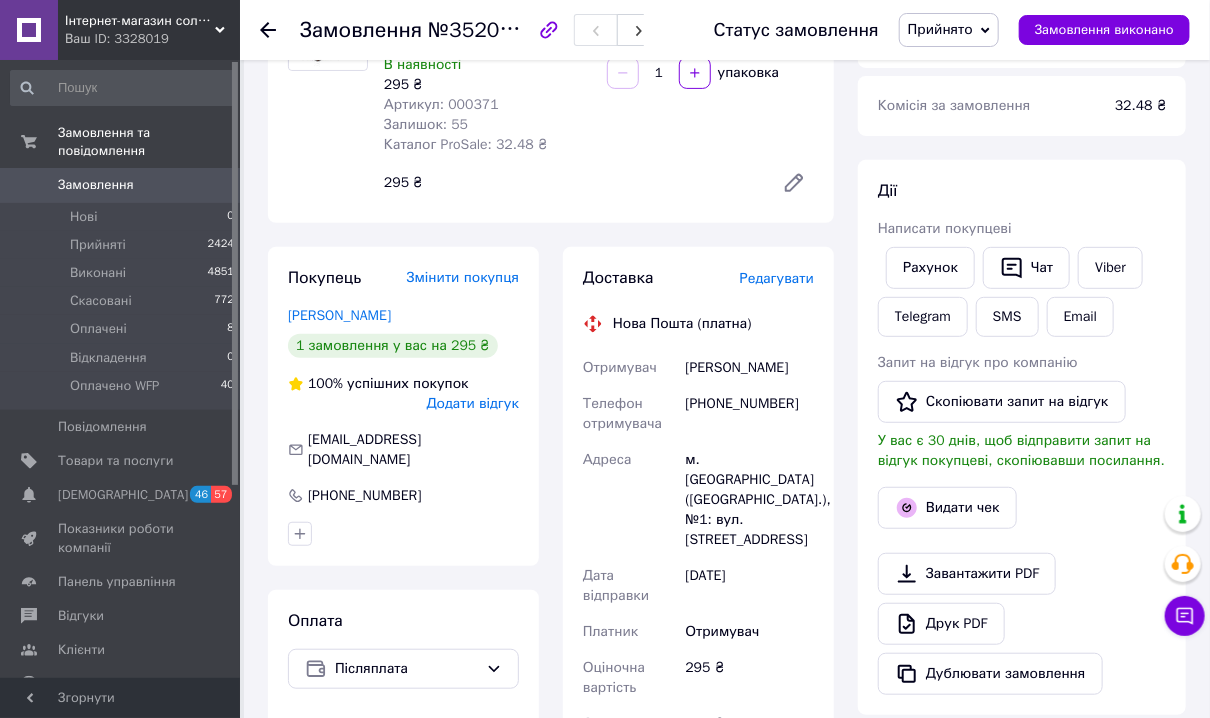 click on "Редагувати" at bounding box center [777, 278] 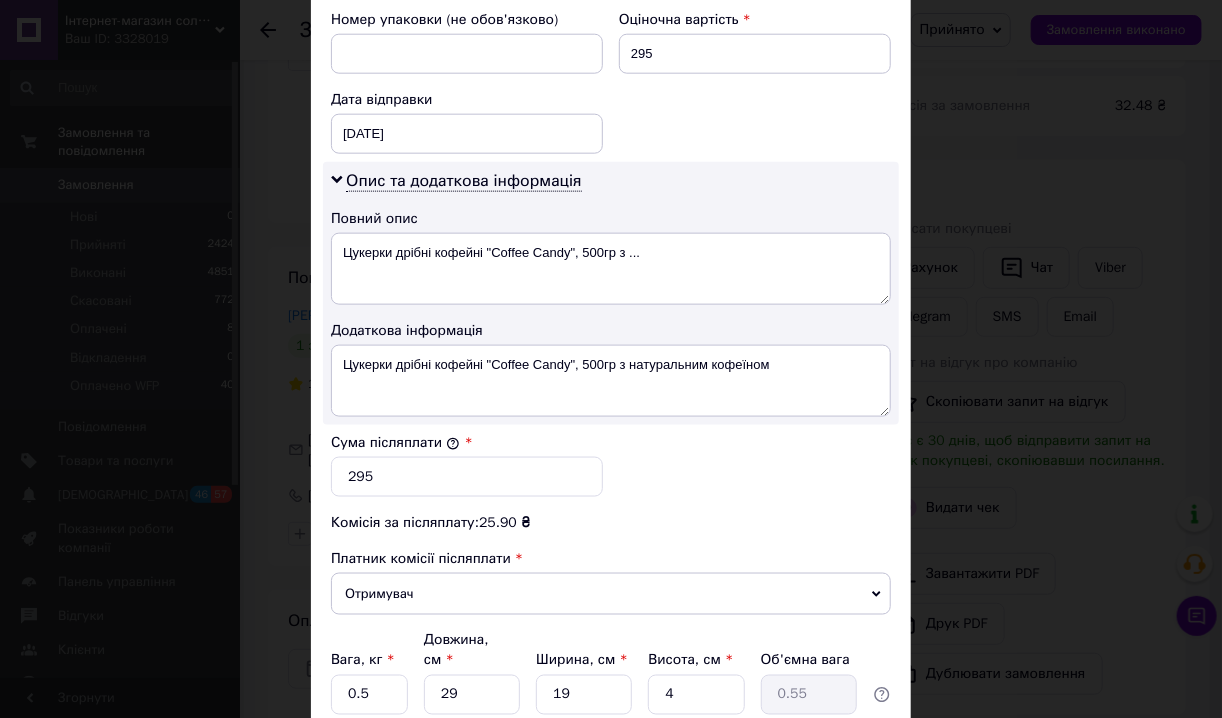 scroll, scrollTop: 880, scrollLeft: 0, axis: vertical 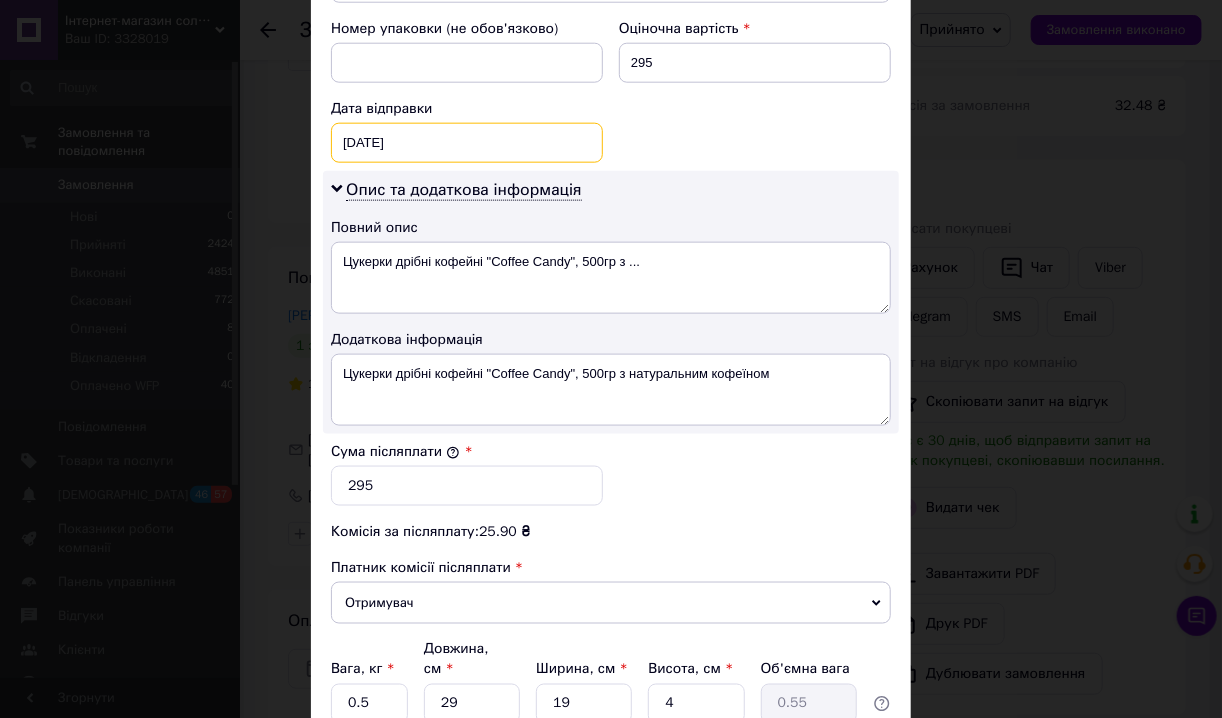 click on "[DATE] < 2025 > < Июль > Пн Вт Ср Чт Пт Сб Вс 30 1 2 3 4 5 6 7 8 9 10 11 12 13 14 15 16 17 18 19 20 21 22 23 24 25 26 27 28 29 30 31 1 2 3 4 5 6 7 8 9 10" at bounding box center [467, 143] 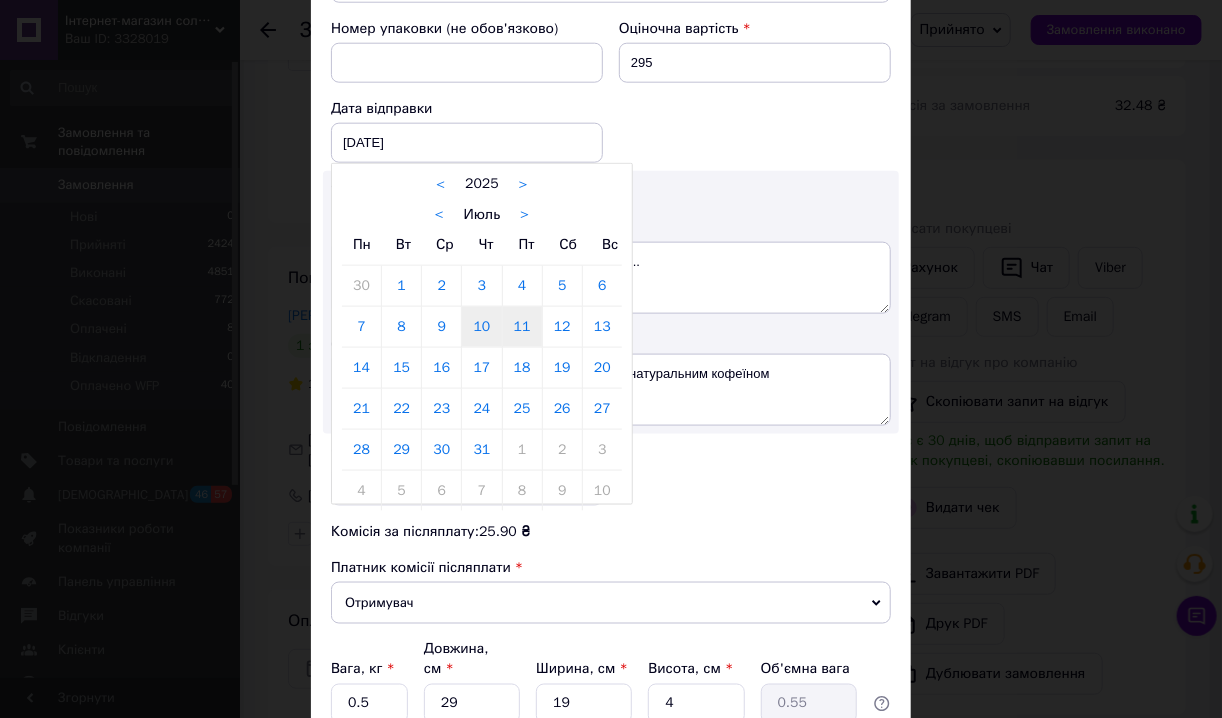 click on "11" at bounding box center [522, 327] 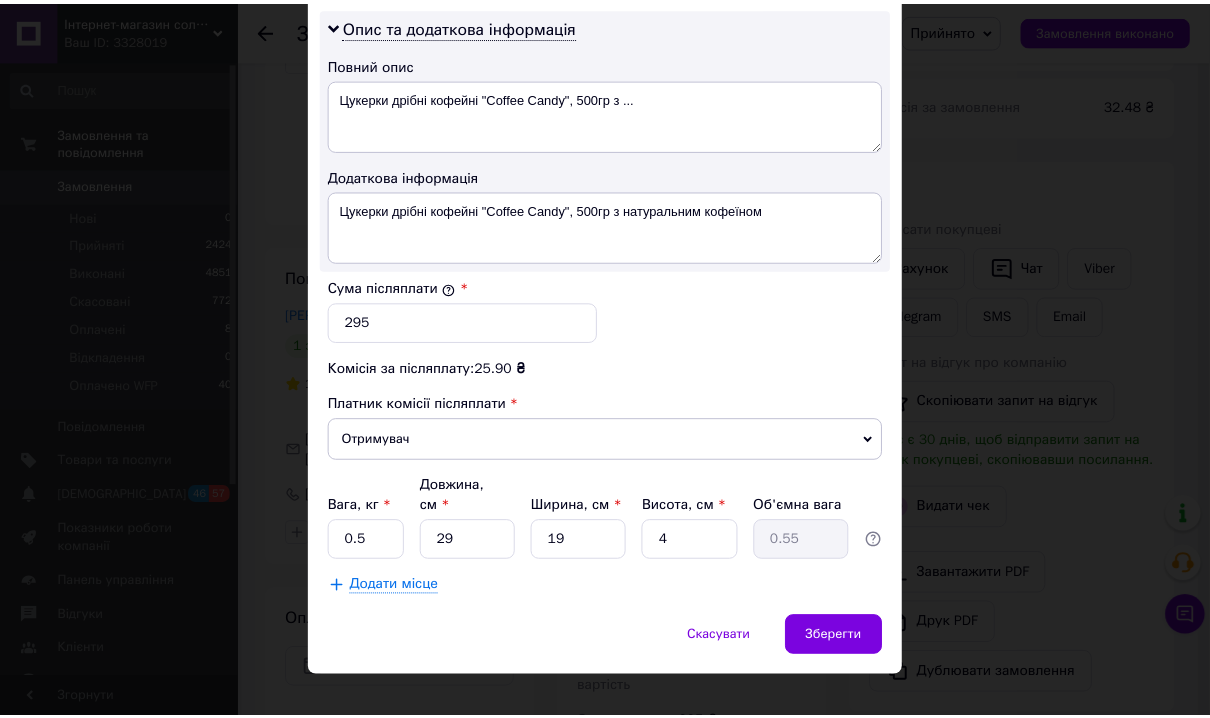 scroll, scrollTop: 1044, scrollLeft: 0, axis: vertical 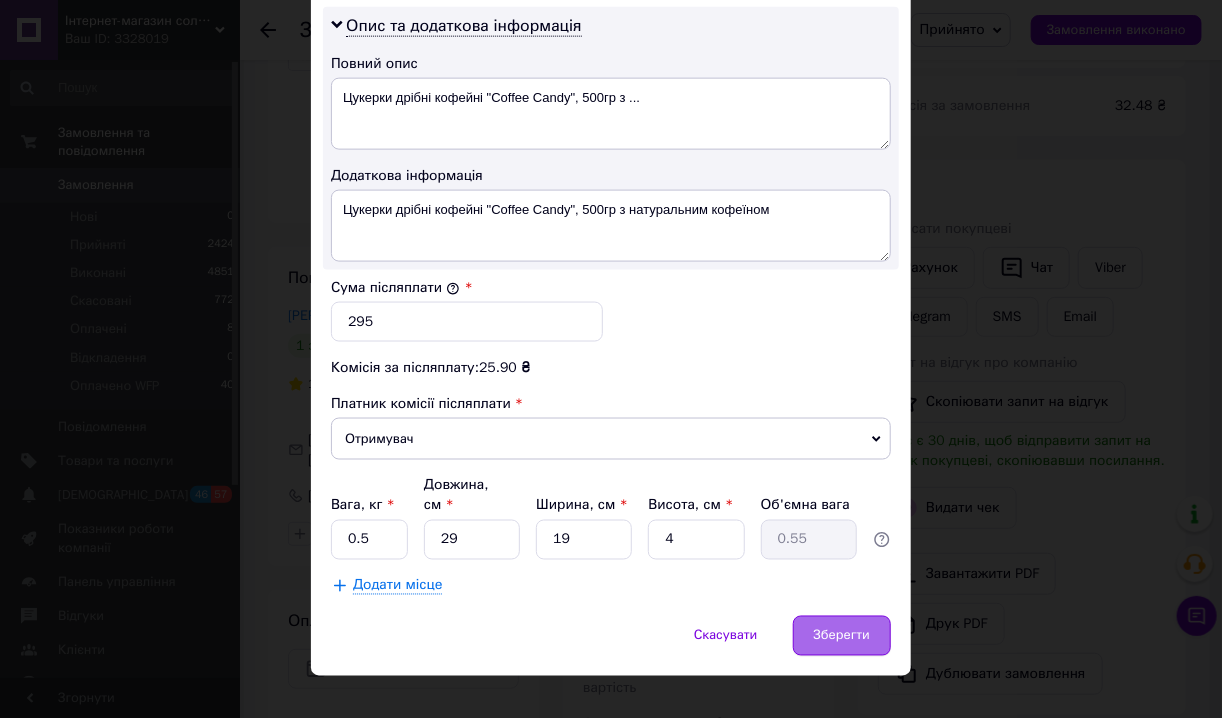 click on "Зберегти" at bounding box center (842, 636) 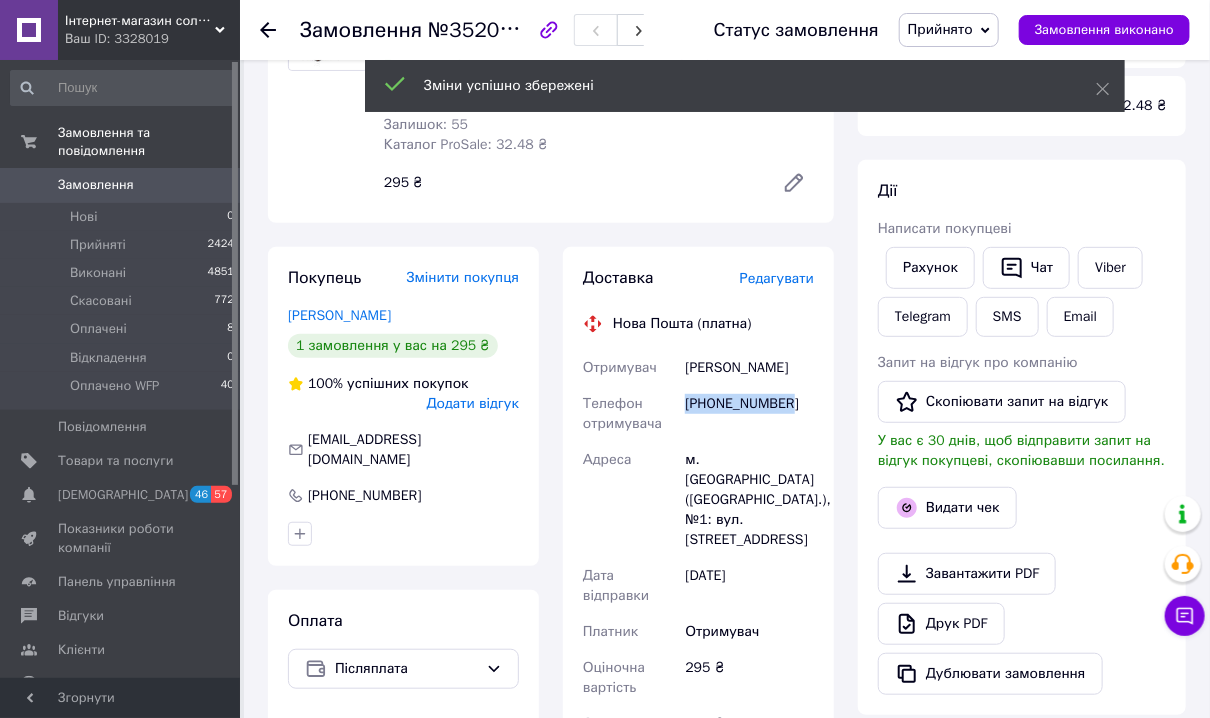 drag, startPoint x: 772, startPoint y: 421, endPoint x: 686, endPoint y: 432, distance: 86.70064 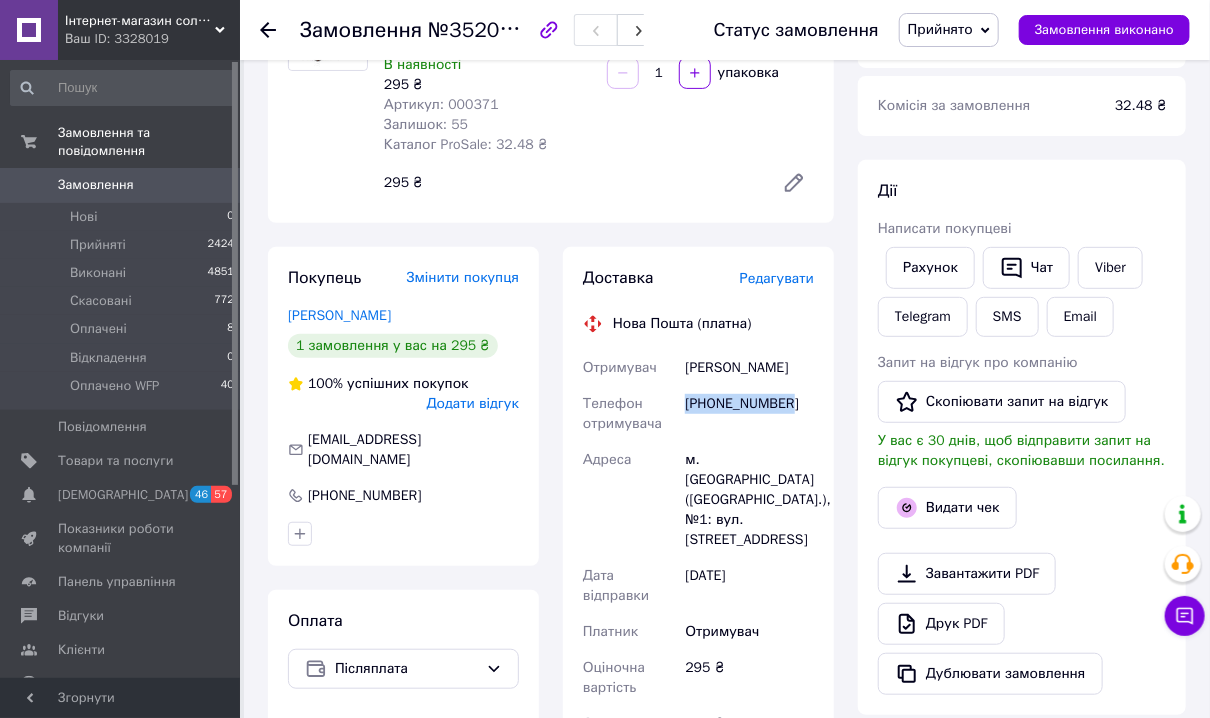 copy on "[PHONE_NUMBER]" 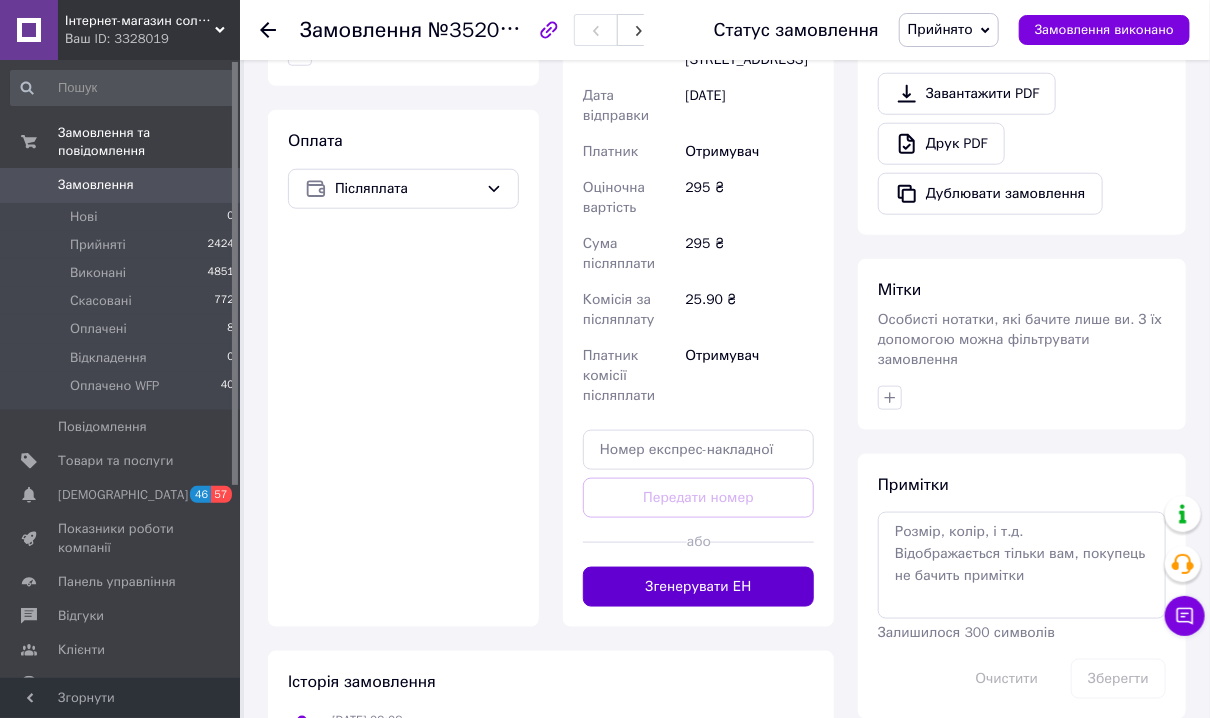 click on "Згенерувати ЕН" at bounding box center [698, 587] 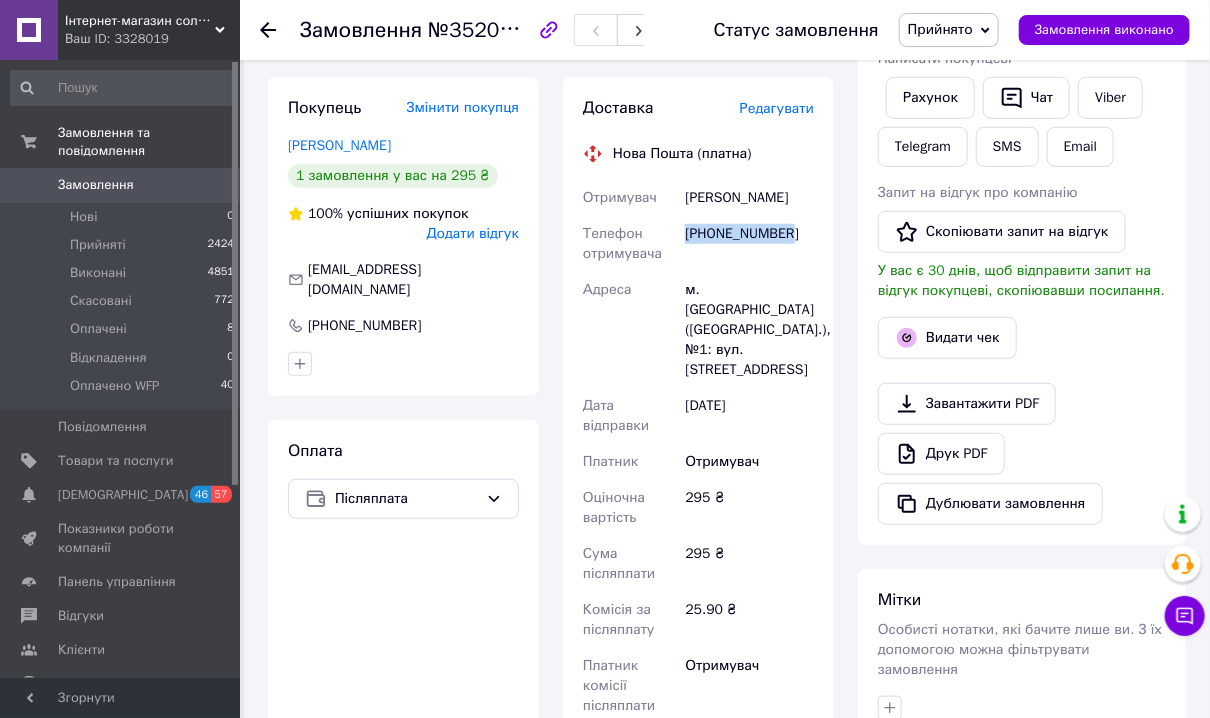 scroll, scrollTop: 400, scrollLeft: 0, axis: vertical 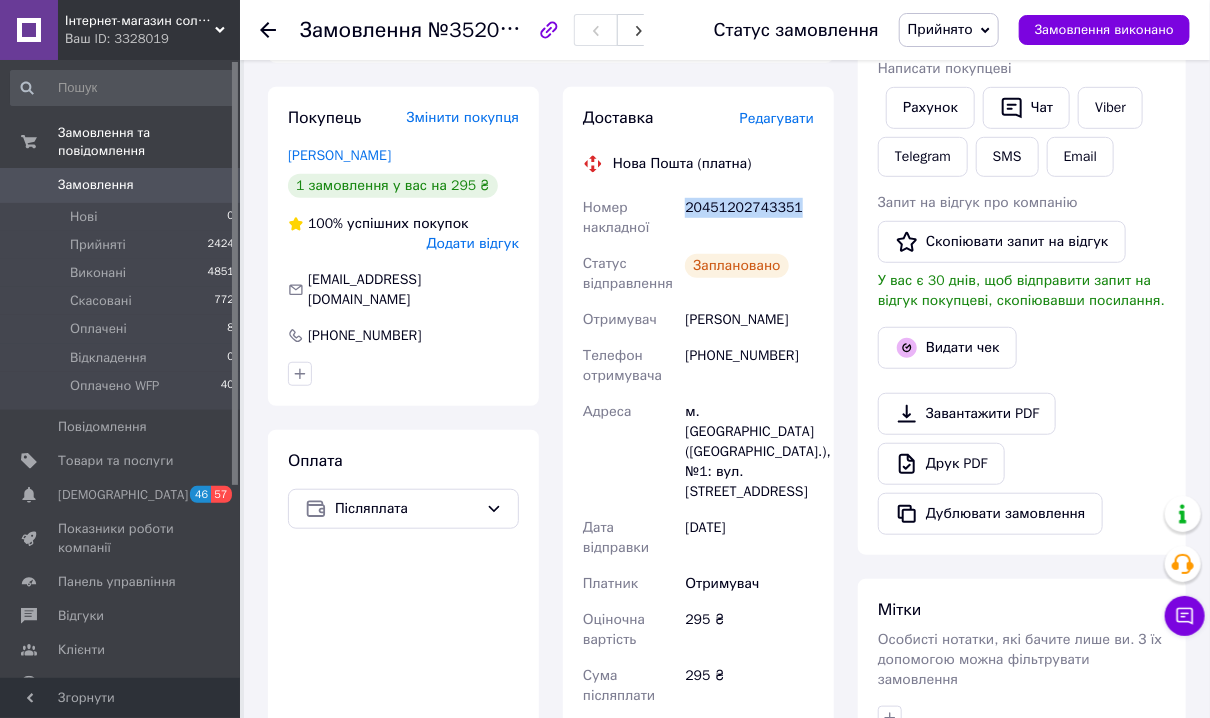 drag, startPoint x: 793, startPoint y: 193, endPoint x: 683, endPoint y: 220, distance: 113.265175 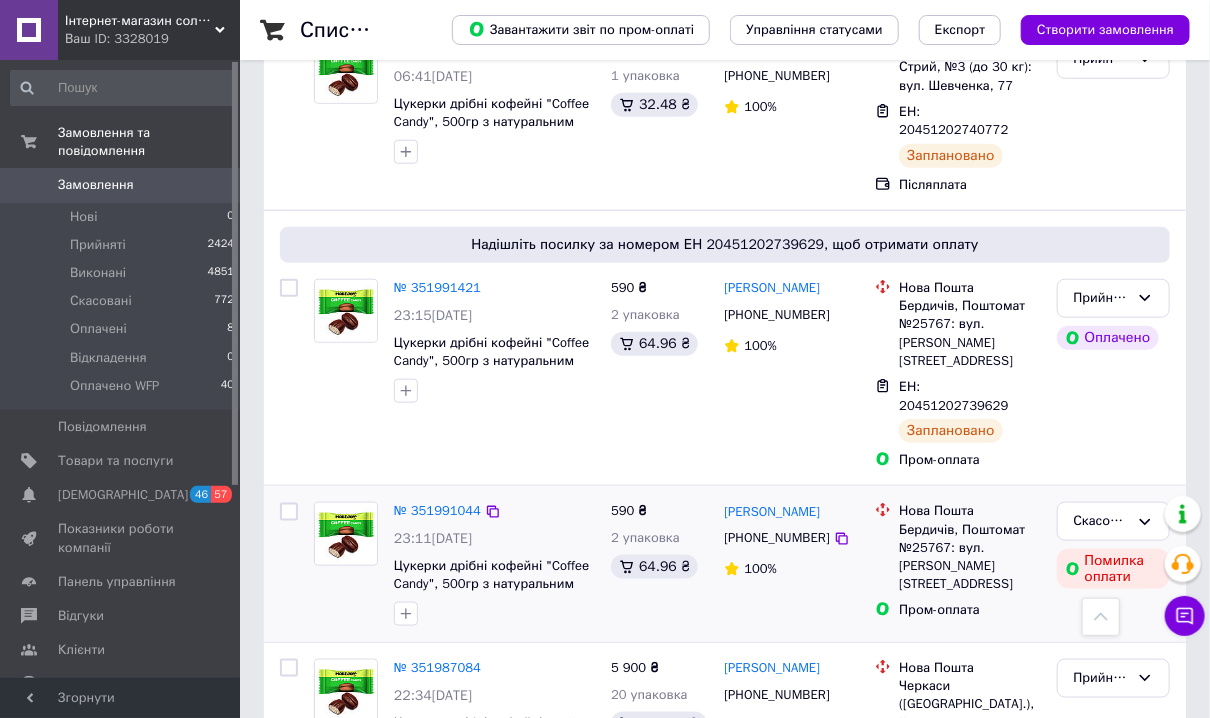 scroll, scrollTop: 880, scrollLeft: 0, axis: vertical 